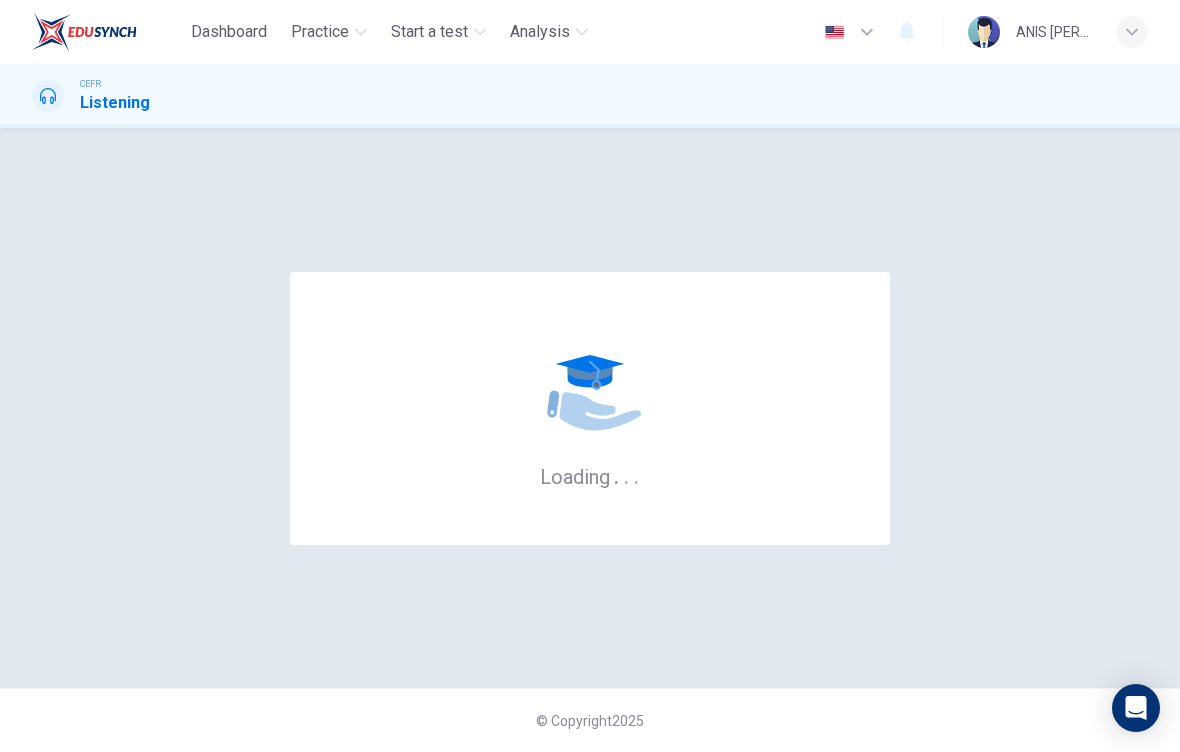 scroll, scrollTop: 0, scrollLeft: 0, axis: both 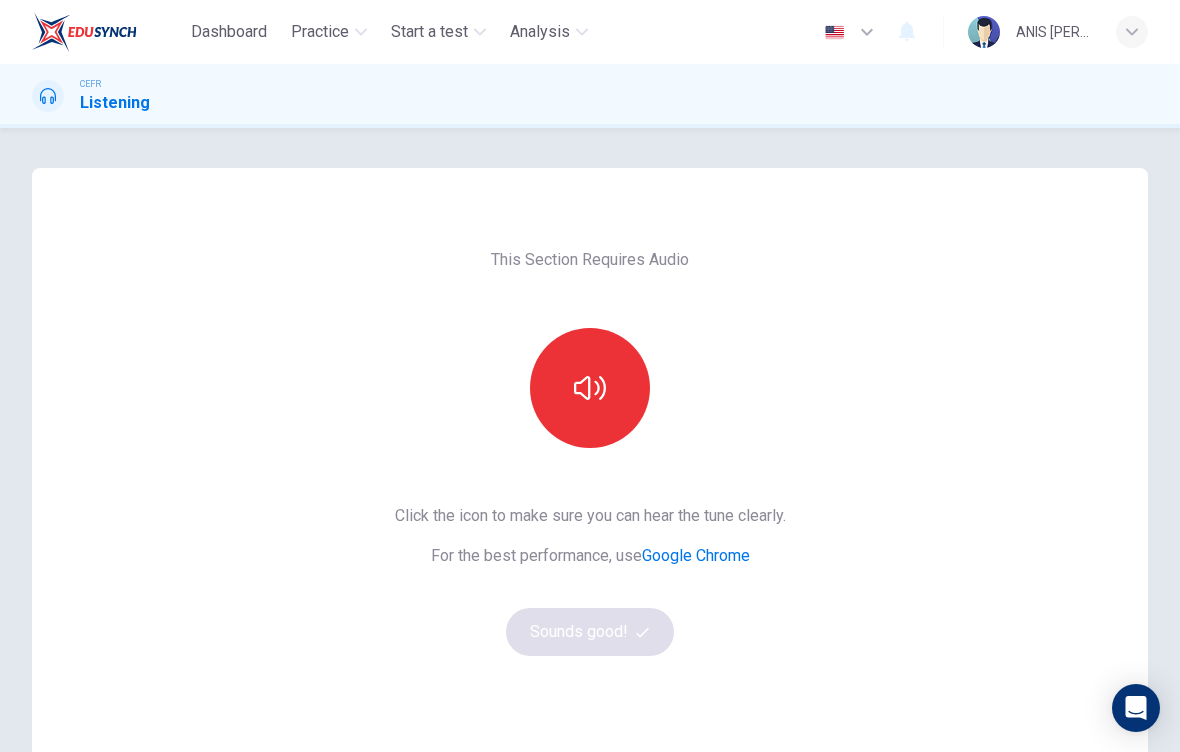 click 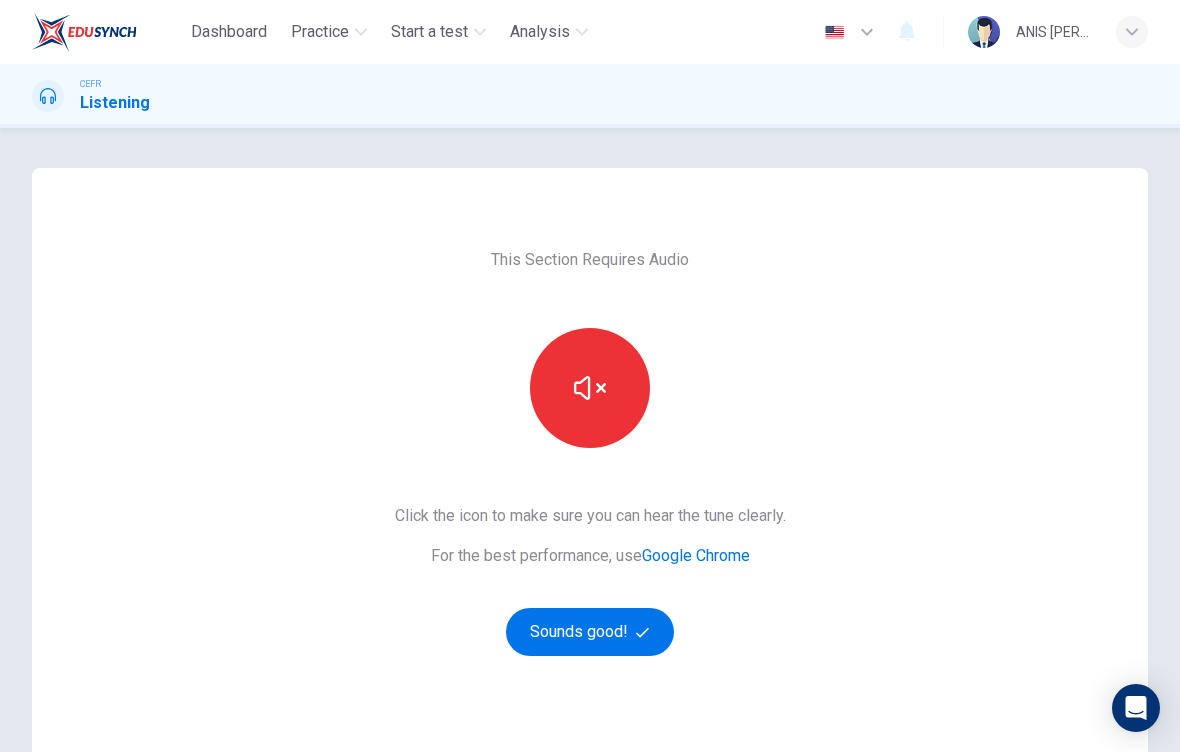 click on "Sounds good!" at bounding box center [590, 632] 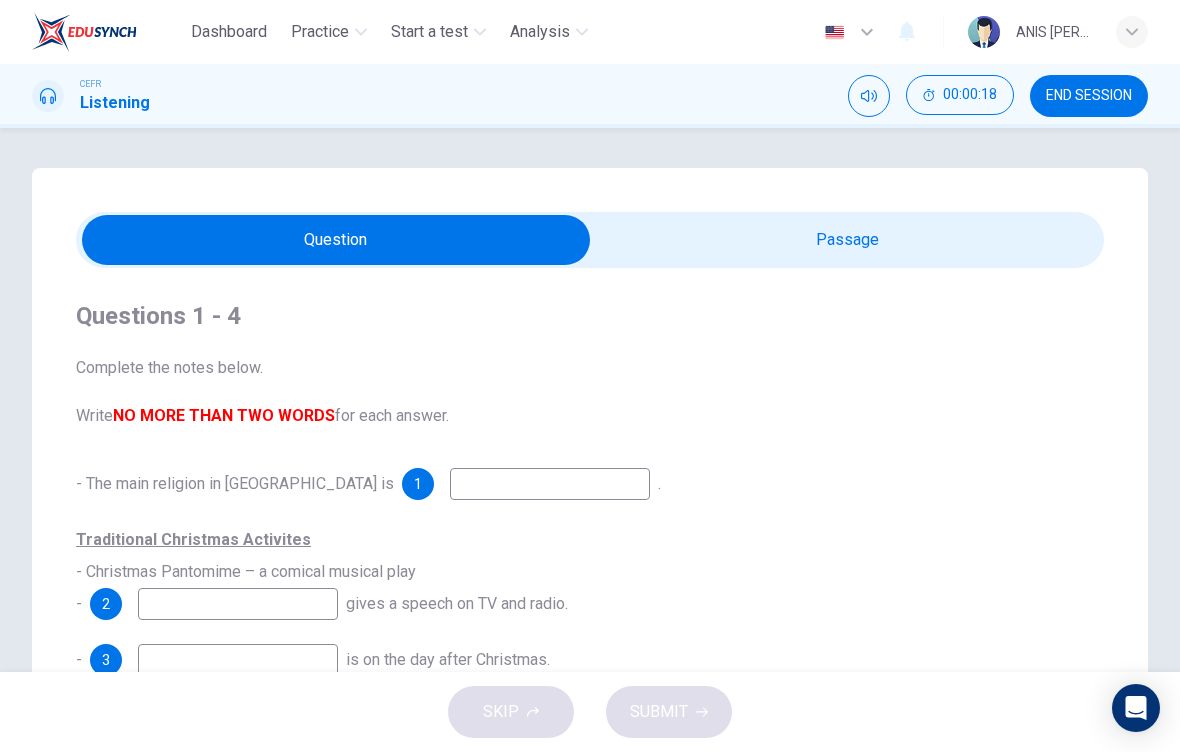 scroll, scrollTop: 0, scrollLeft: 0, axis: both 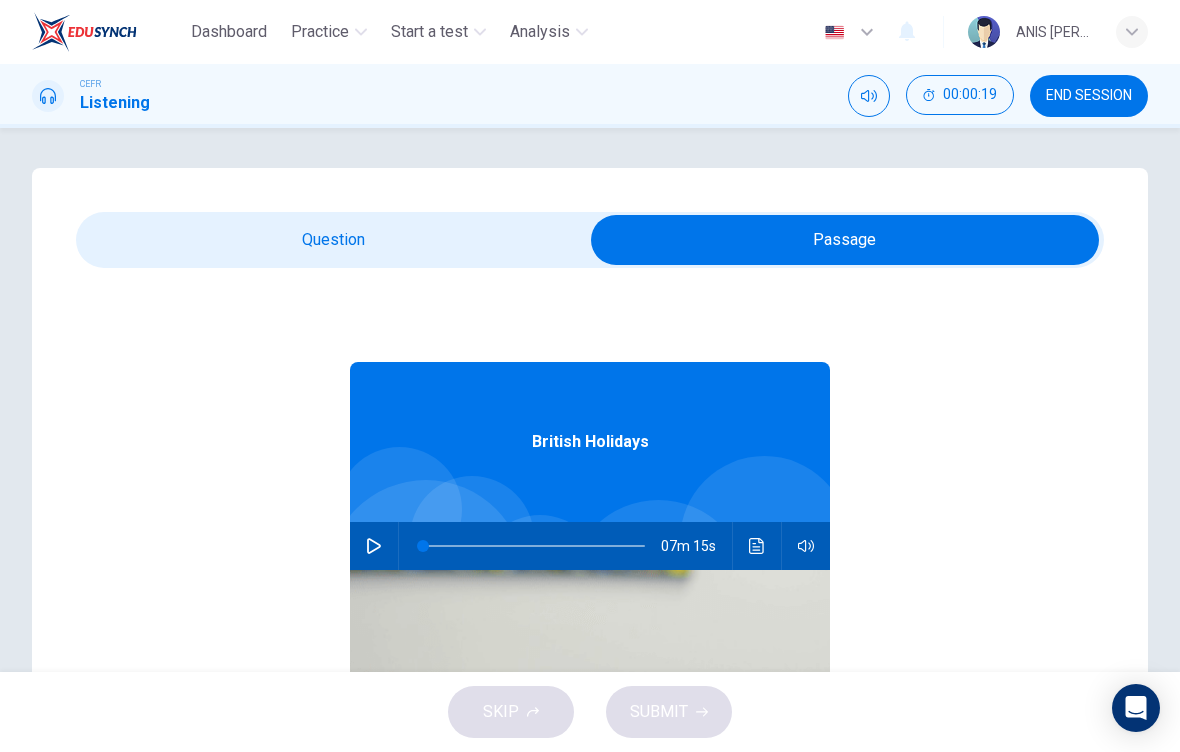 click 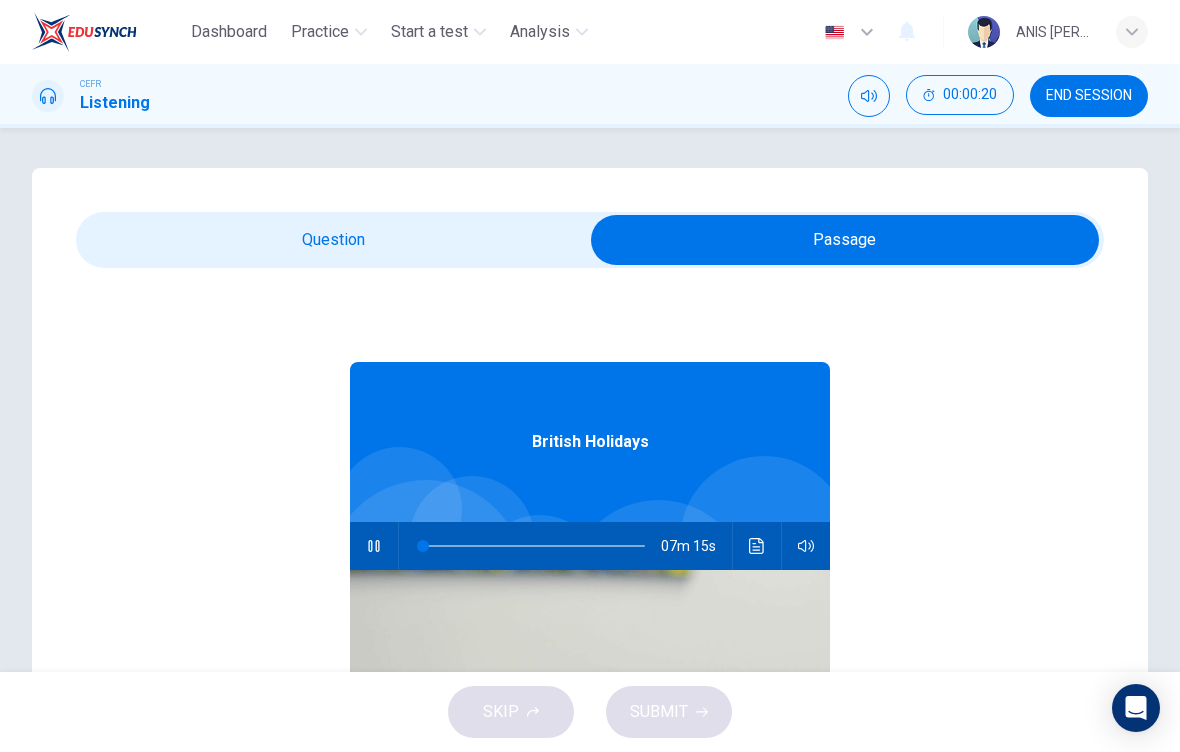 click at bounding box center [845, 240] 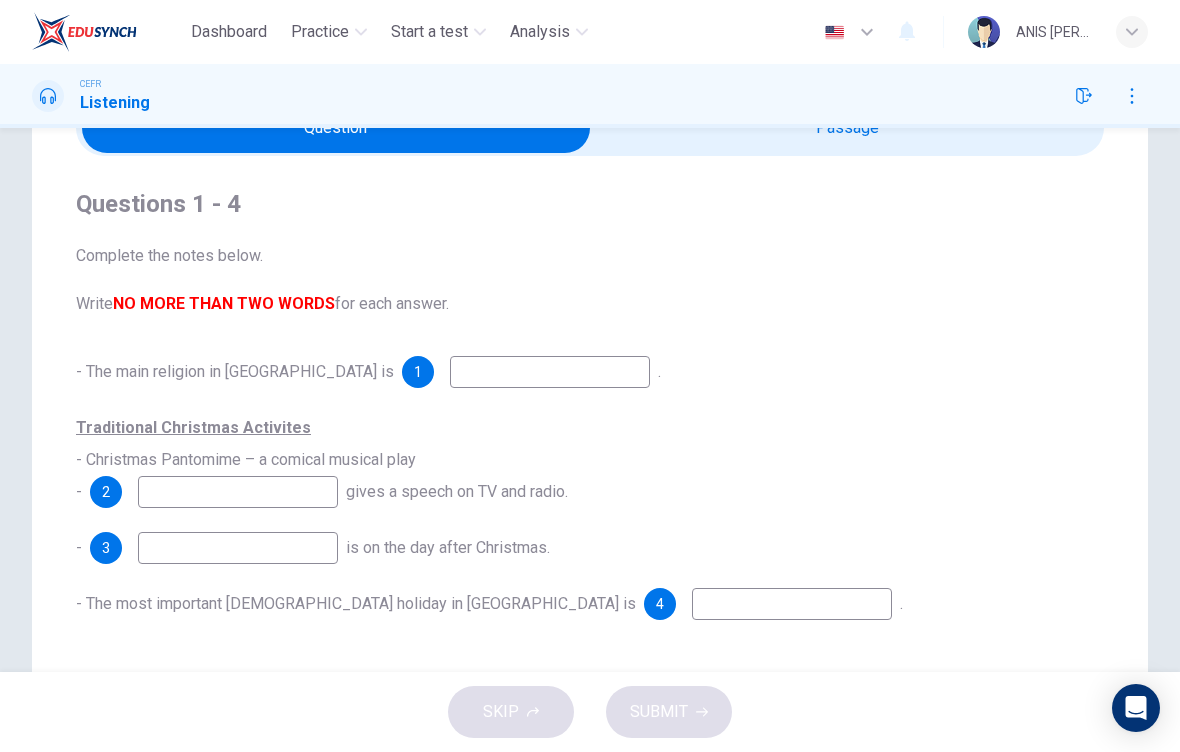 scroll, scrollTop: 116, scrollLeft: 0, axis: vertical 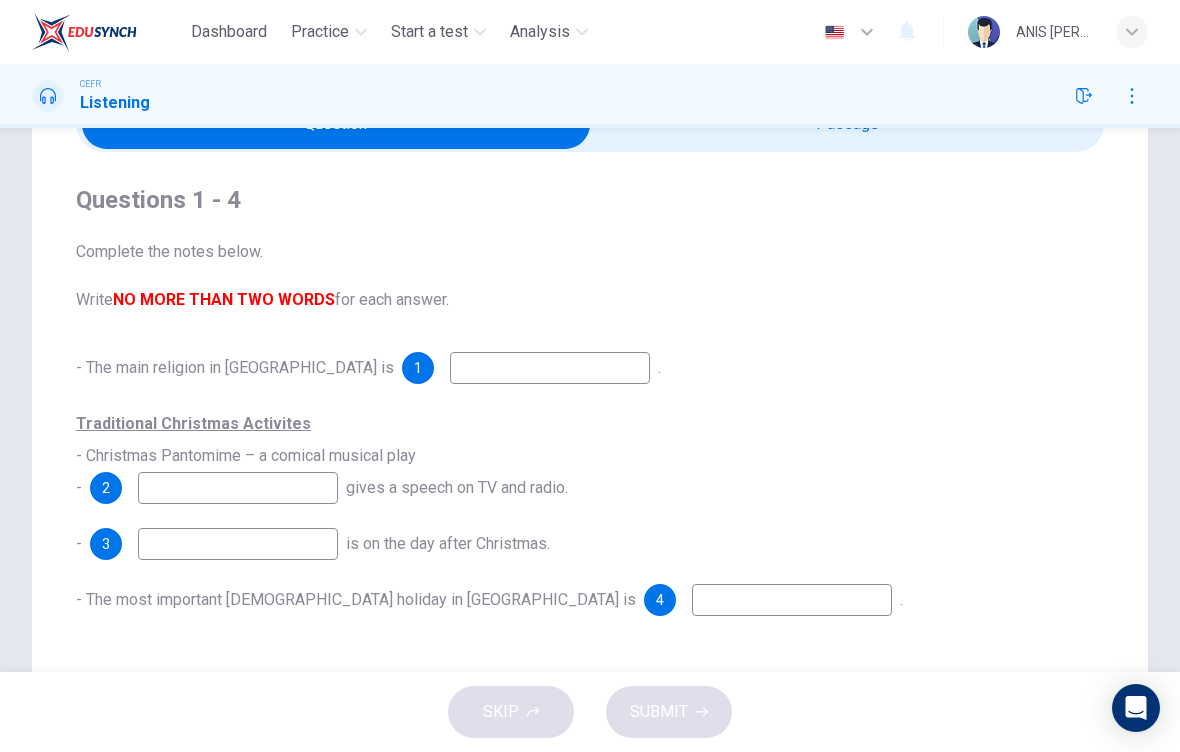 click at bounding box center (238, 544) 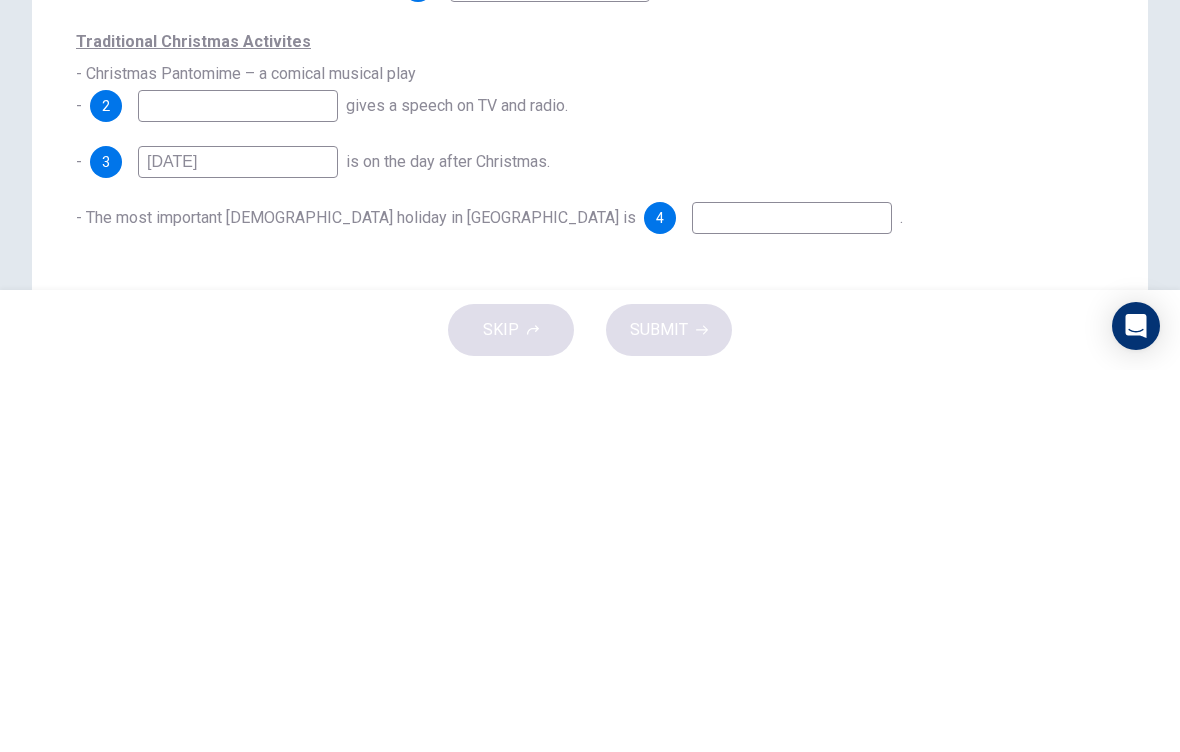 type on "[DATE]" 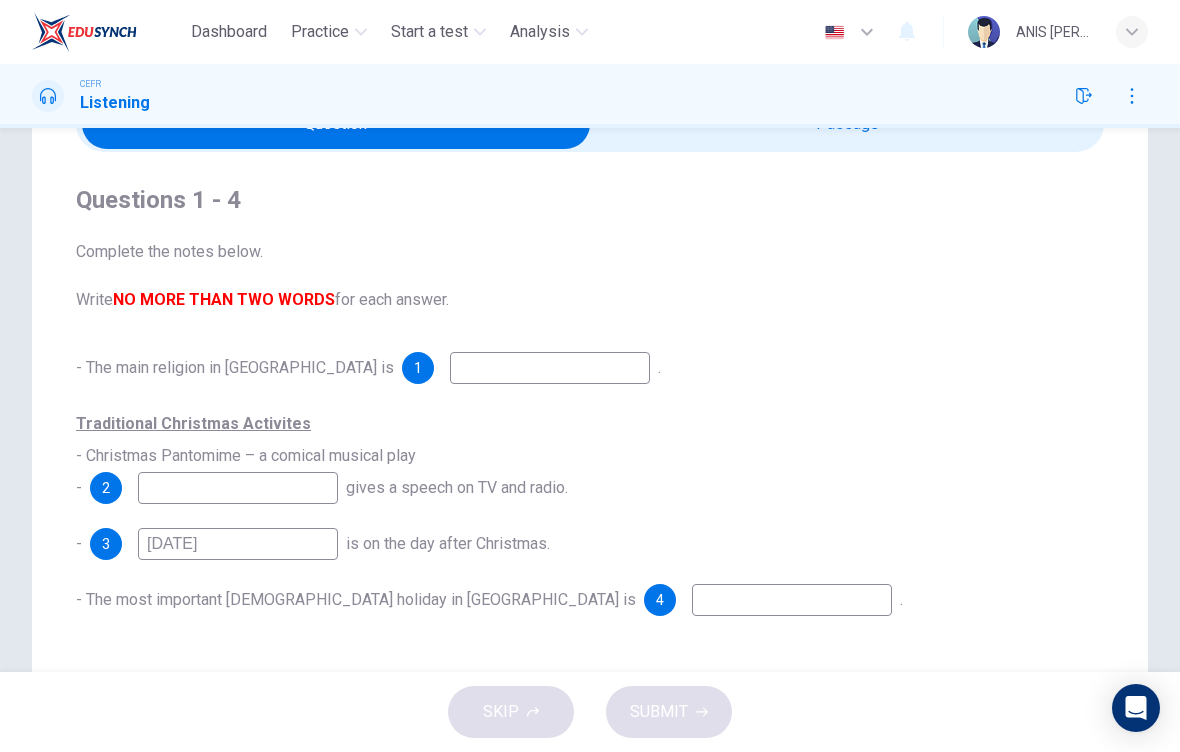 click at bounding box center [792, 600] 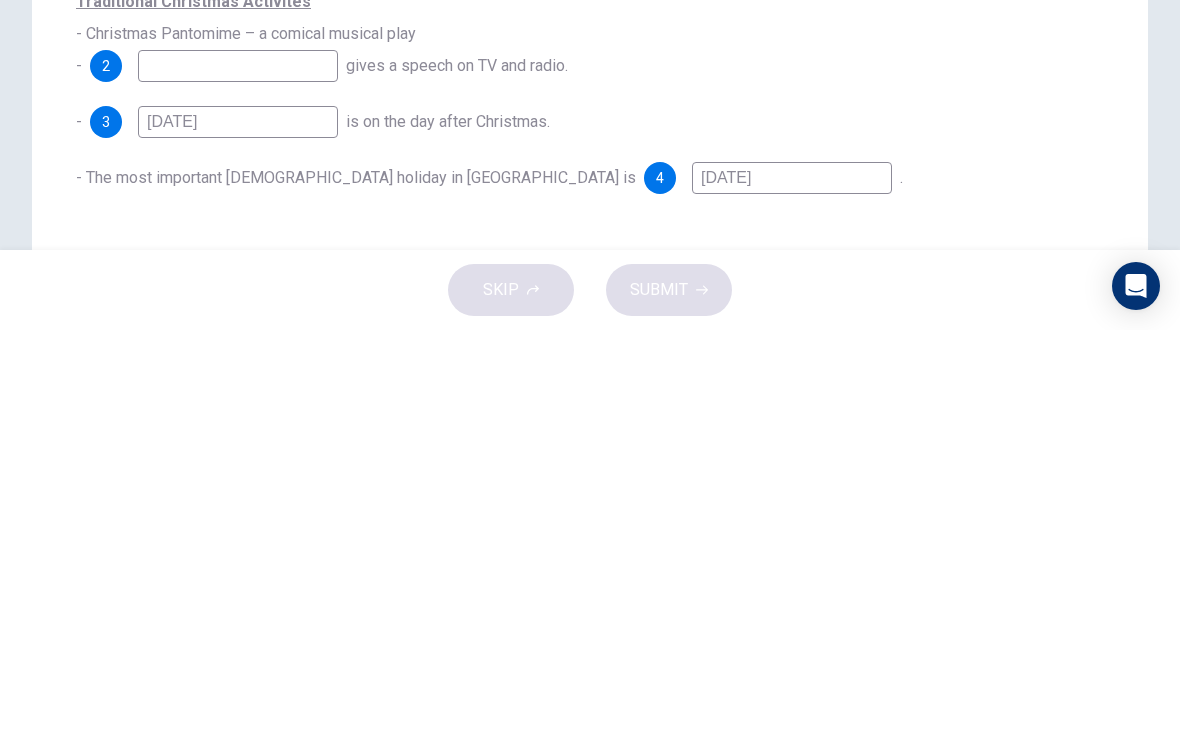 type on "[DATE]" 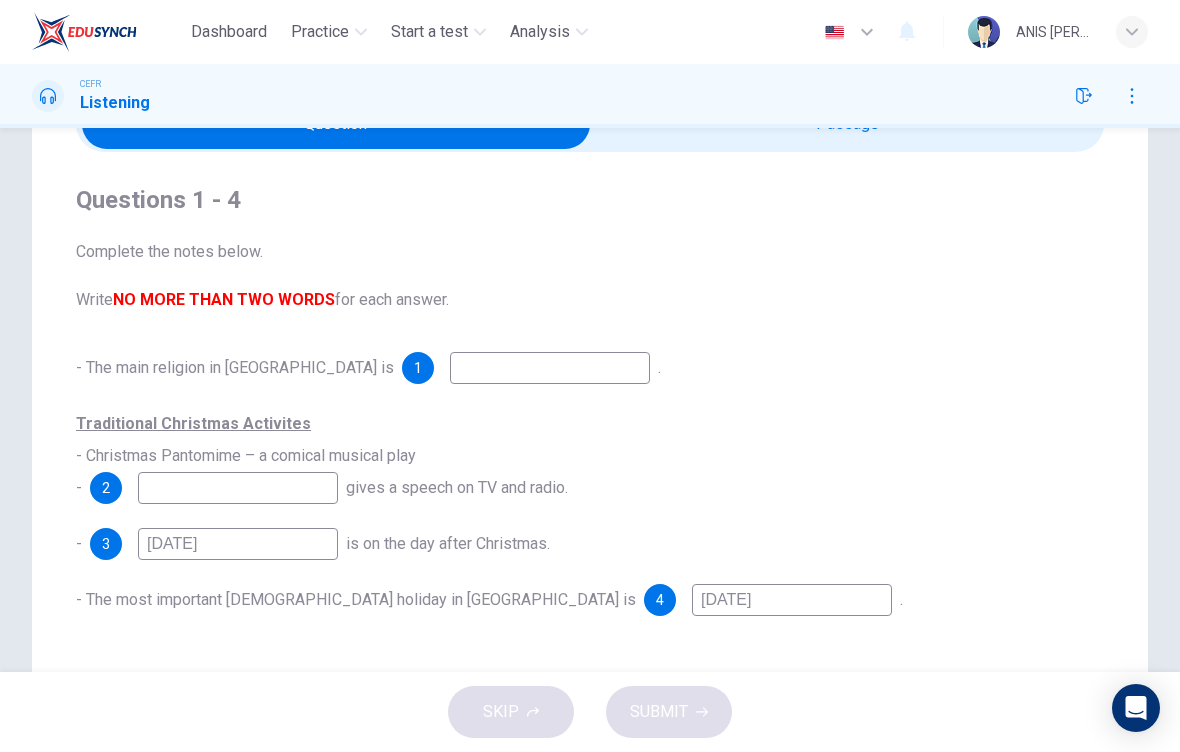 click at bounding box center [238, 488] 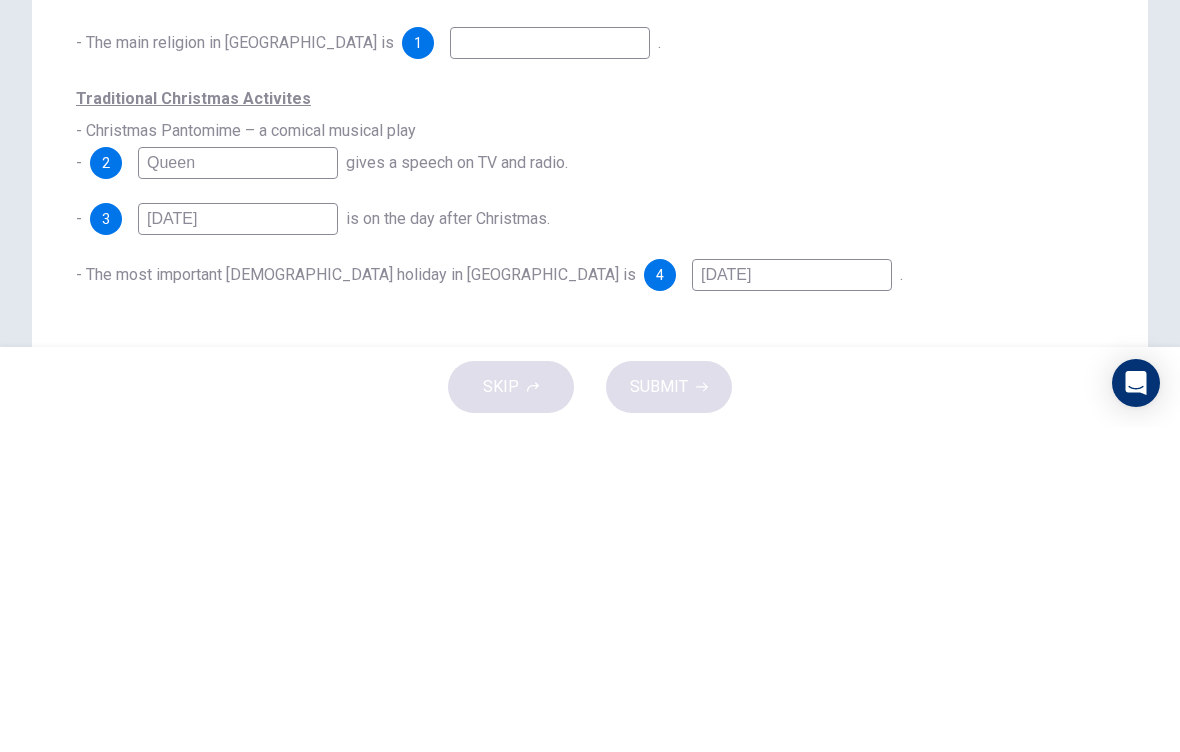type on "Queen" 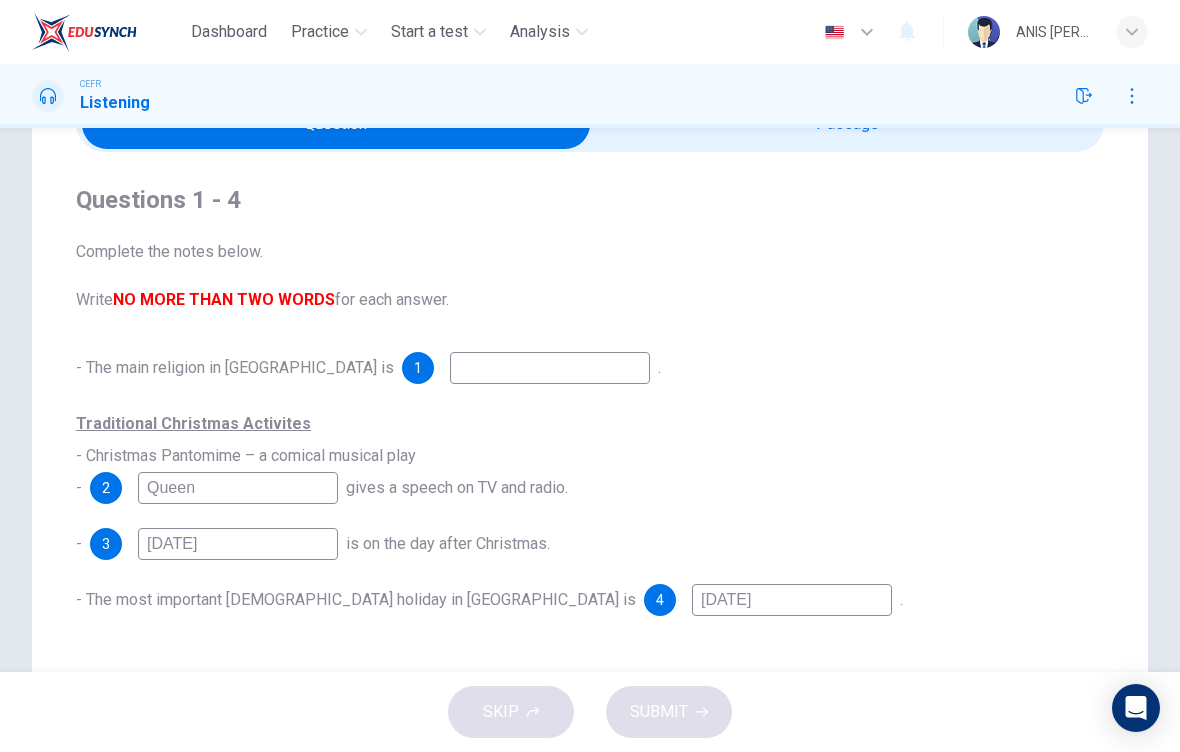 click at bounding box center (550, 368) 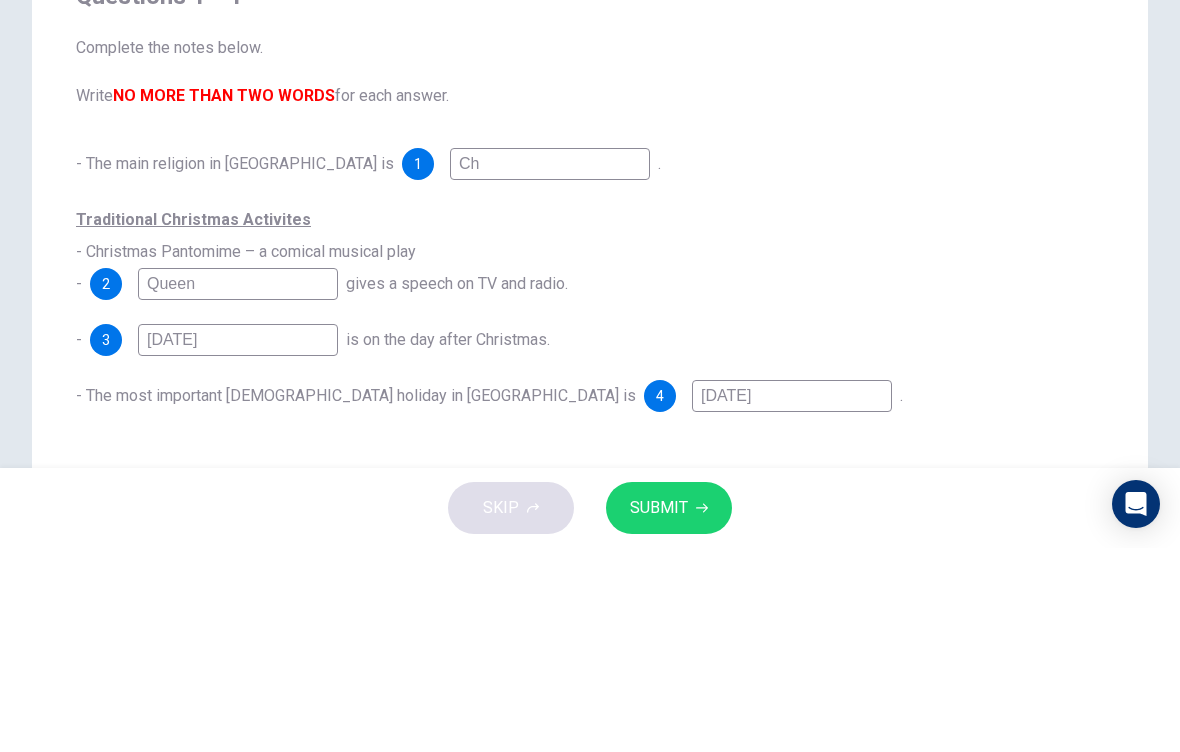 type on "C" 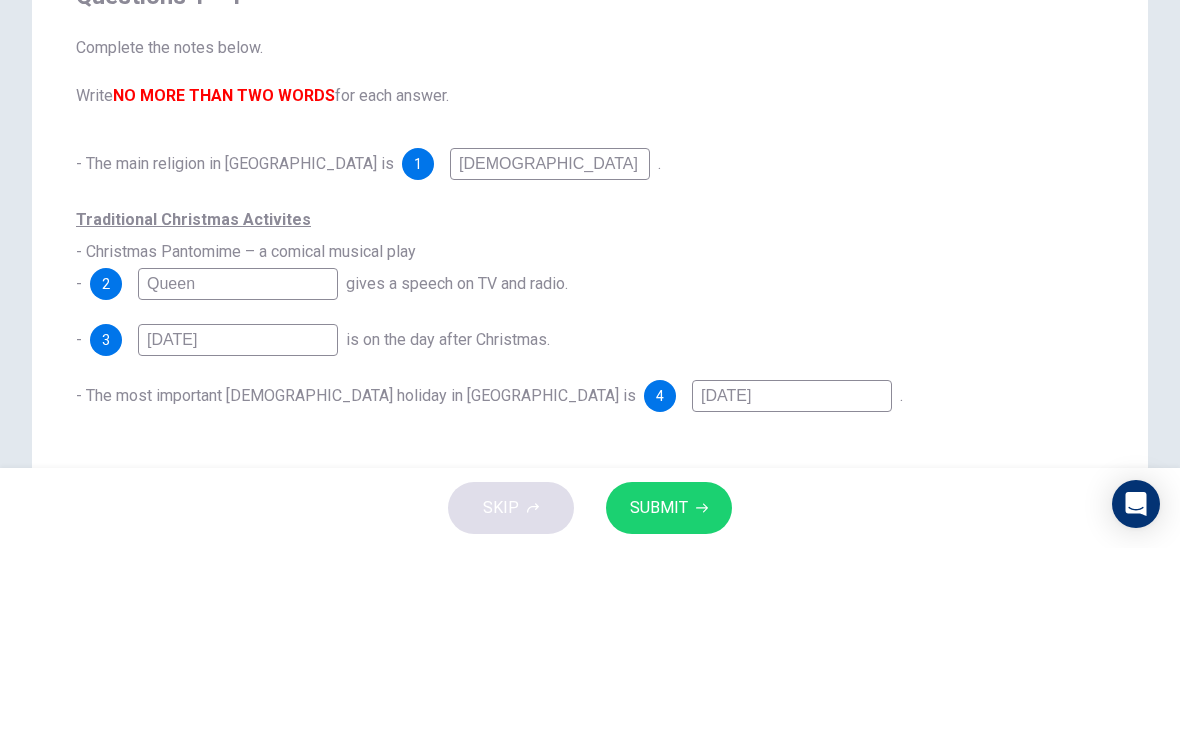 type on "[DEMOGRAPHIC_DATA]" 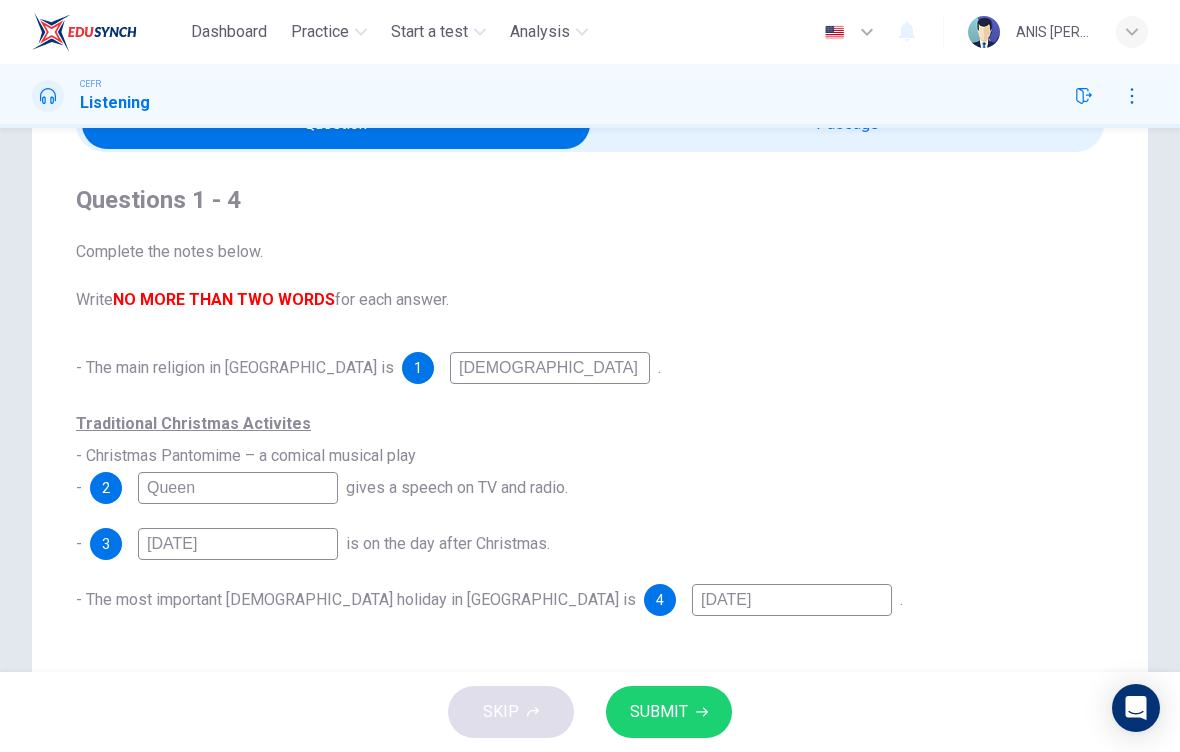 click on "Queen" at bounding box center (238, 488) 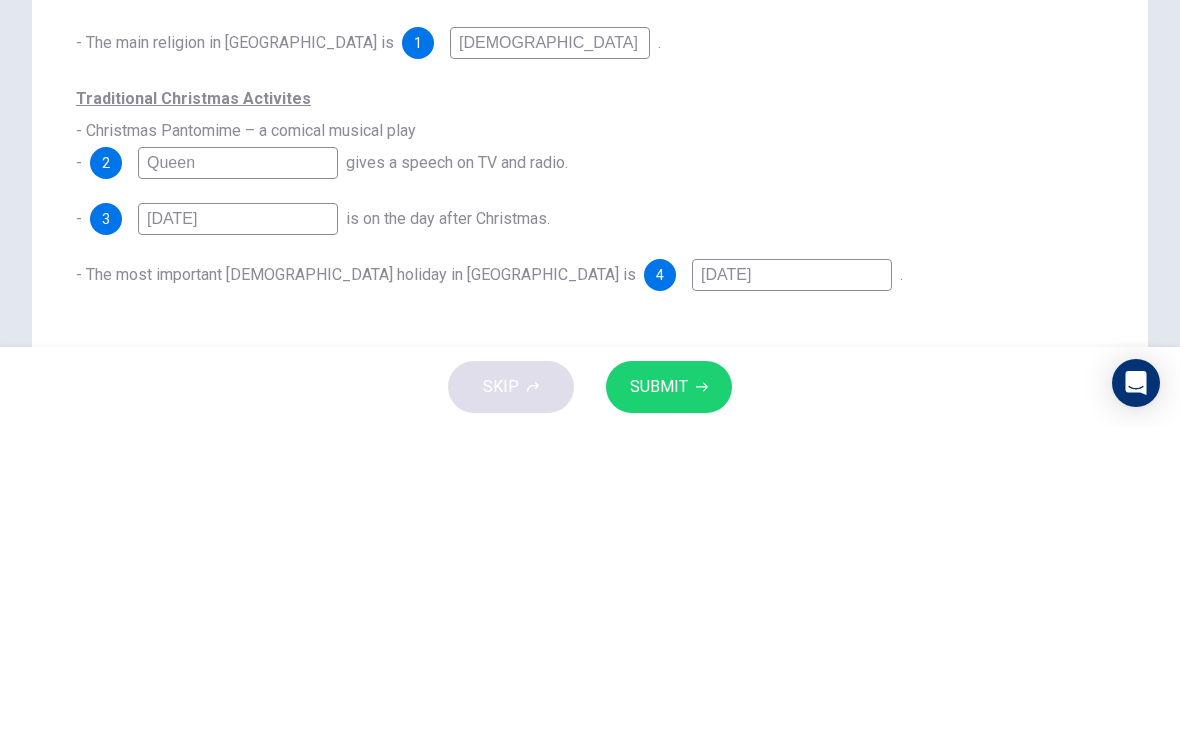 click on "-  3 [DATE]  is on the day after Christmas." at bounding box center [590, 544] 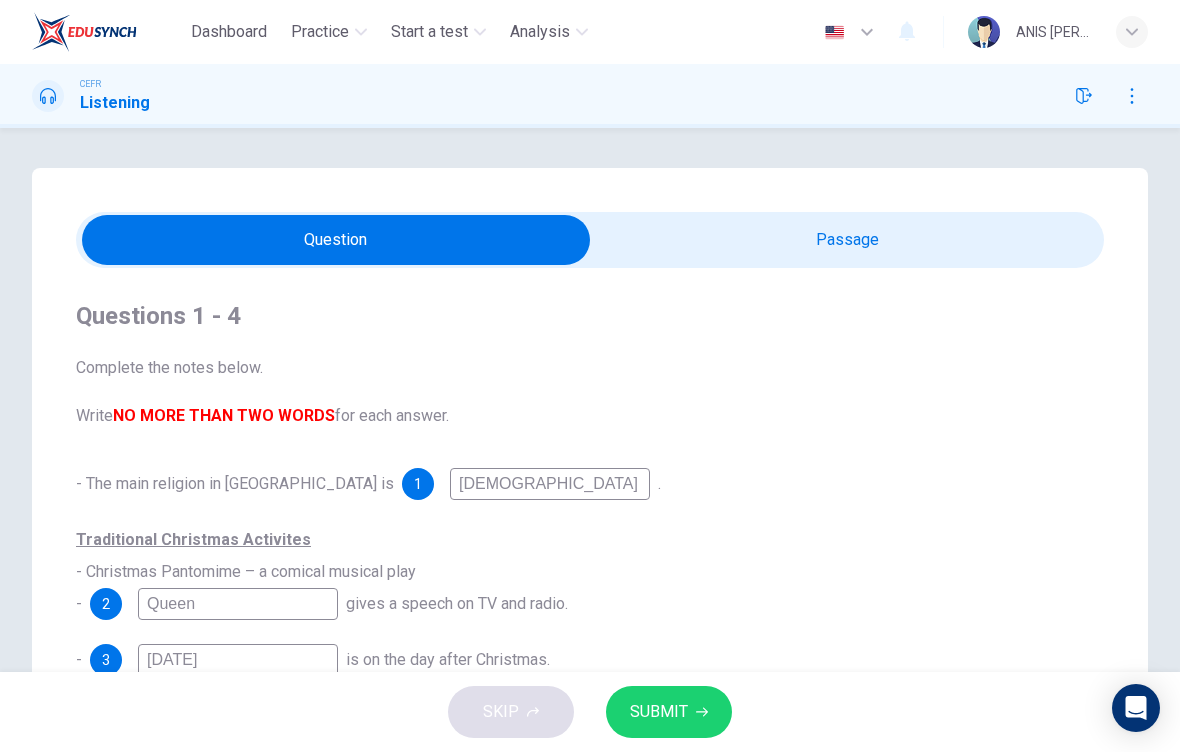 scroll, scrollTop: 0, scrollLeft: 0, axis: both 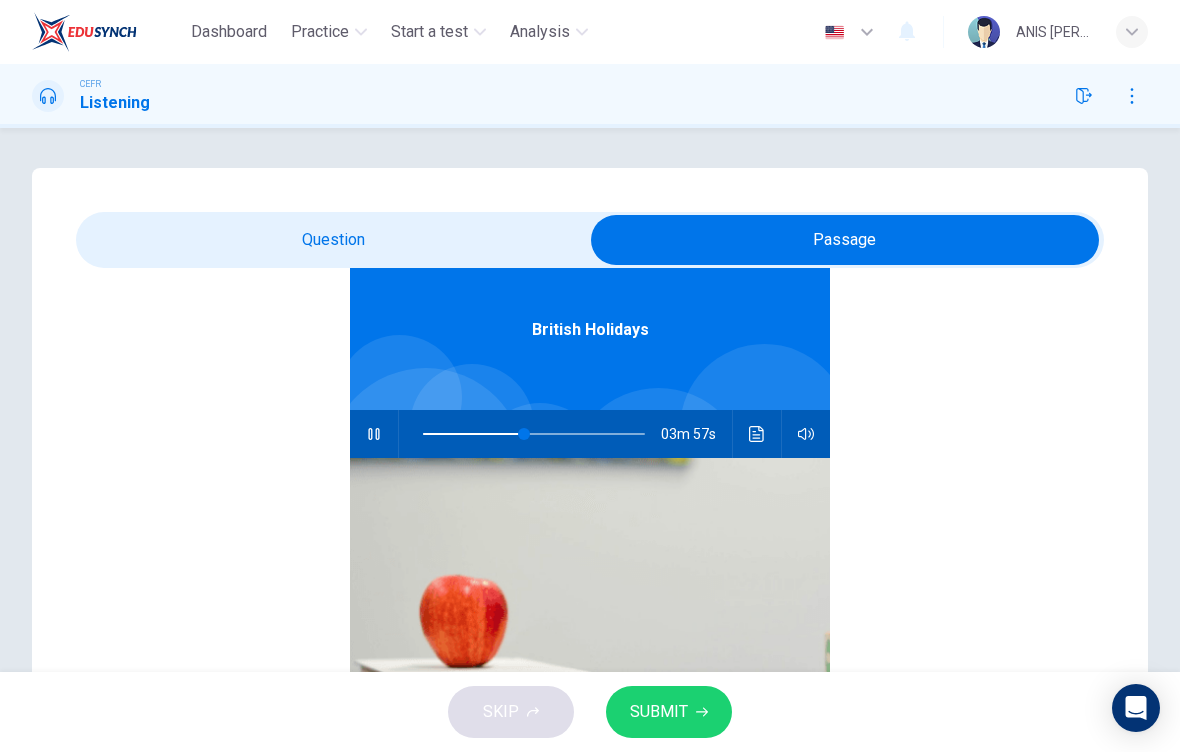 type on "46" 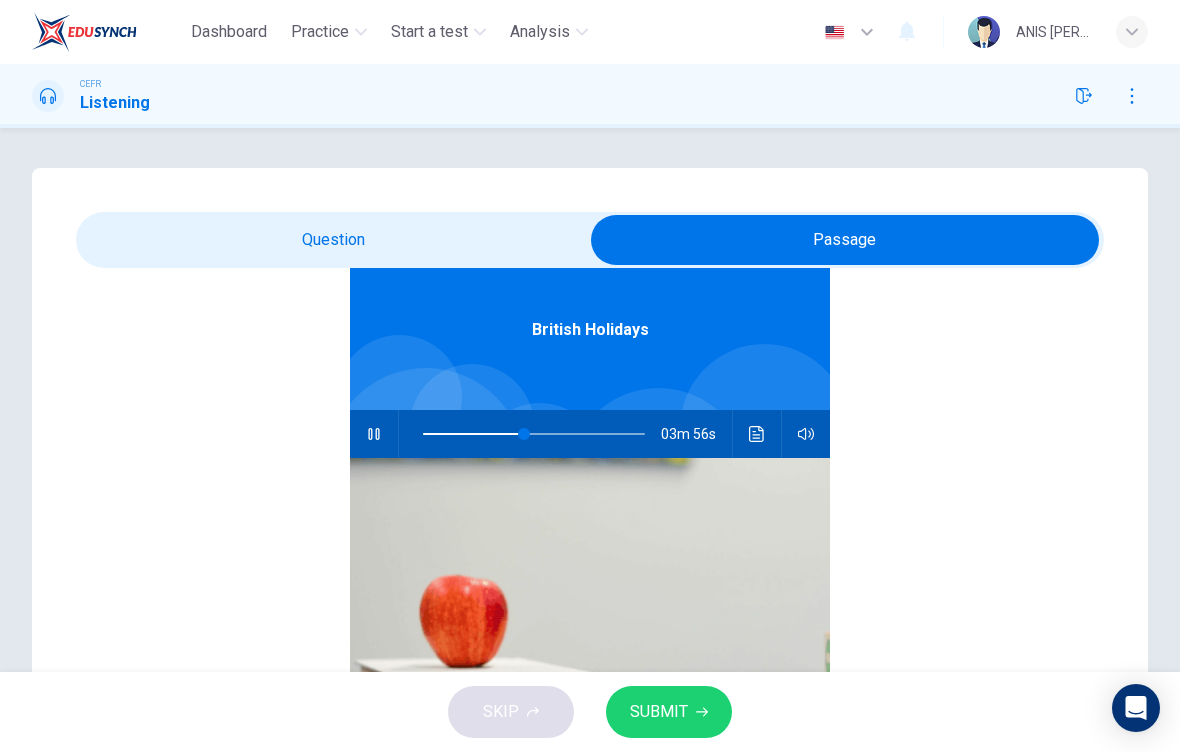 click at bounding box center [845, 240] 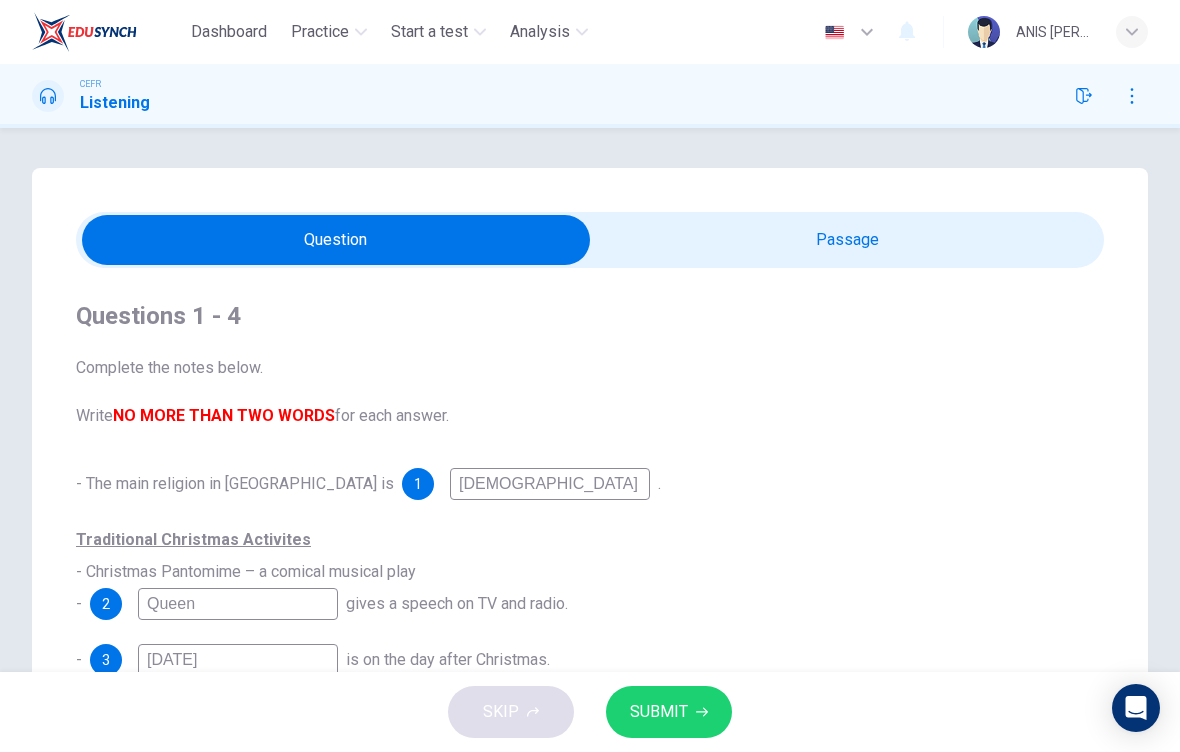 scroll, scrollTop: 0, scrollLeft: 0, axis: both 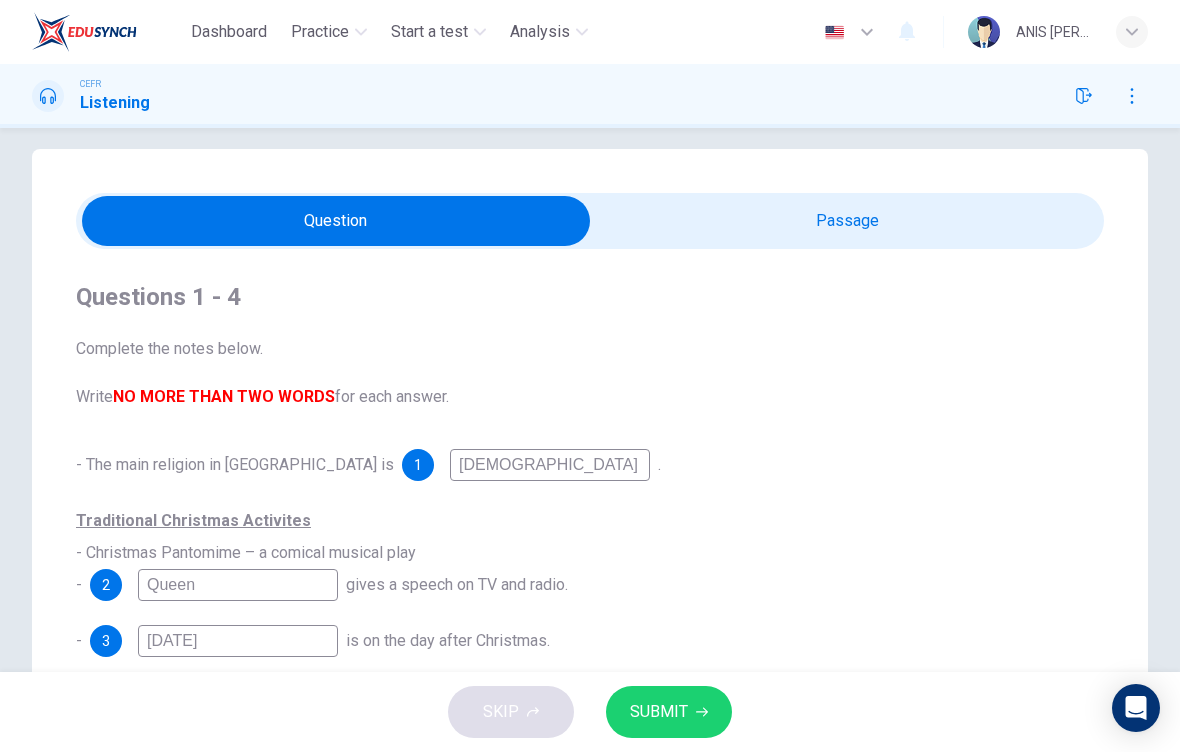 type on "47" 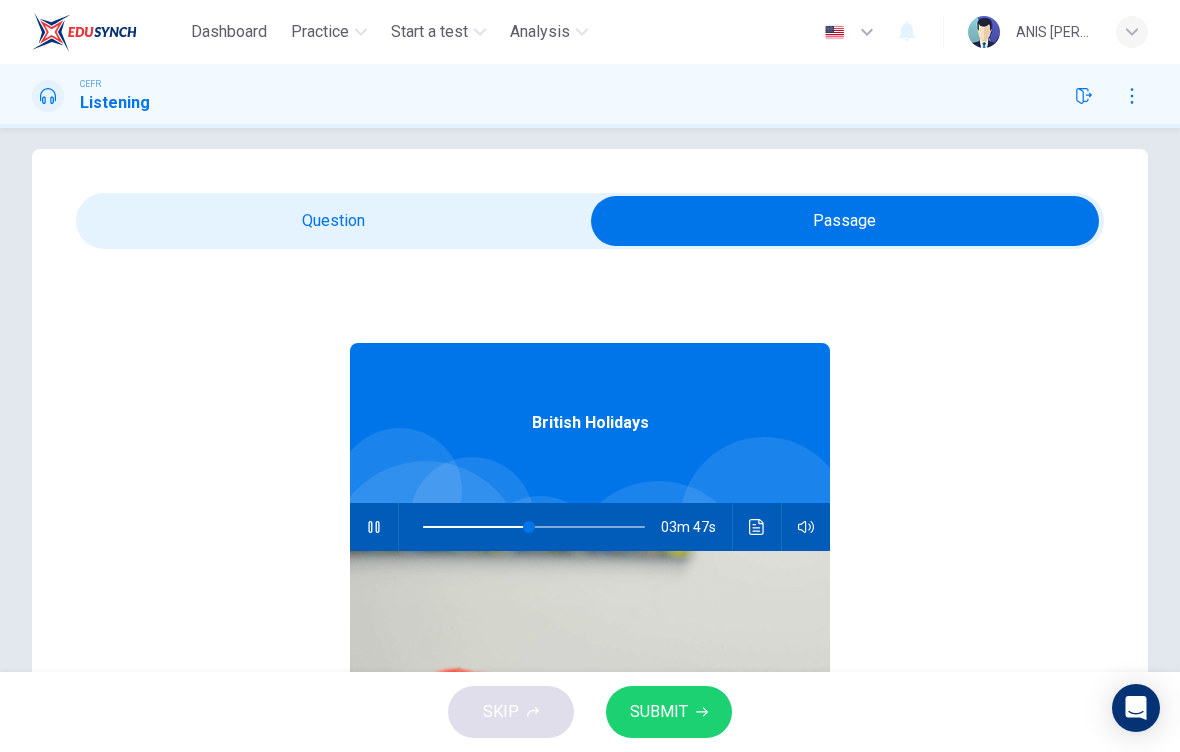 type on "48" 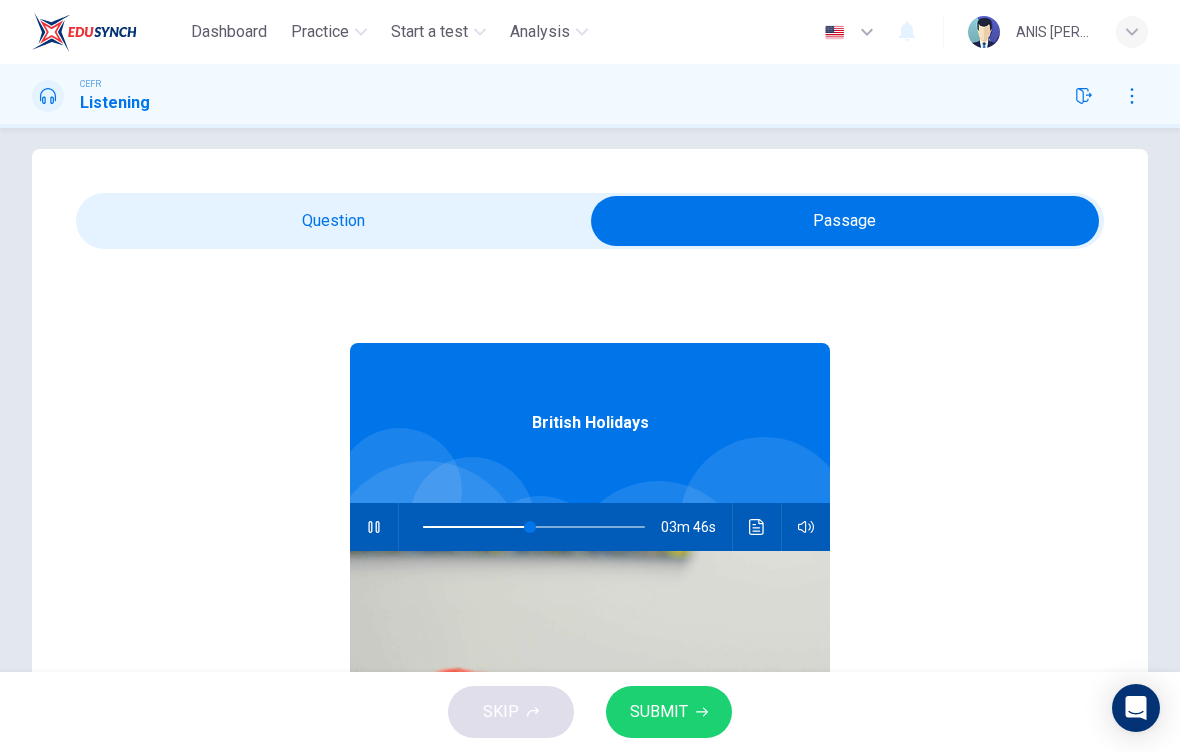 click at bounding box center (845, 221) 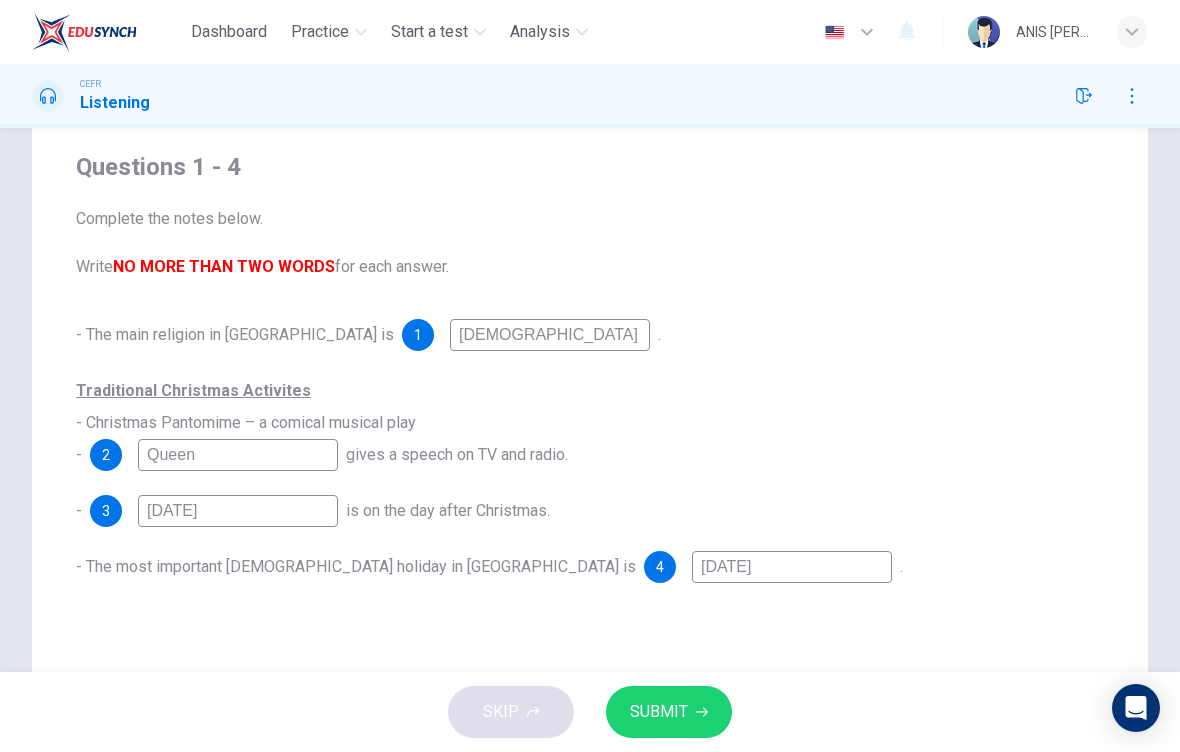 scroll, scrollTop: 92, scrollLeft: 0, axis: vertical 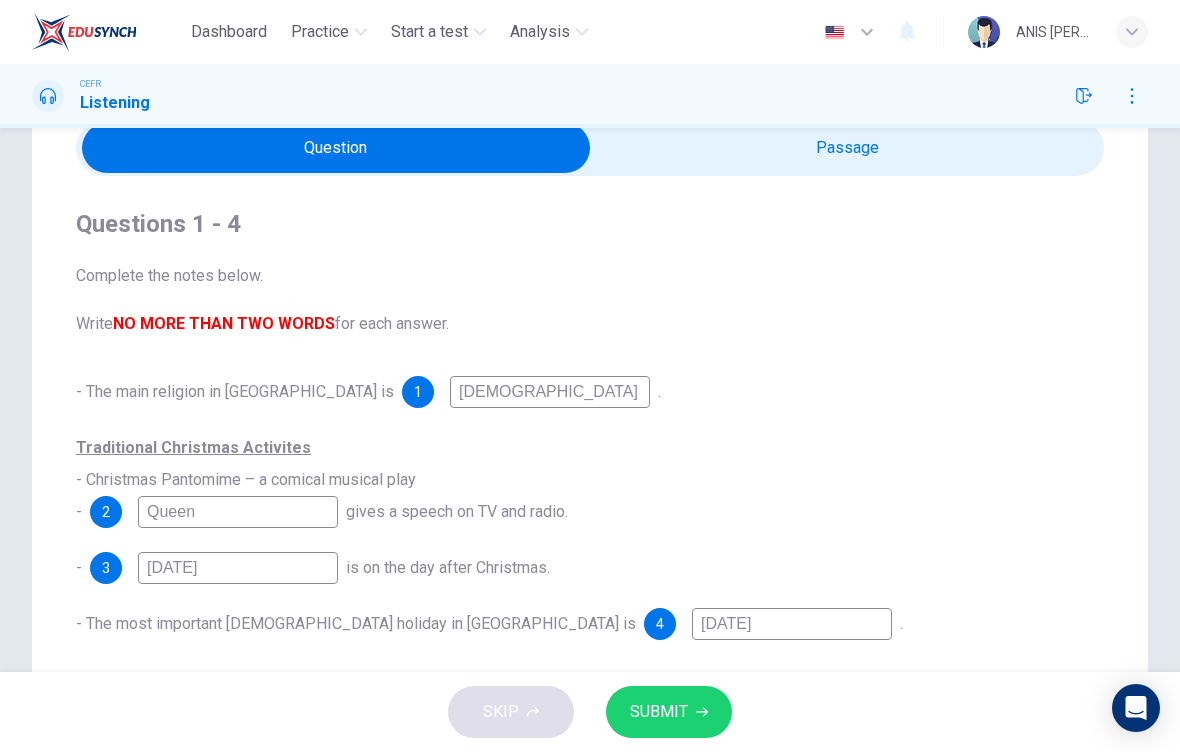 type on "53" 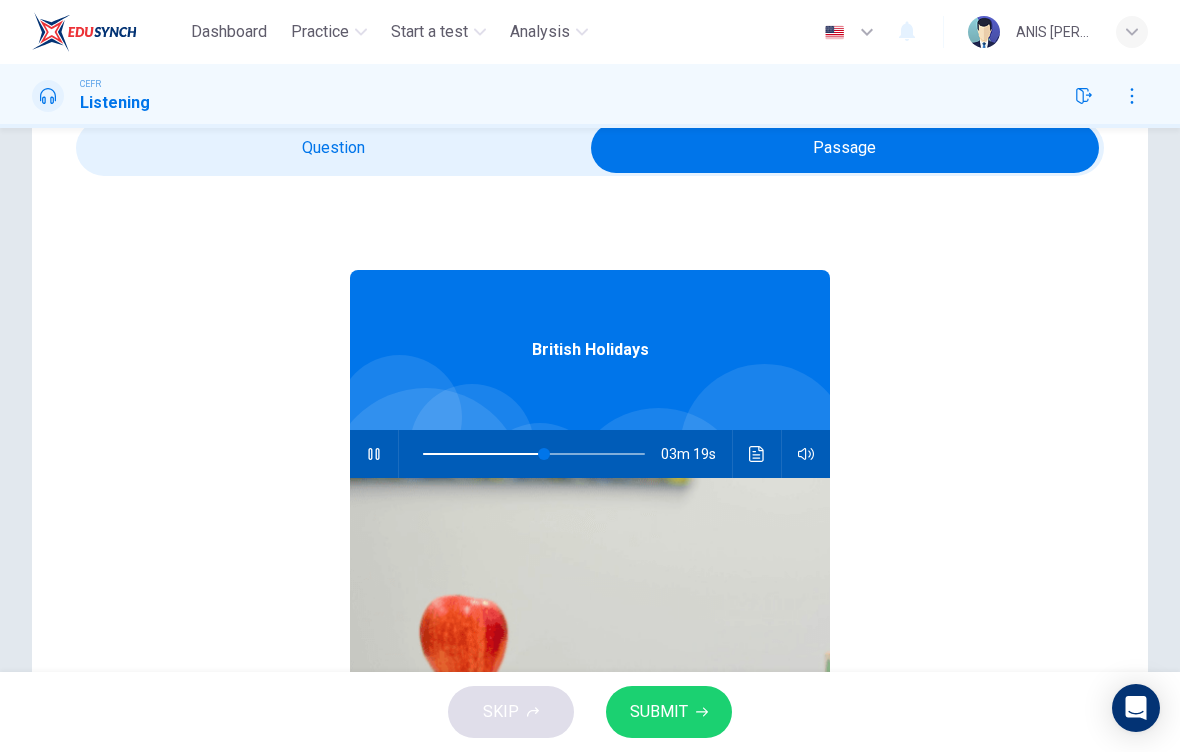 click at bounding box center [374, 454] 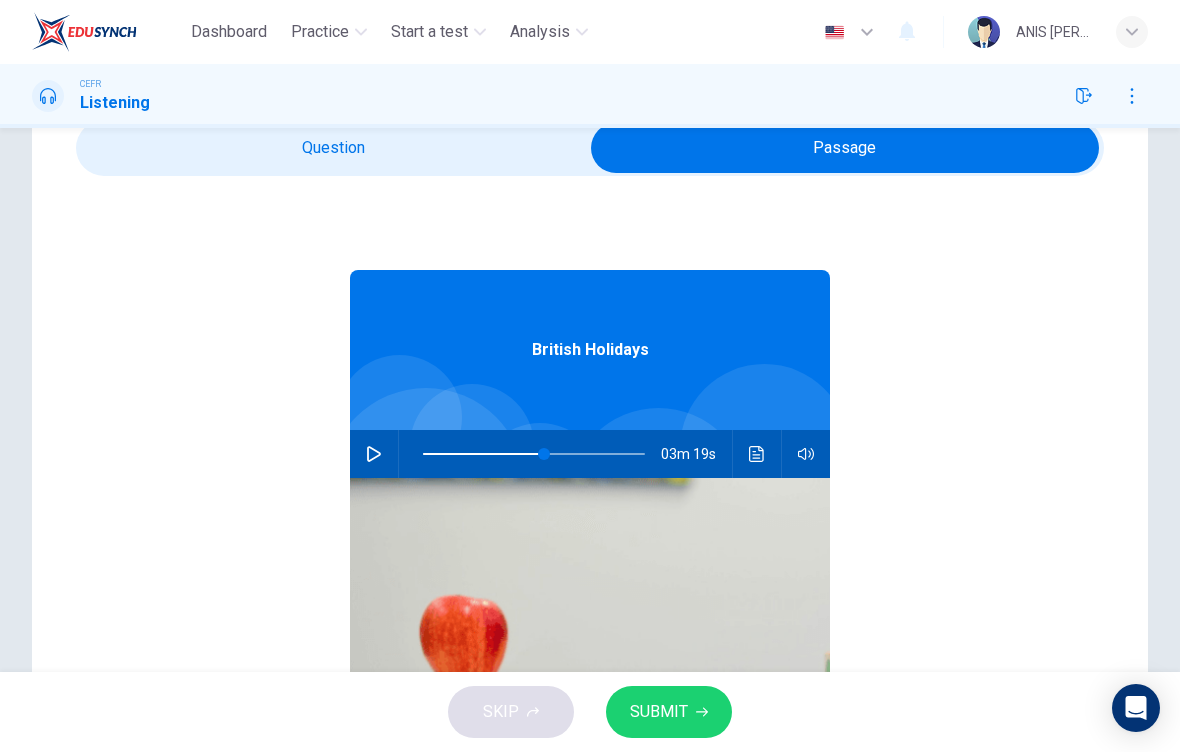 click at bounding box center [845, 148] 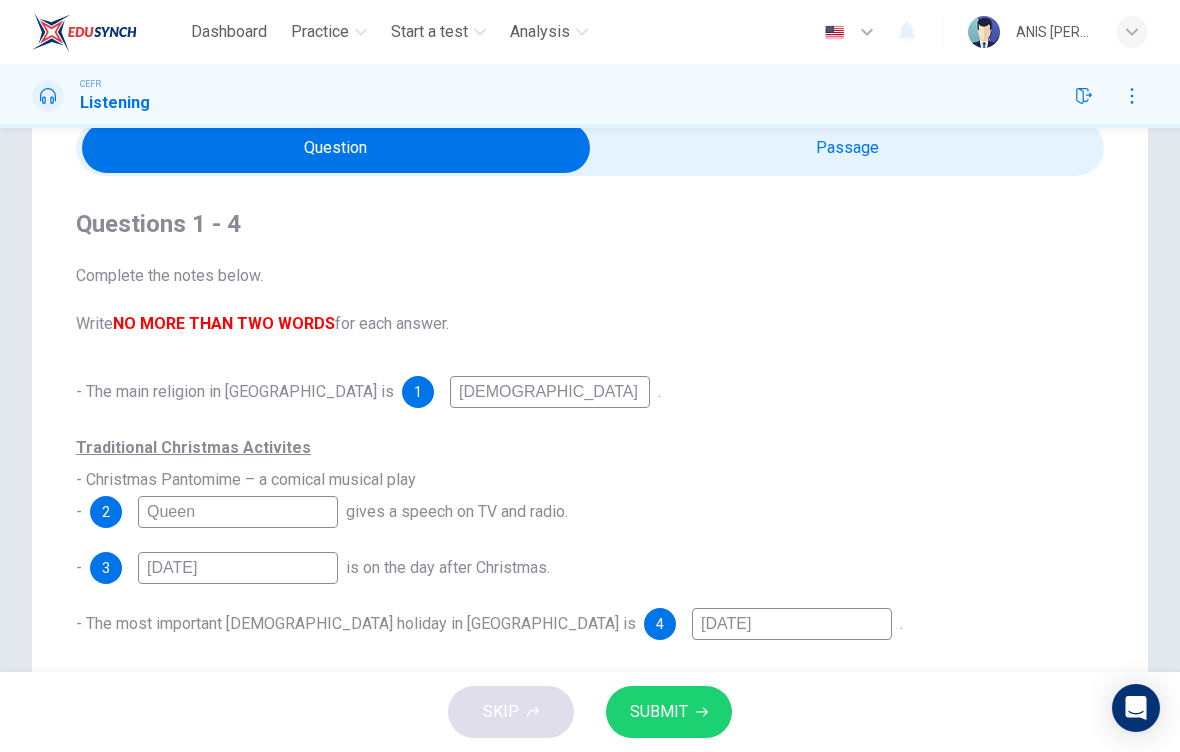 click on "SUBMIT" at bounding box center [659, 712] 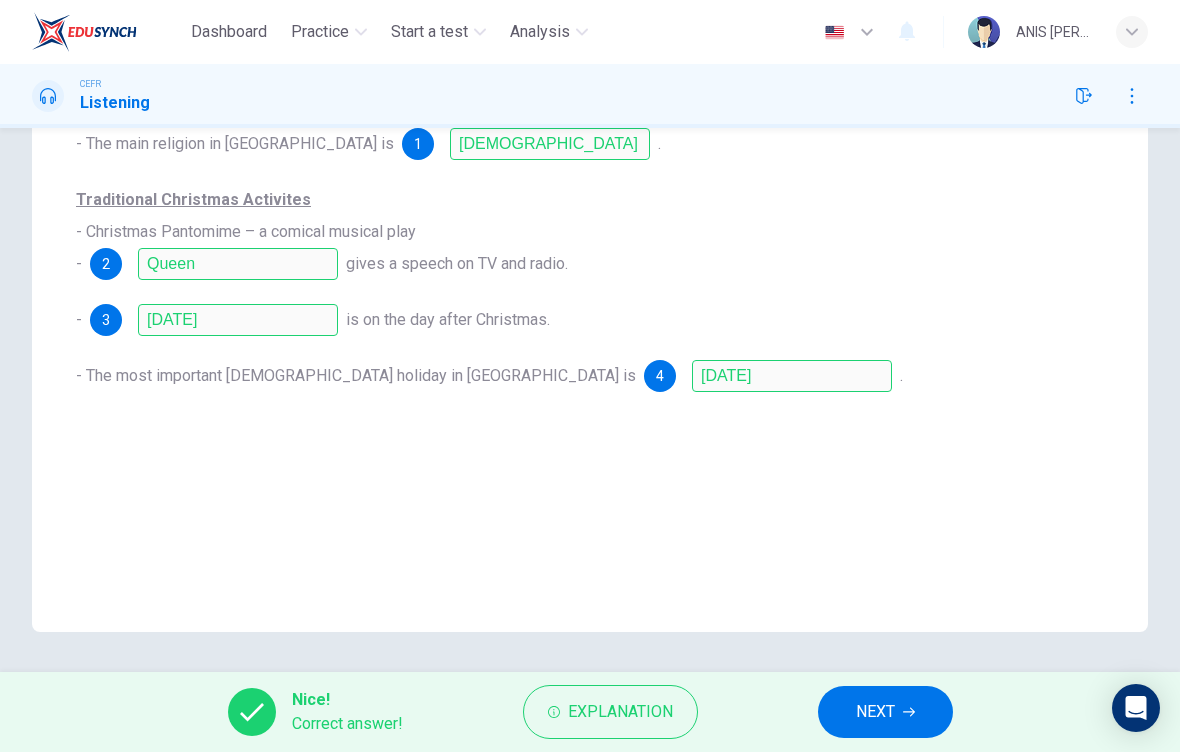 scroll, scrollTop: 340, scrollLeft: 0, axis: vertical 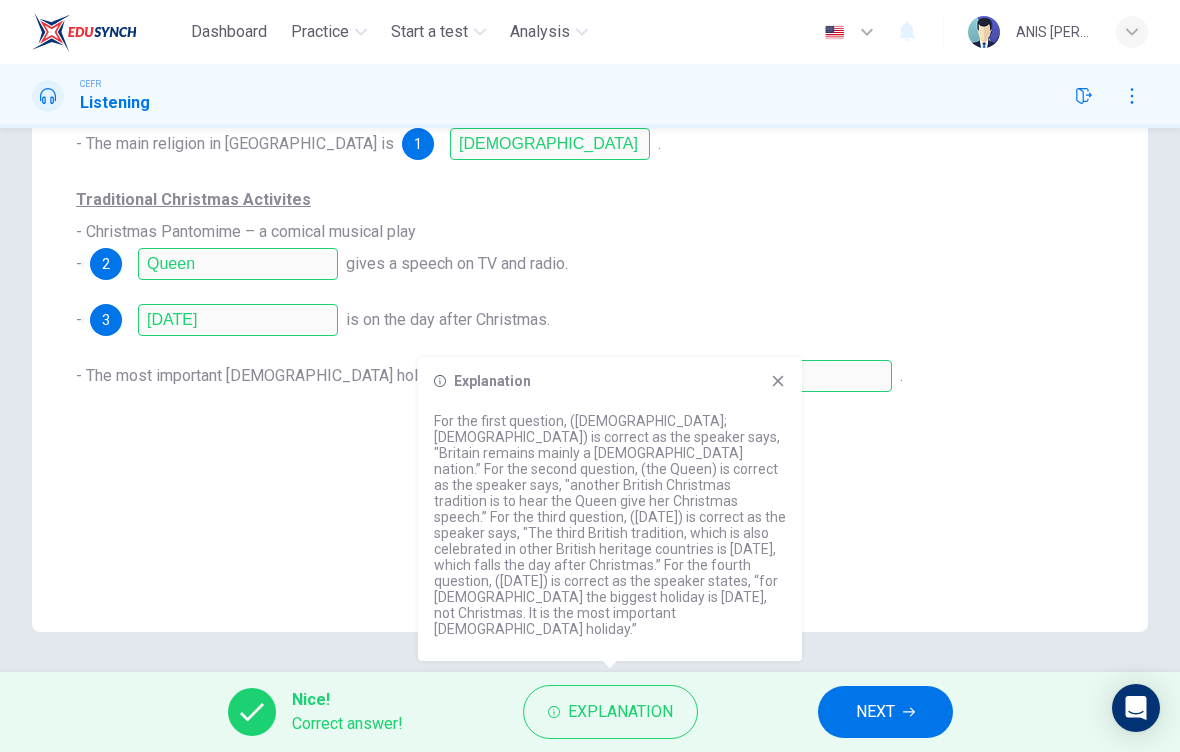 click 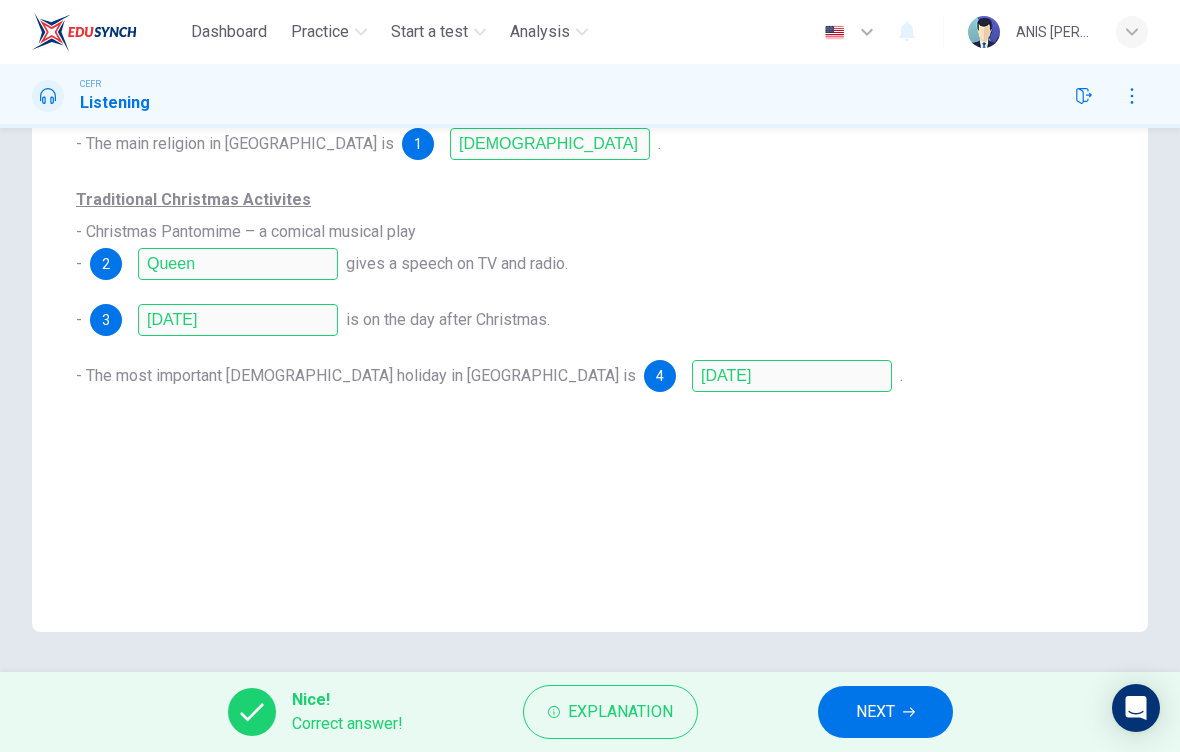 click on "NEXT" at bounding box center (875, 712) 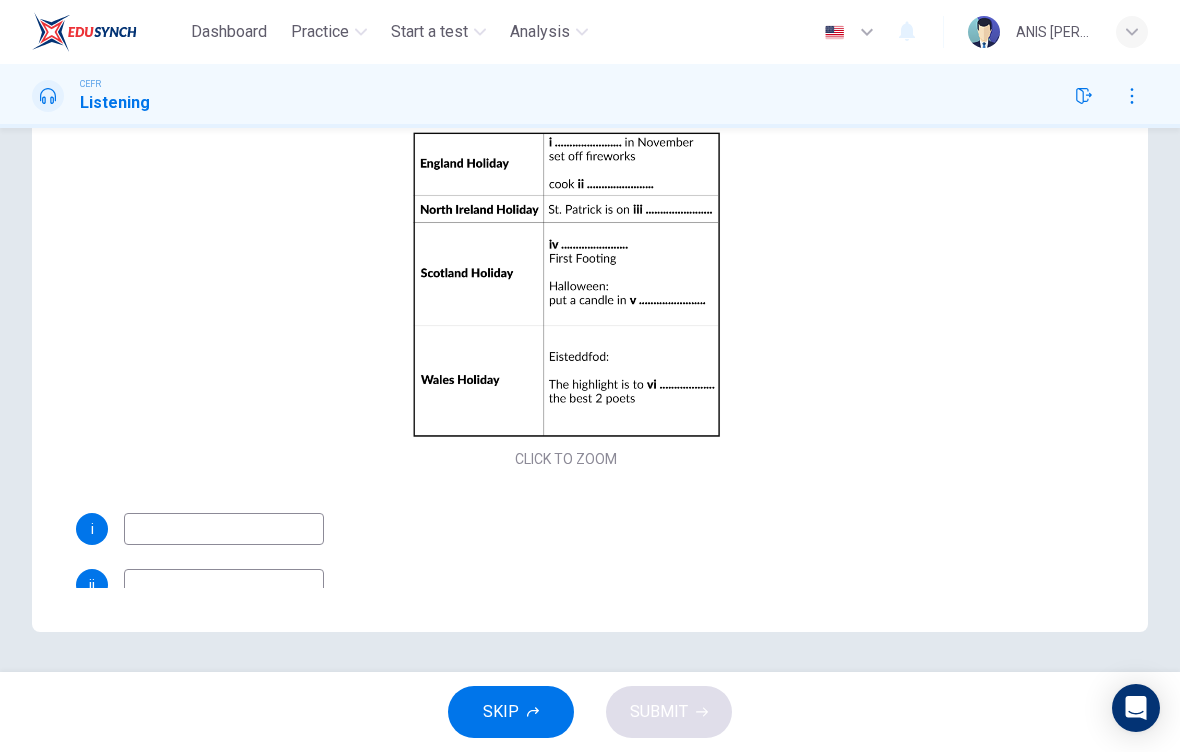 scroll, scrollTop: 0, scrollLeft: 0, axis: both 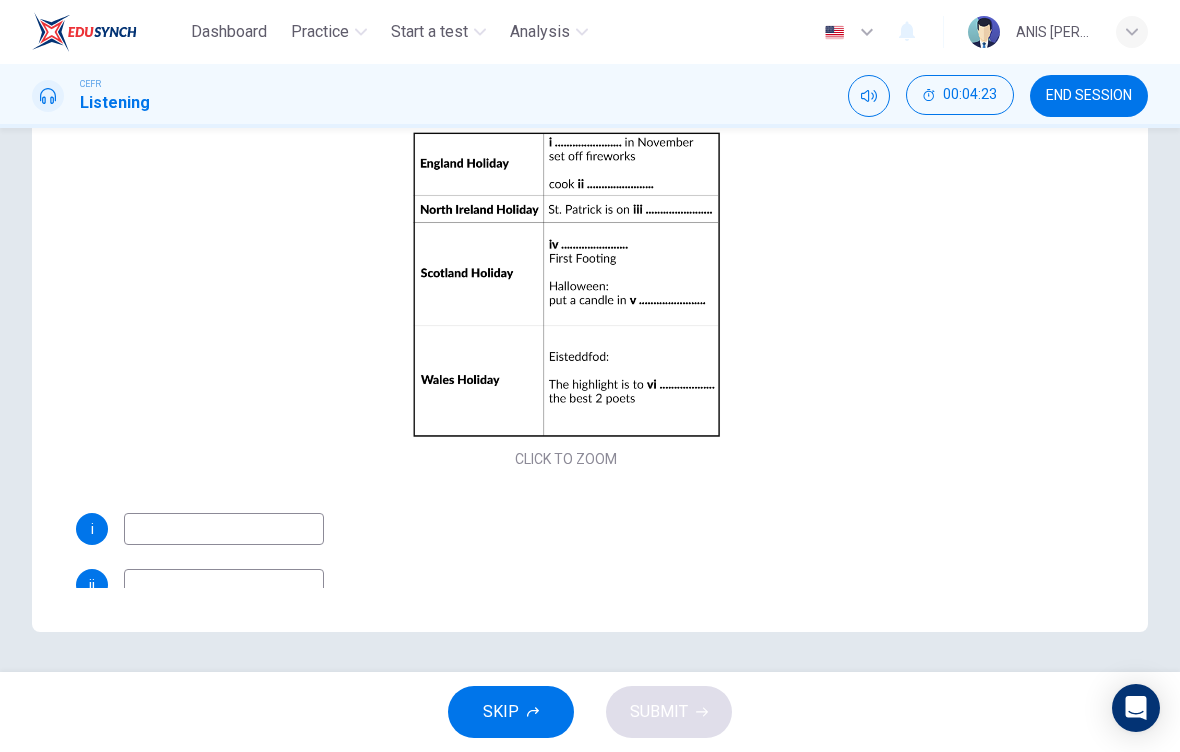 click on "Click to Zoom" at bounding box center [566, 301] 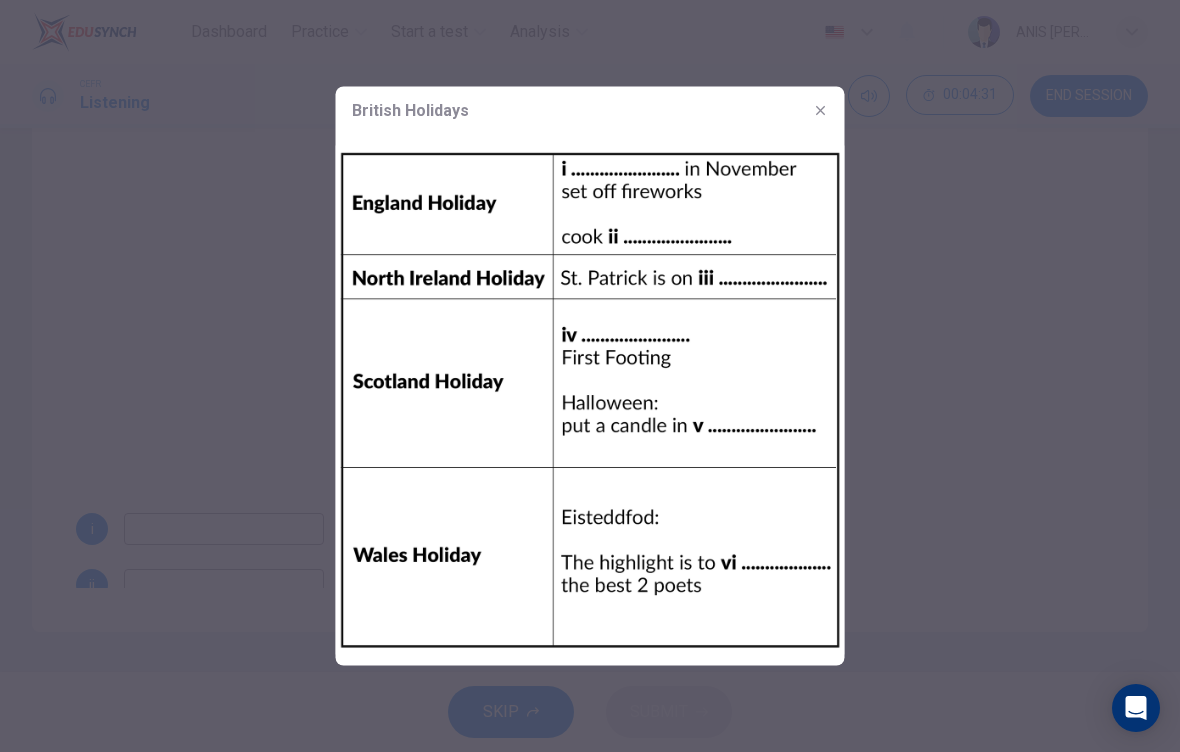 click at bounding box center [590, 376] 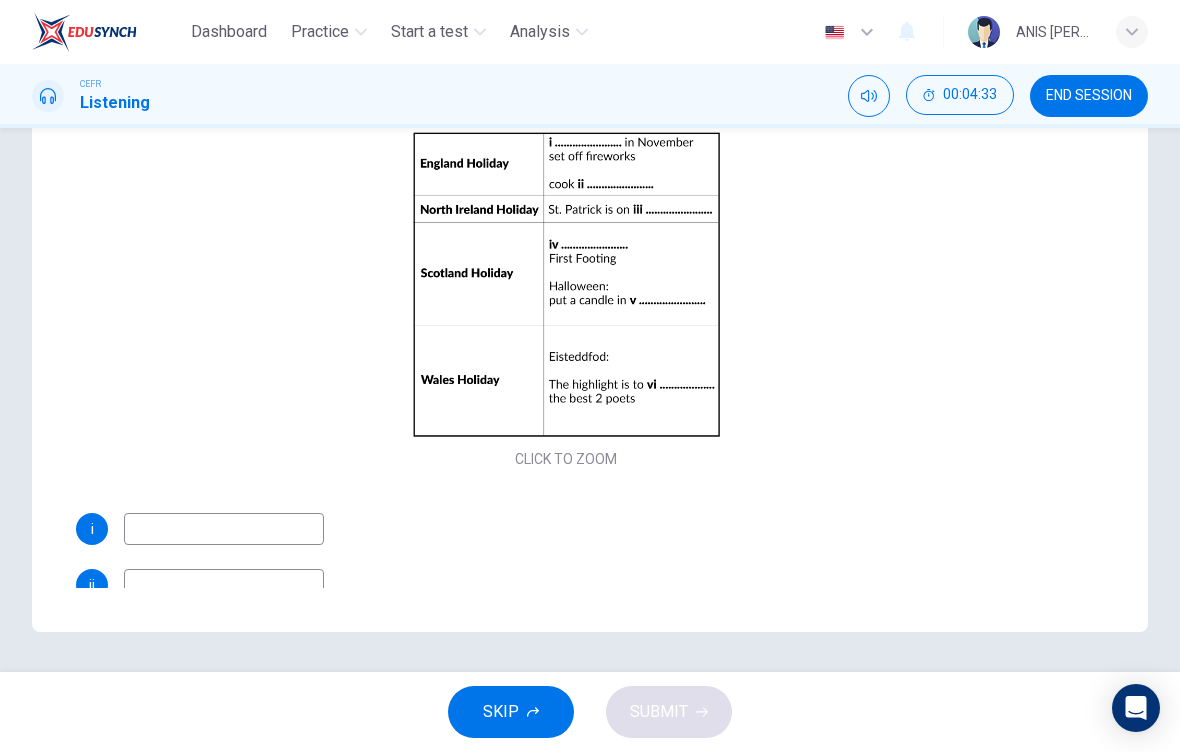 click on "Click to Zoom" at bounding box center [566, 301] 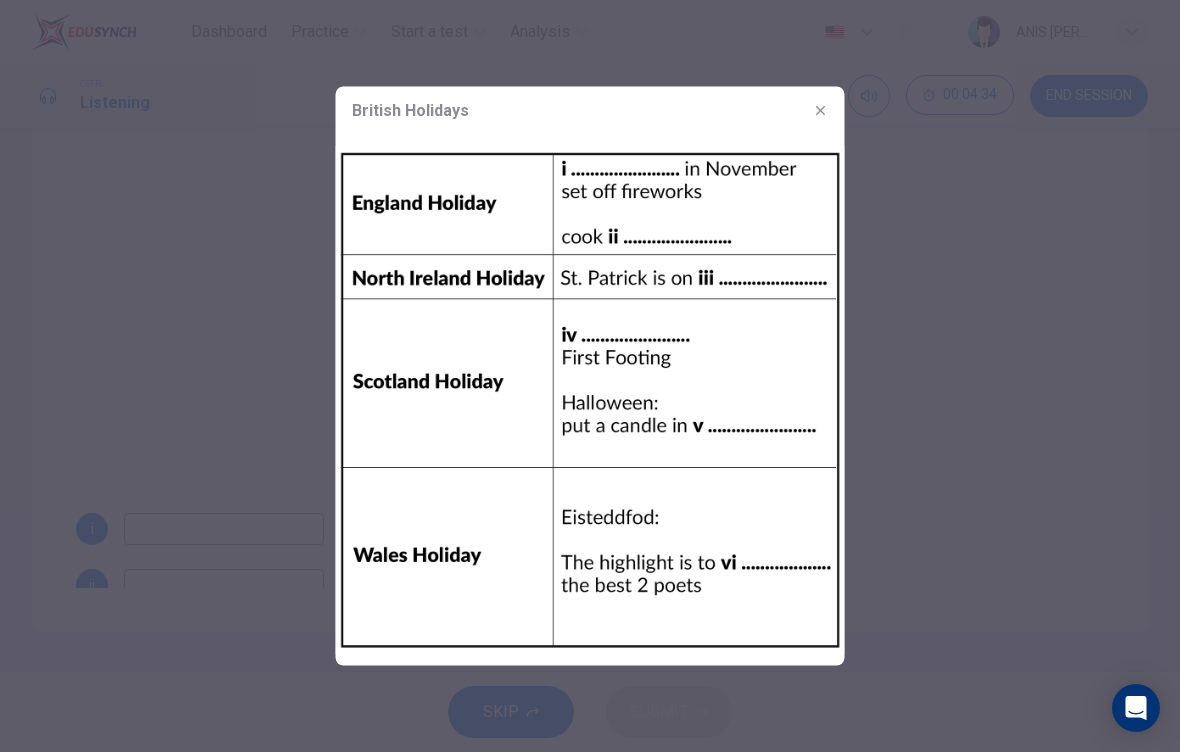 click at bounding box center [590, 376] 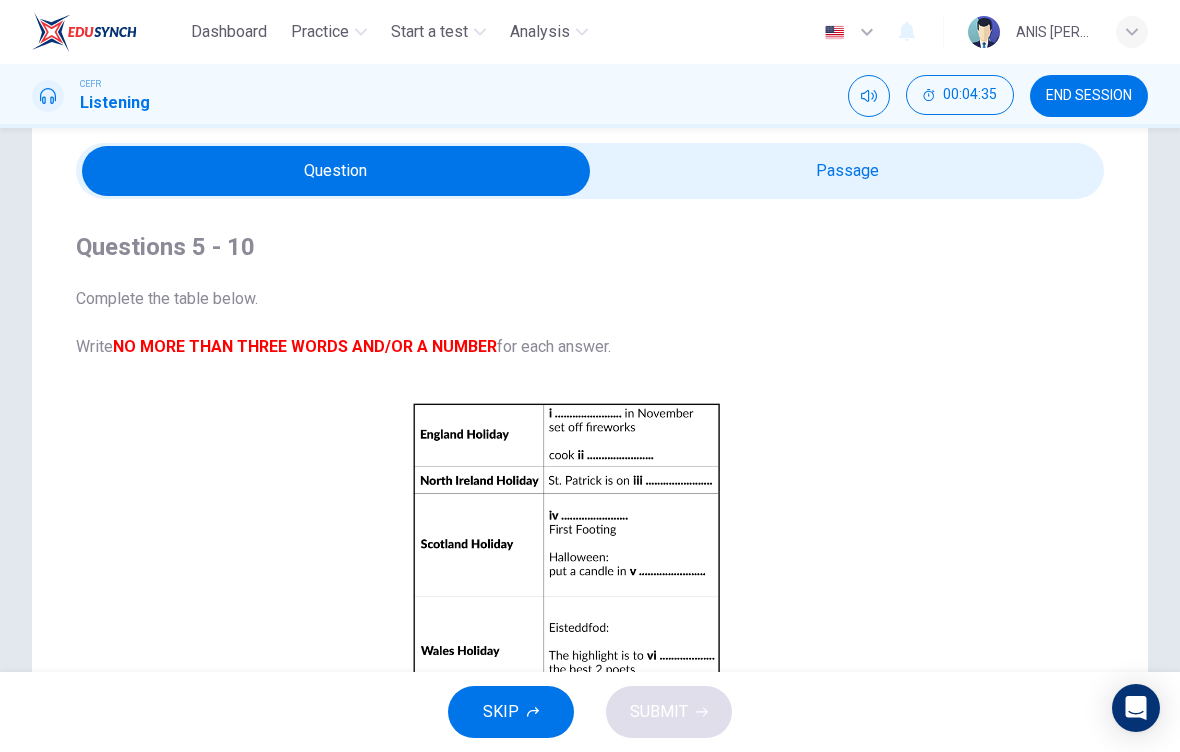 scroll, scrollTop: 64, scrollLeft: 0, axis: vertical 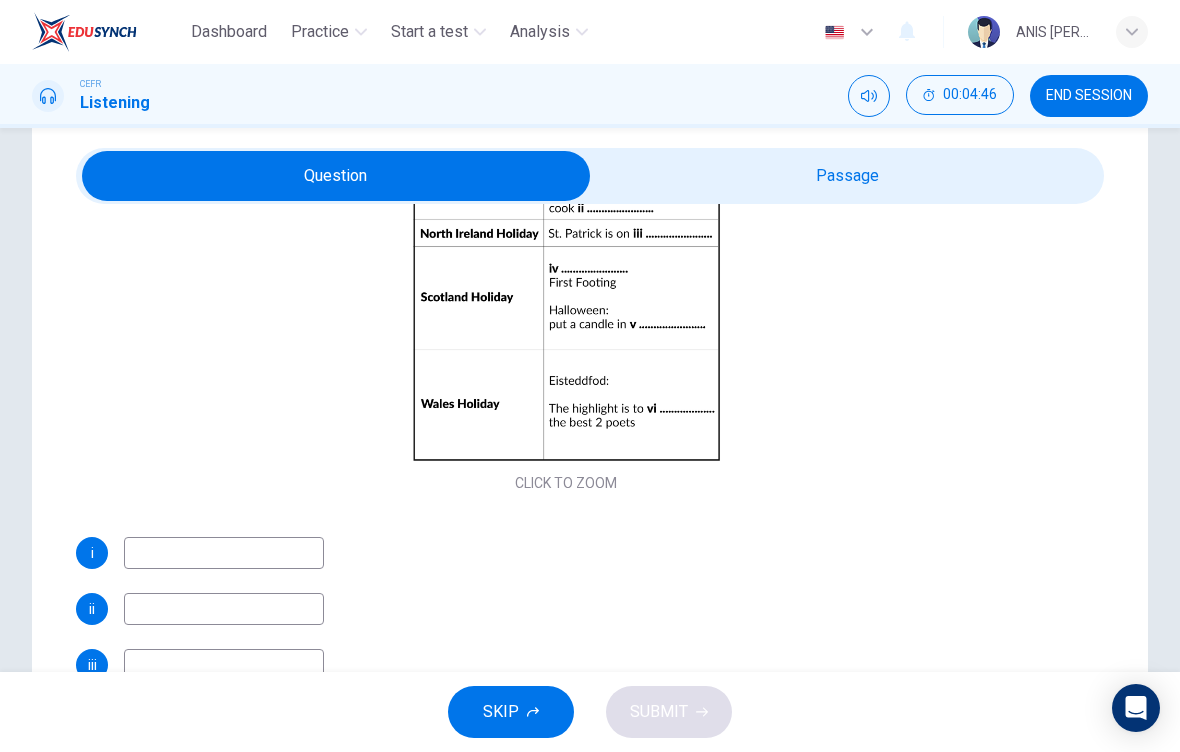 click on "Click to Zoom" at bounding box center (566, 324) 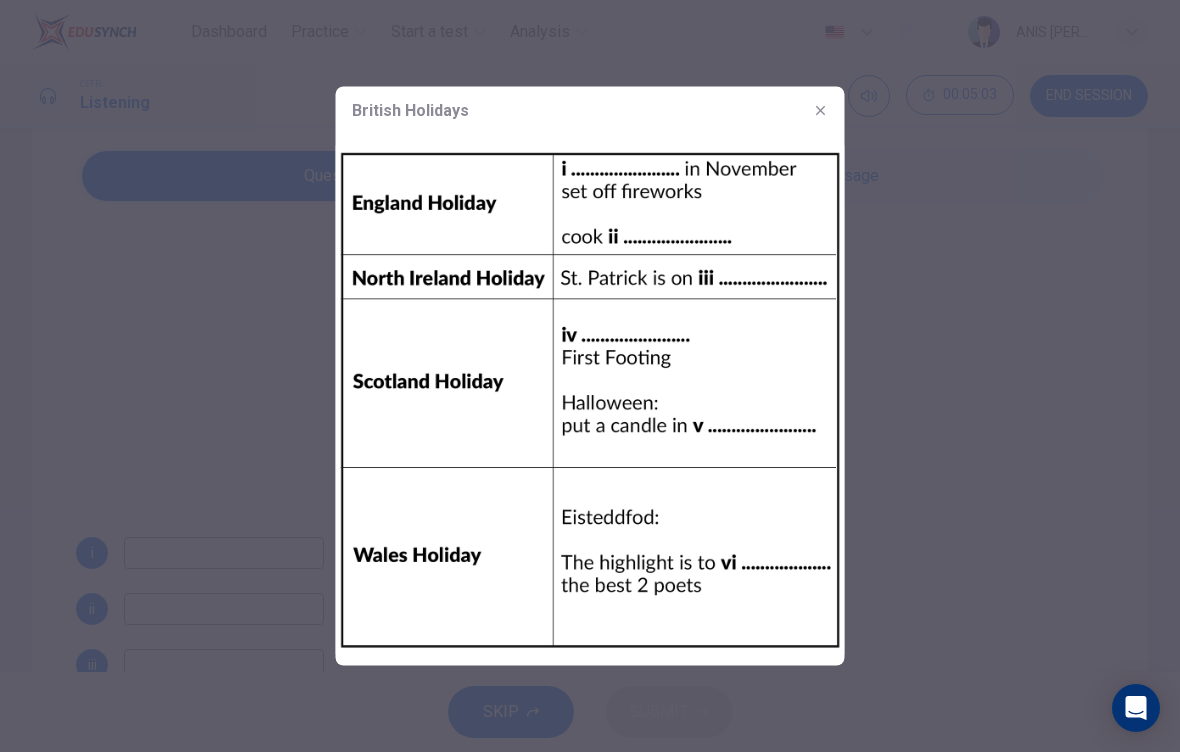 click at bounding box center [590, 376] 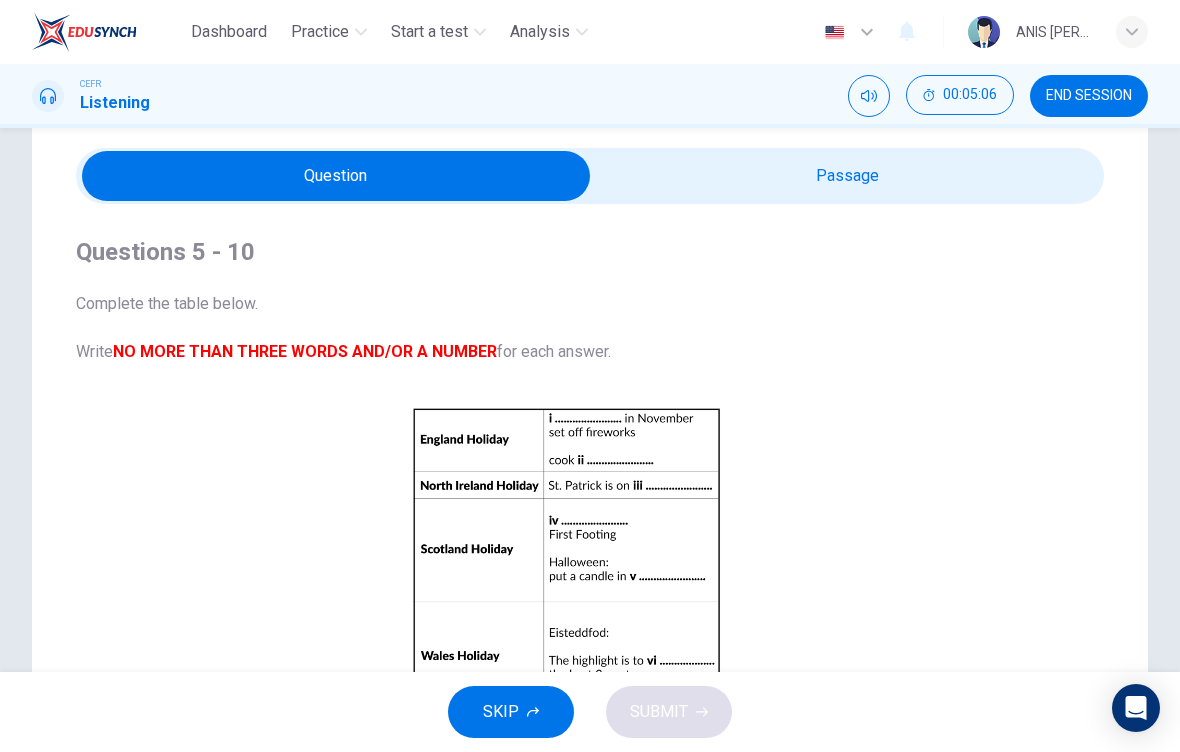 click at bounding box center (336, 176) 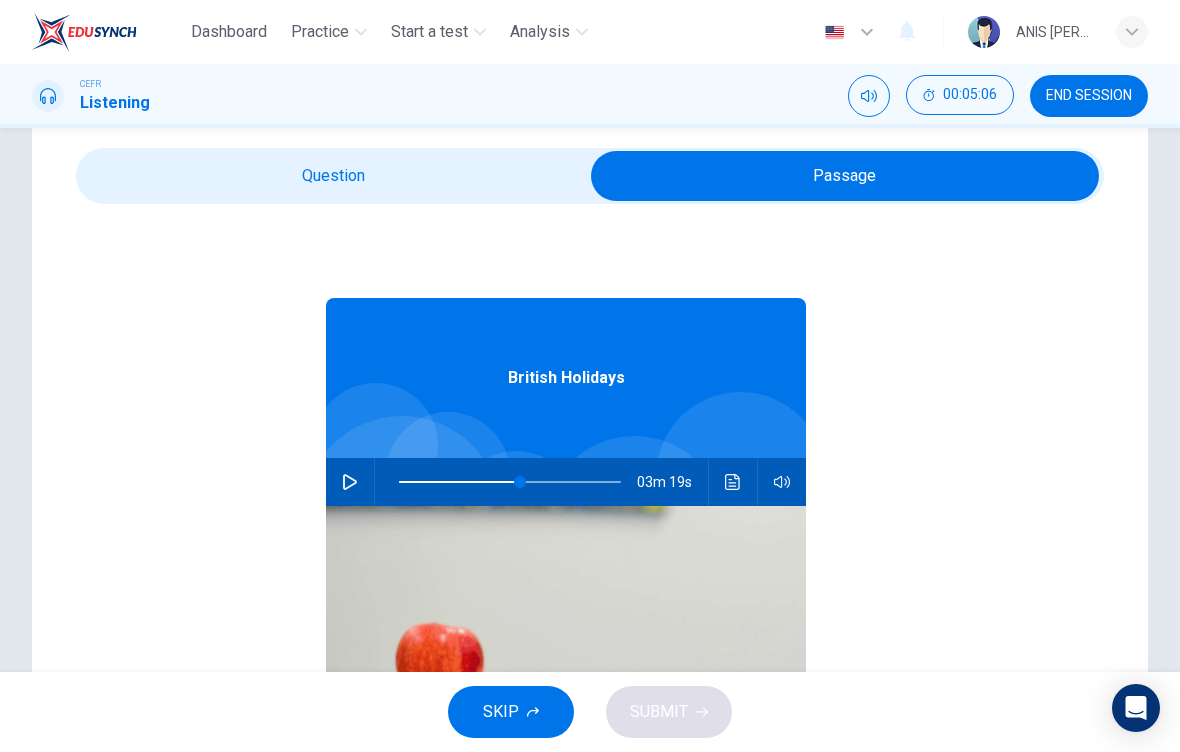 scroll, scrollTop: 0, scrollLeft: 0, axis: both 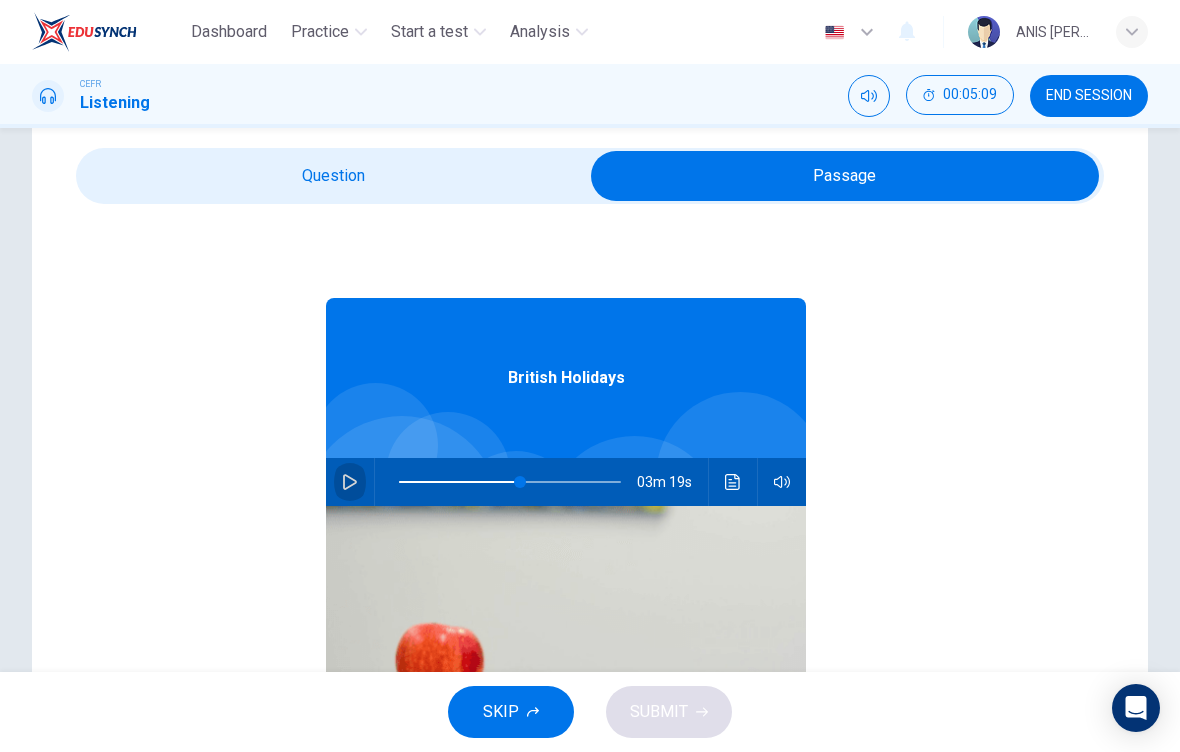 click 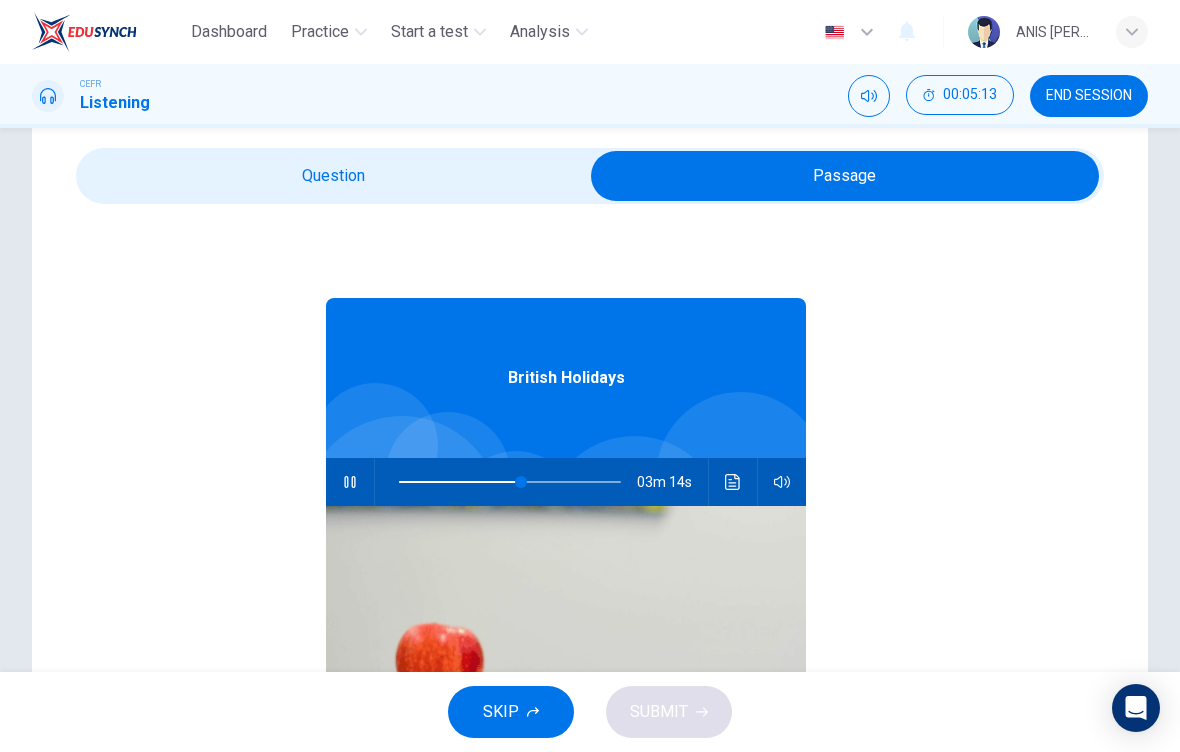 type on "55" 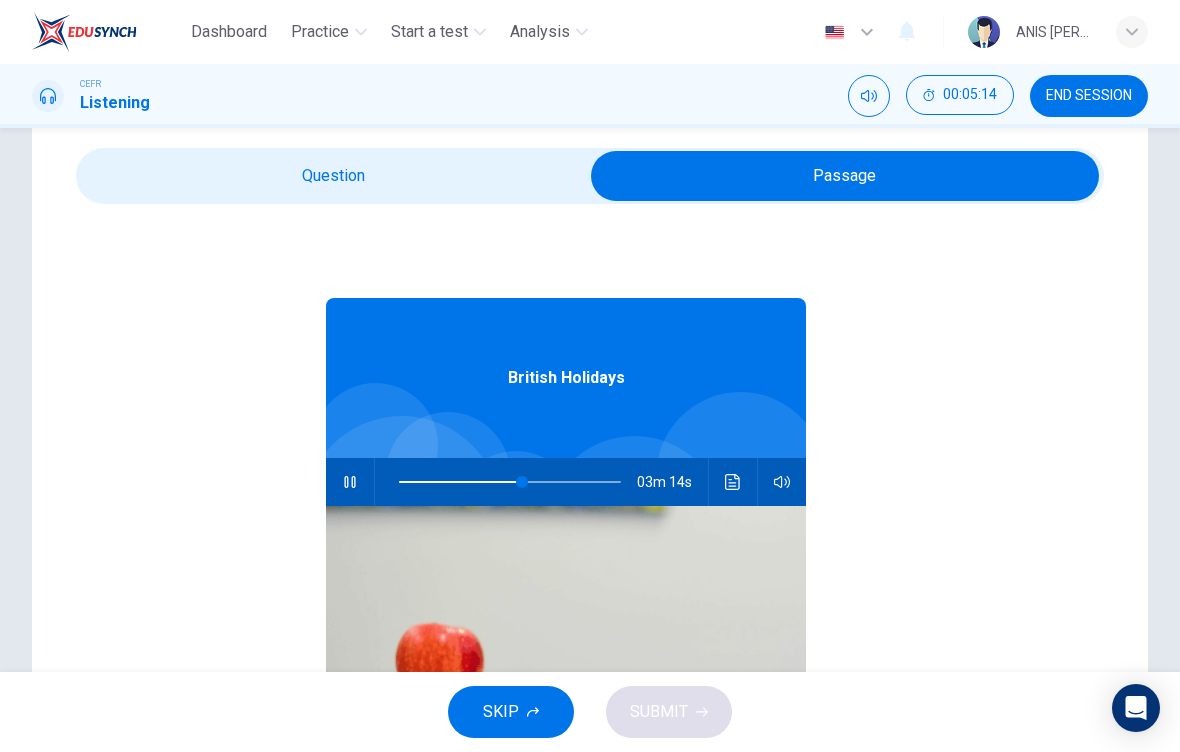 click at bounding box center [845, 176] 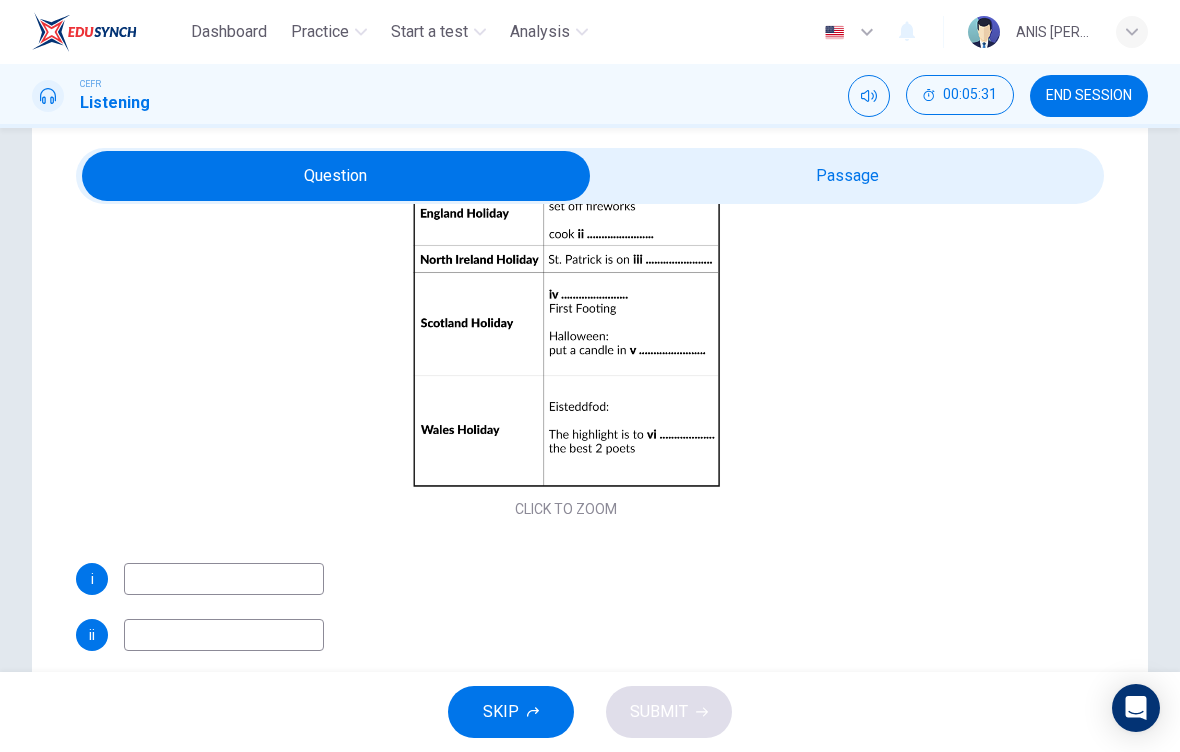 scroll, scrollTop: 230, scrollLeft: 0, axis: vertical 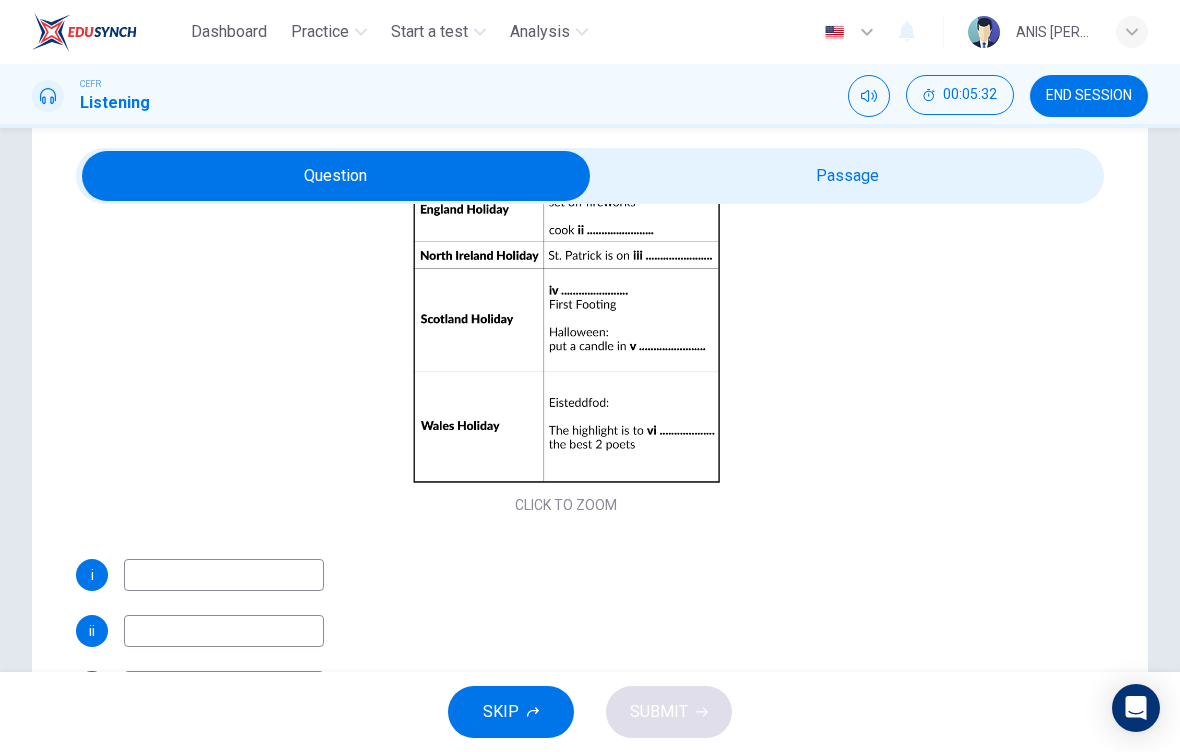 click on "Click to Zoom" at bounding box center (566, 346) 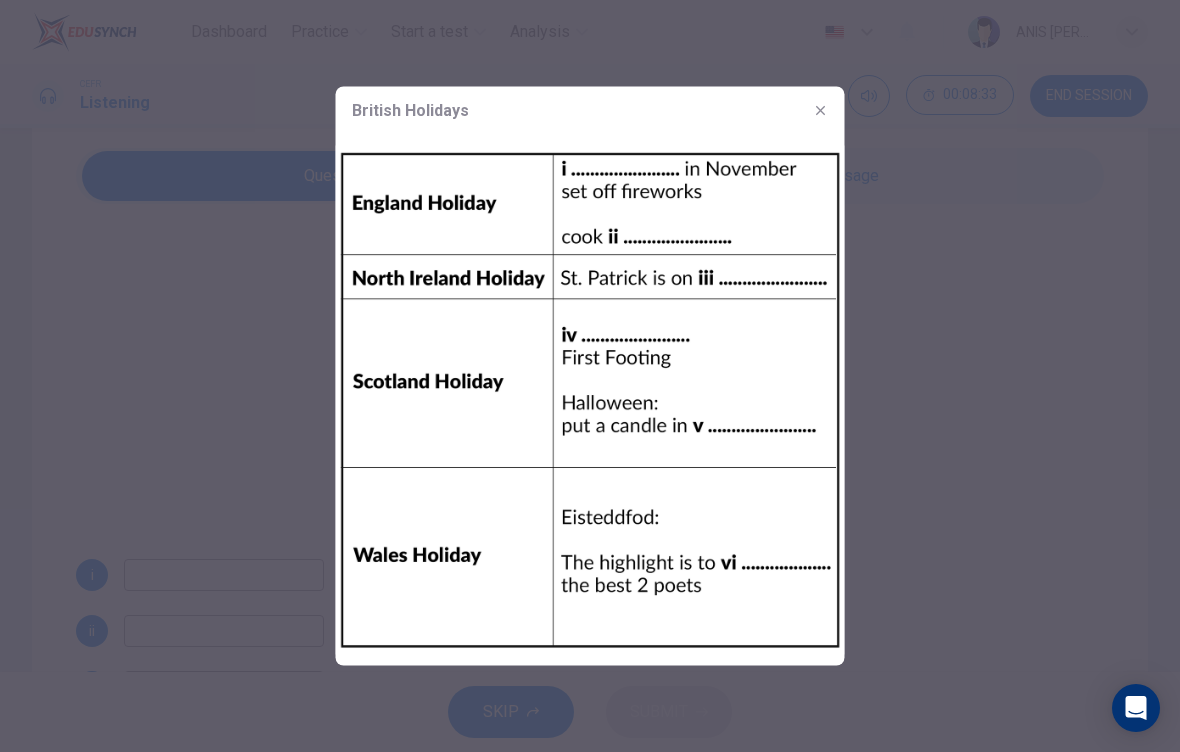 click at bounding box center (821, 111) 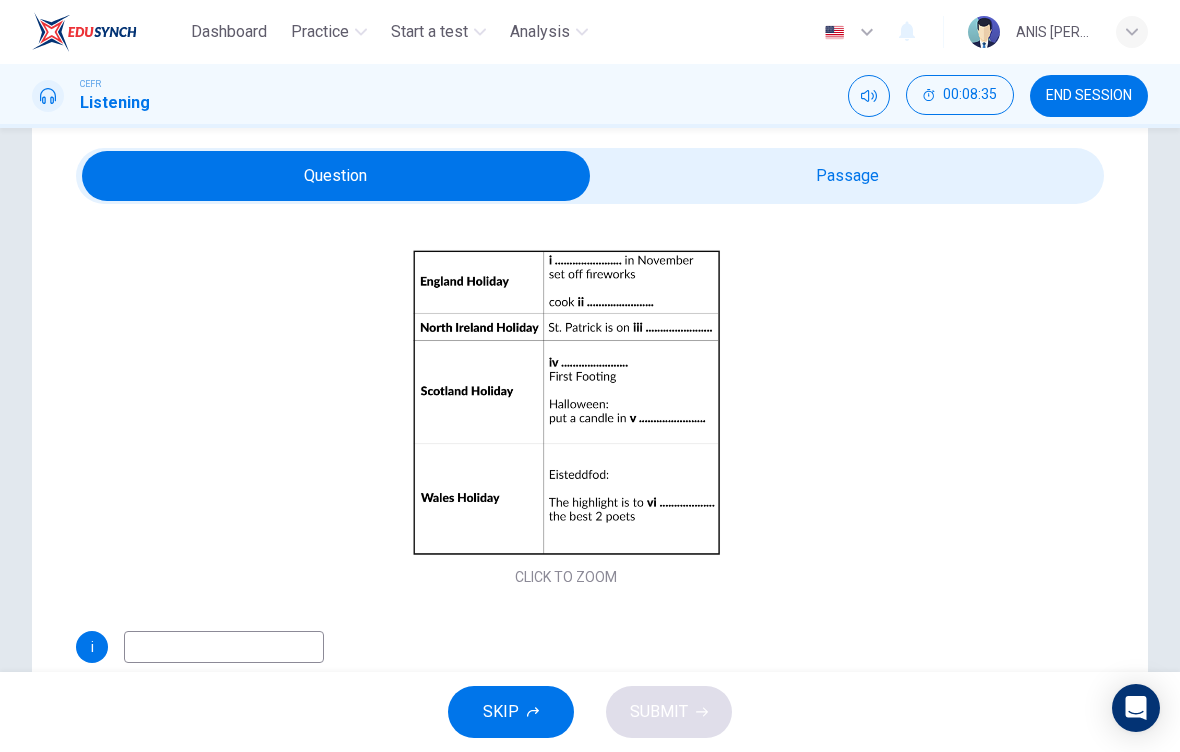 scroll, scrollTop: 159, scrollLeft: 0, axis: vertical 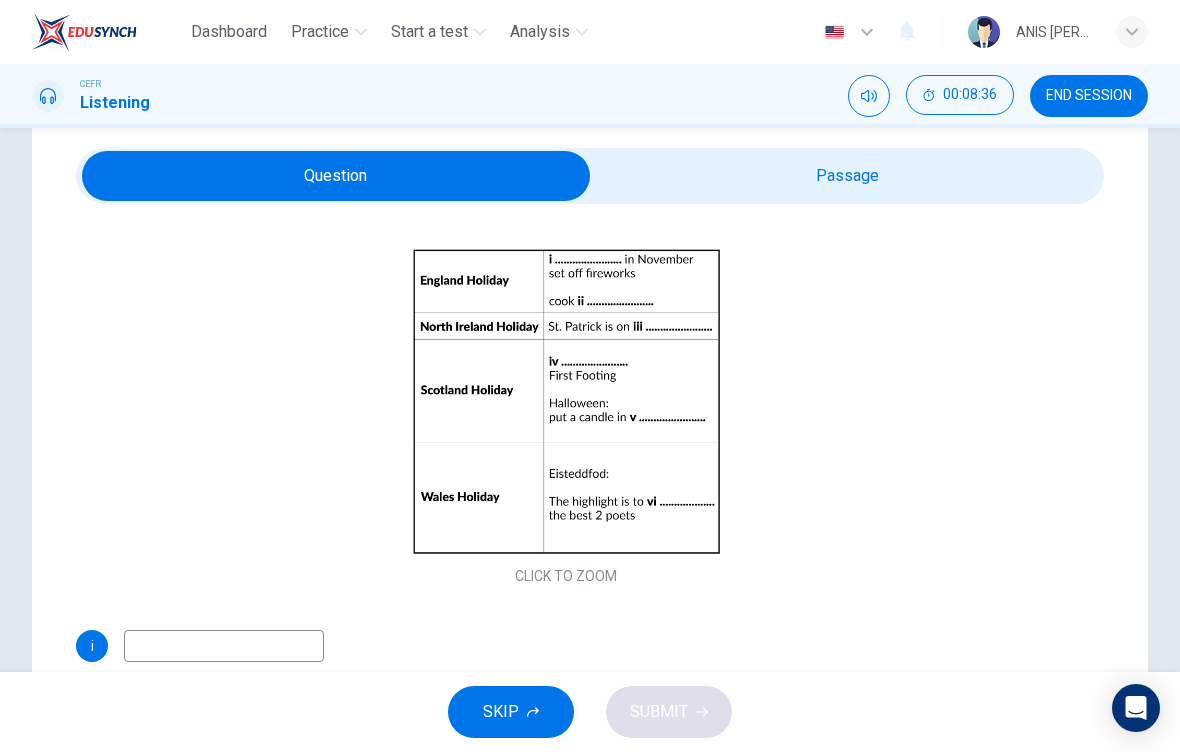 click on "Click to Zoom" at bounding box center [566, 418] 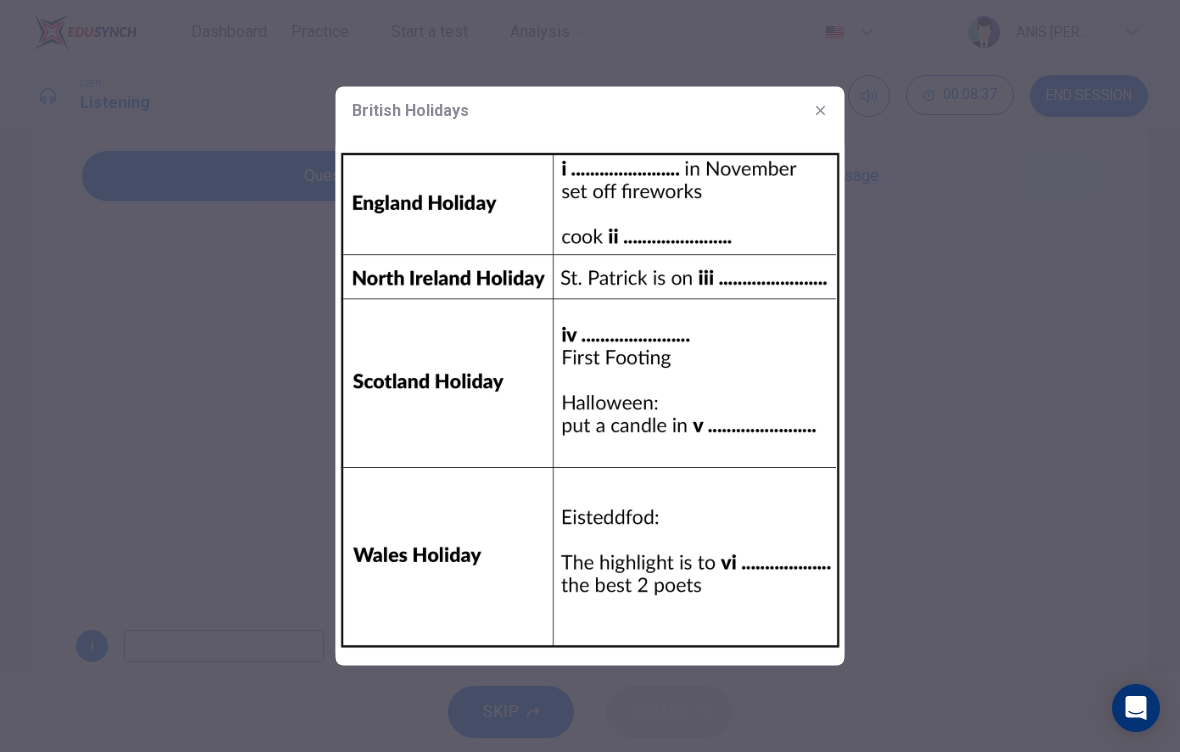 click at bounding box center (590, 376) 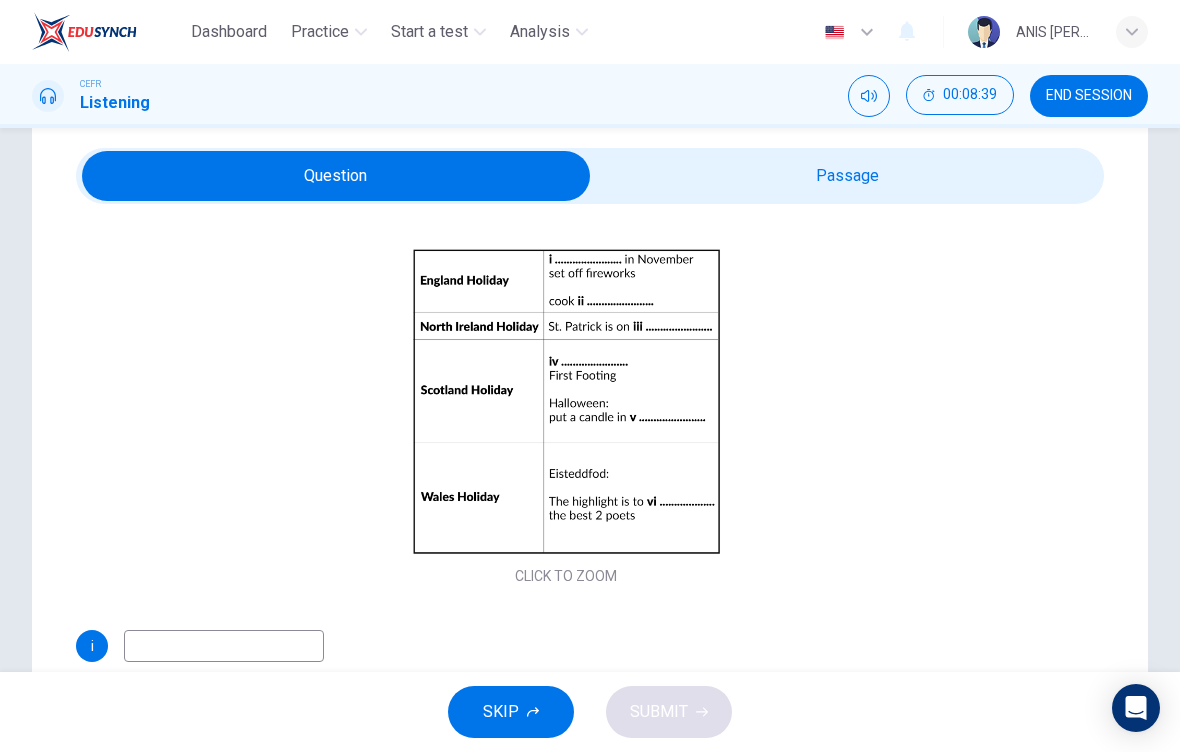 click on "Click to Zoom" at bounding box center (566, 418) 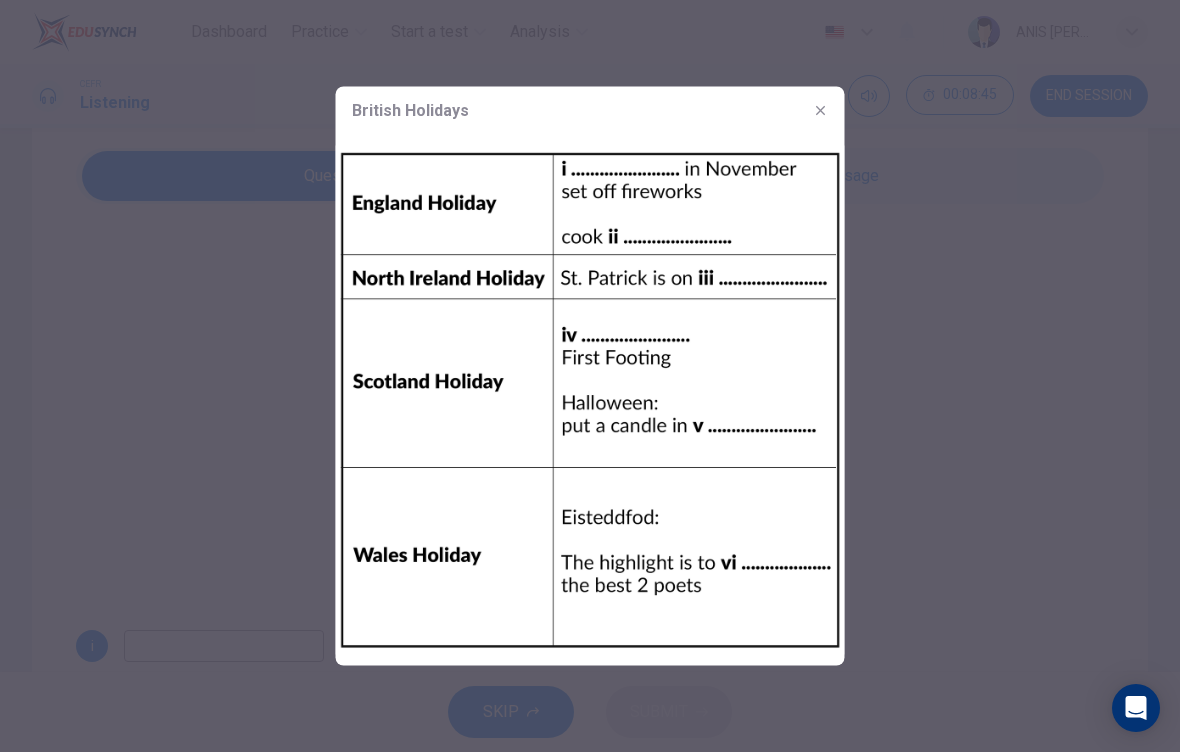 click at bounding box center (590, 376) 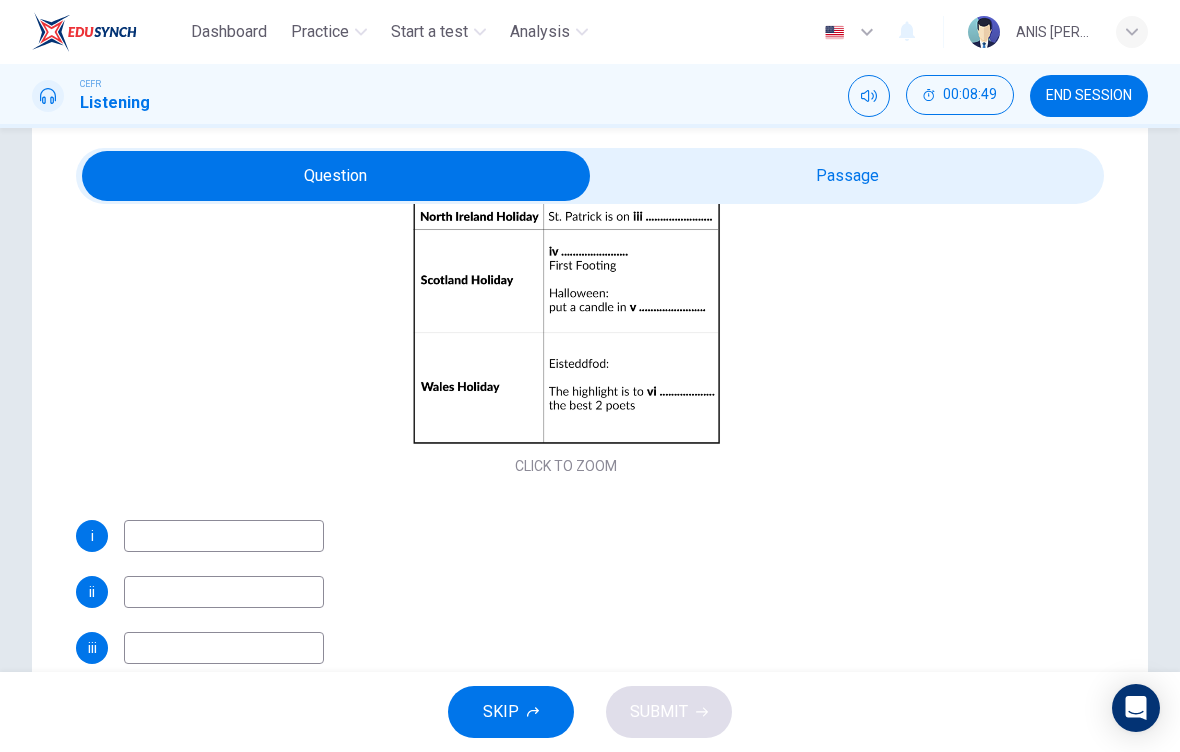 scroll, scrollTop: 269, scrollLeft: 0, axis: vertical 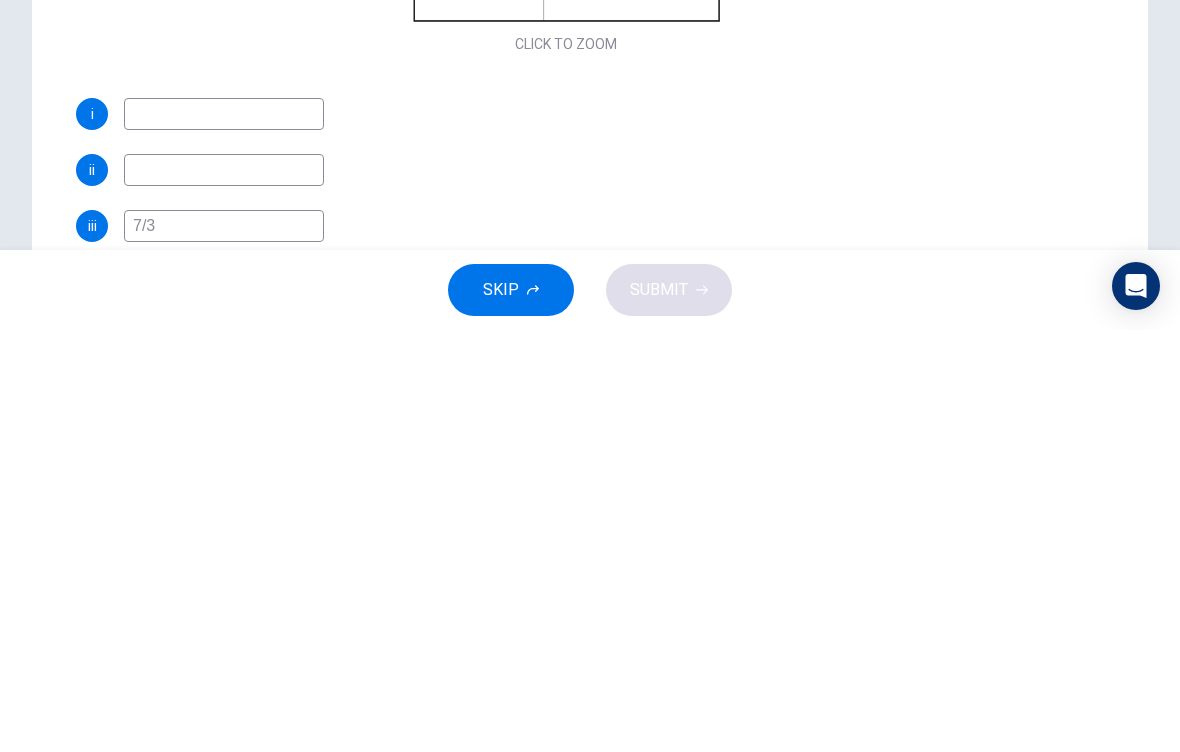 type on "7/3" 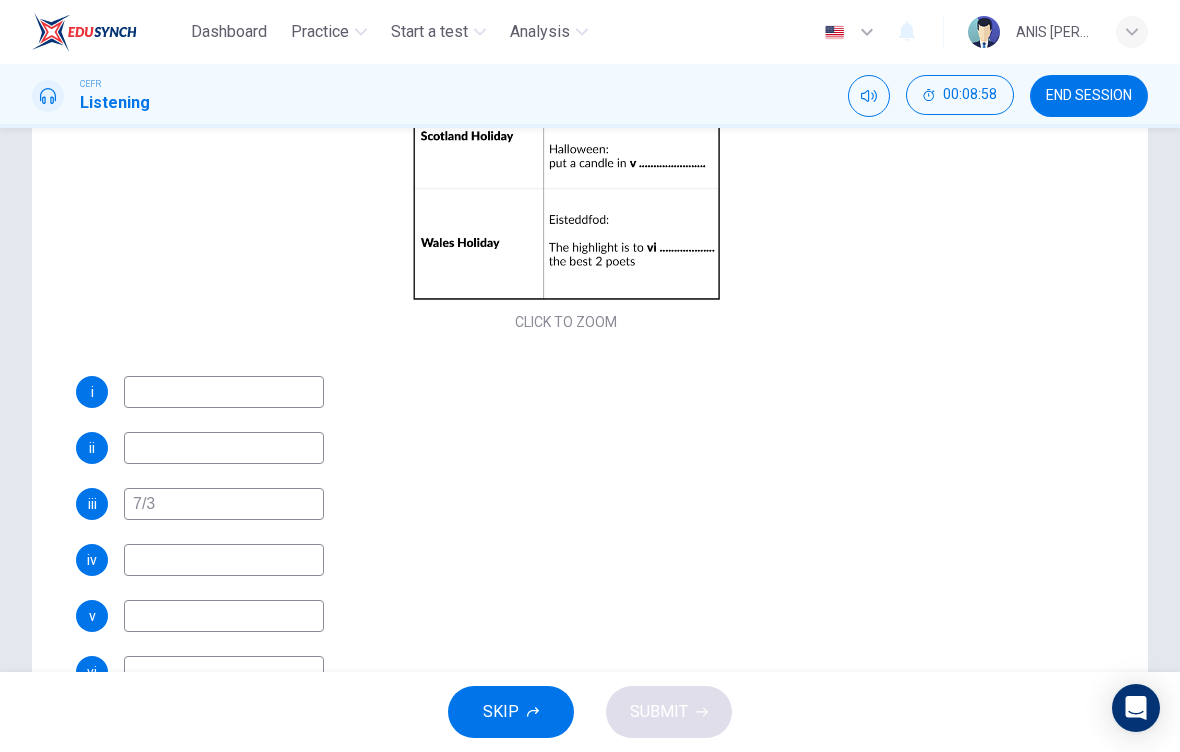 scroll, scrollTop: 248, scrollLeft: 0, axis: vertical 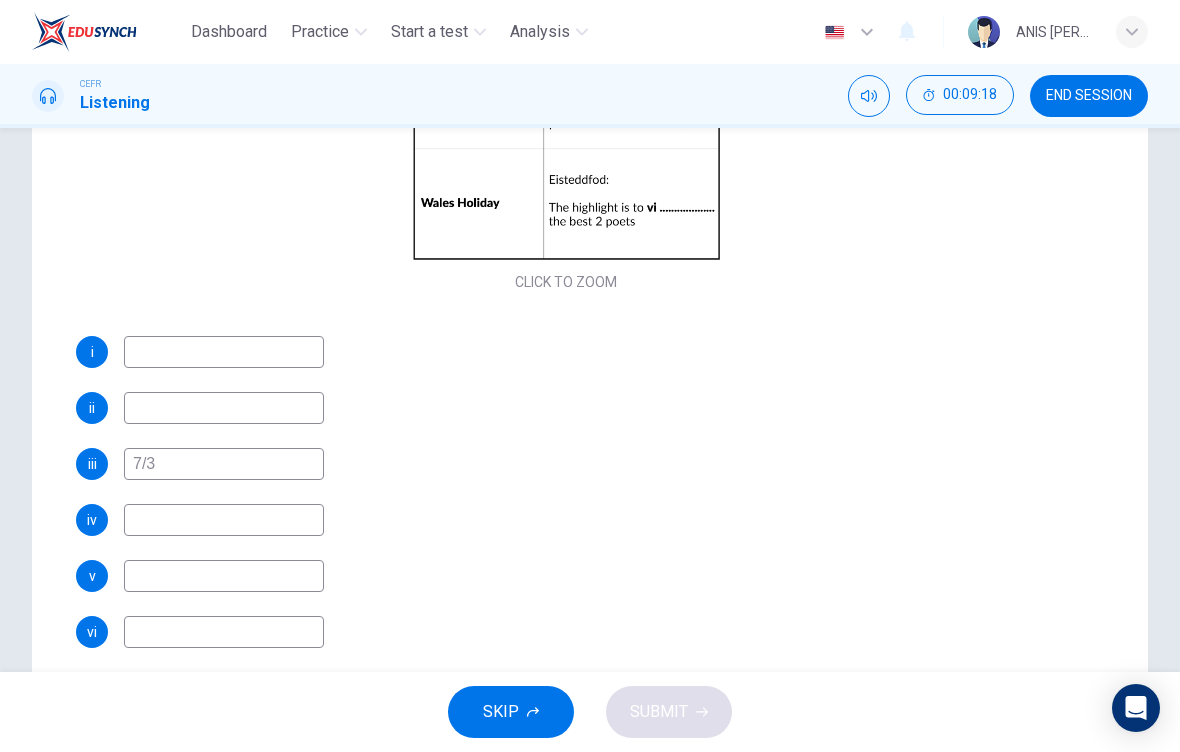 click at bounding box center (224, 632) 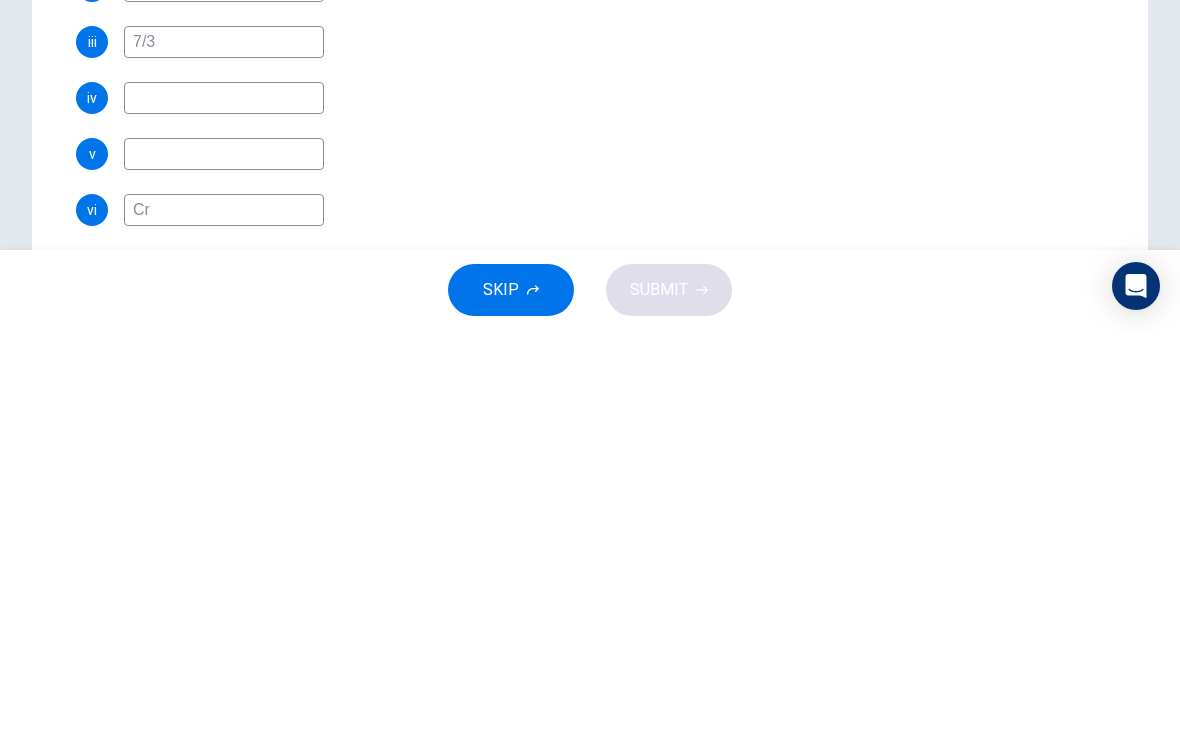 type on "C" 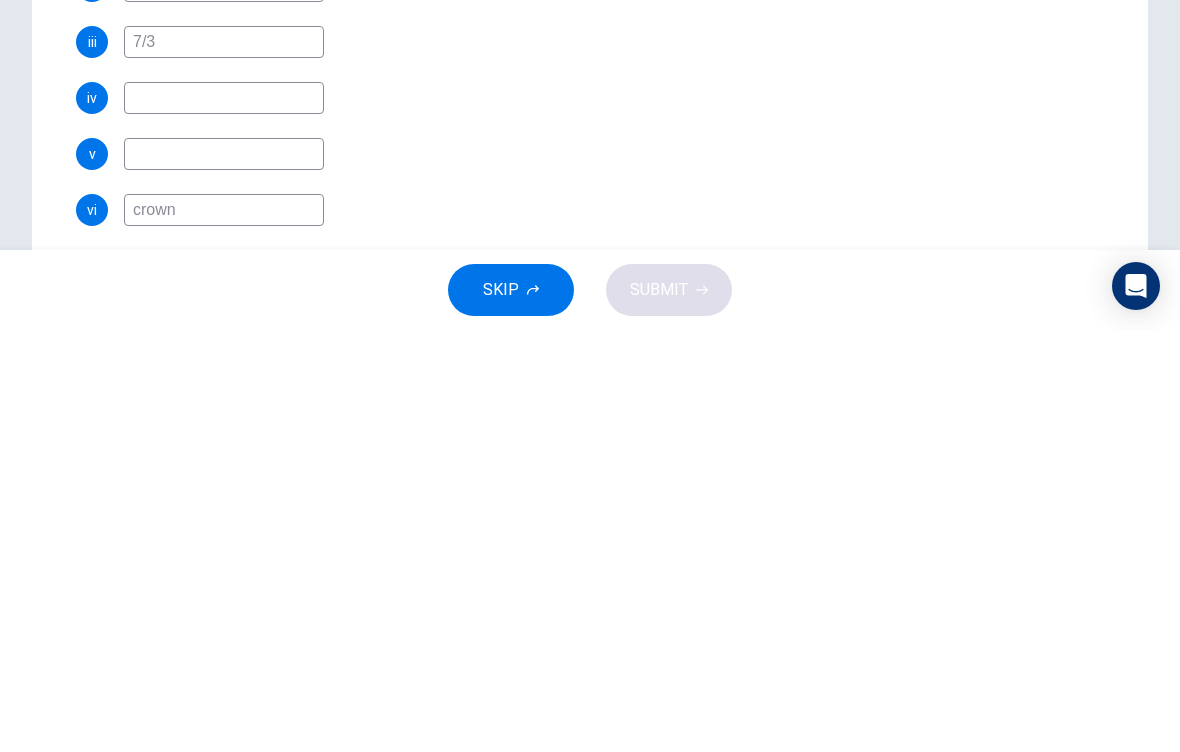 type on "crown" 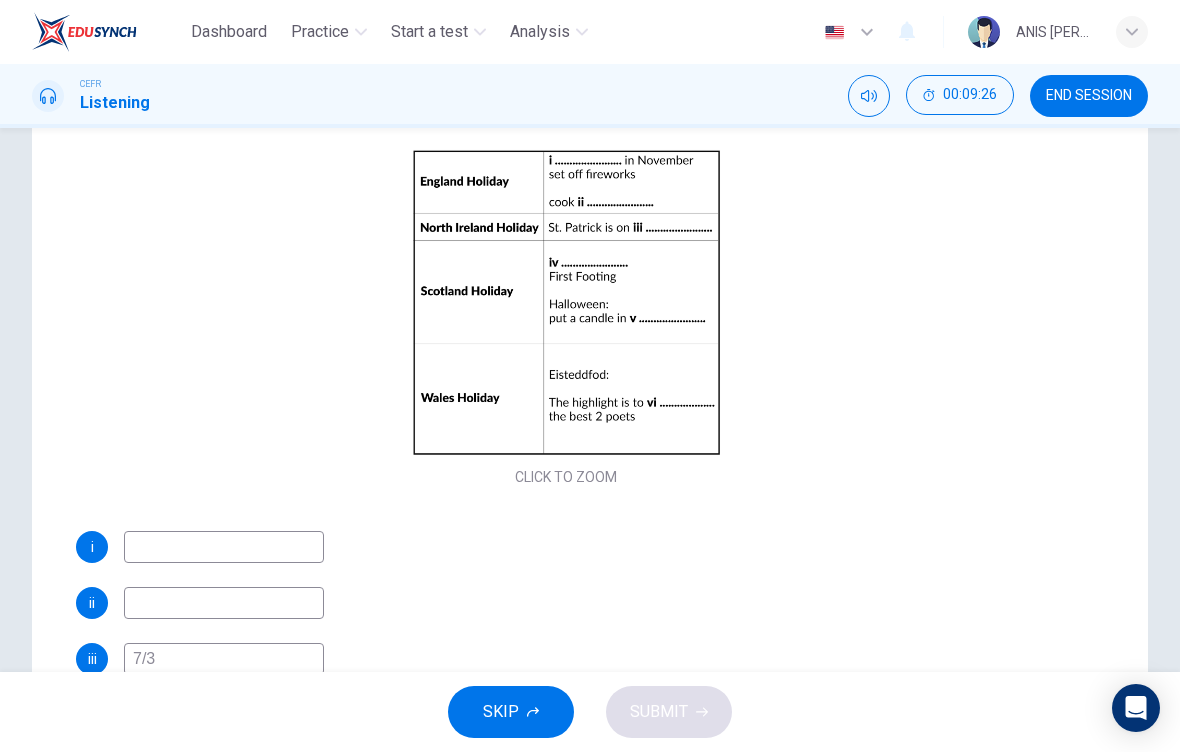 scroll, scrollTop: 75, scrollLeft: 0, axis: vertical 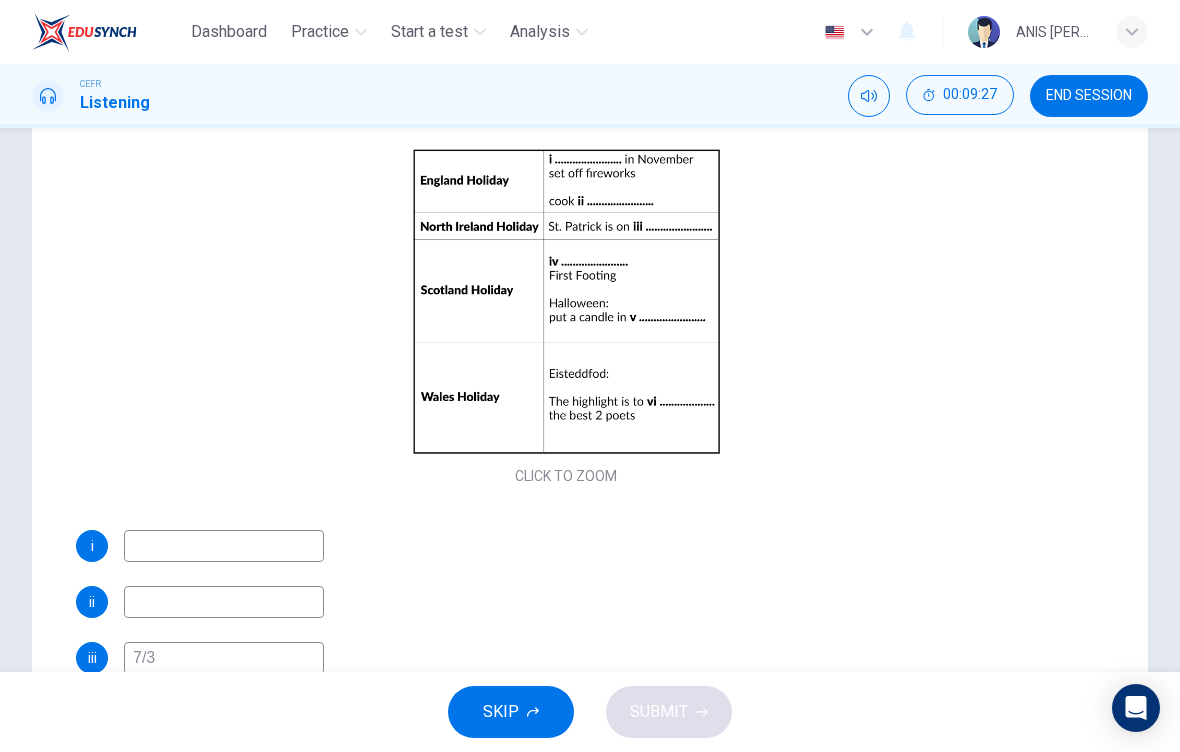 click at bounding box center (224, 546) 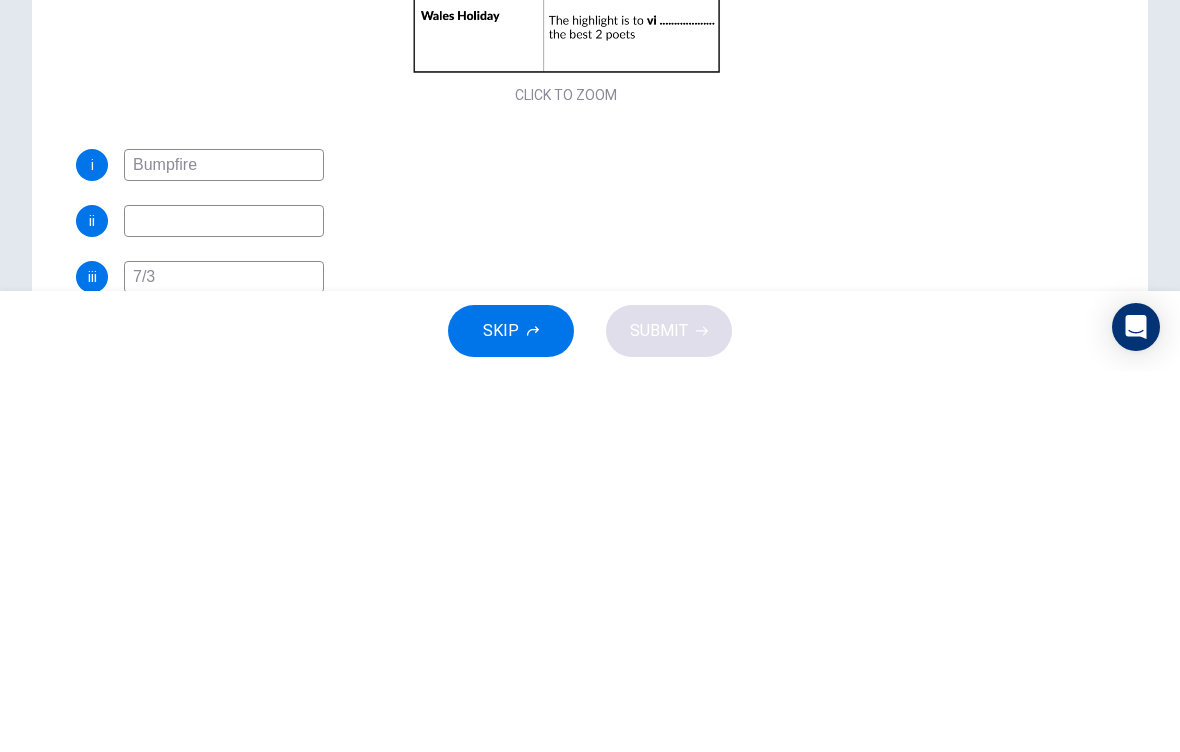 type on "Bumpfire" 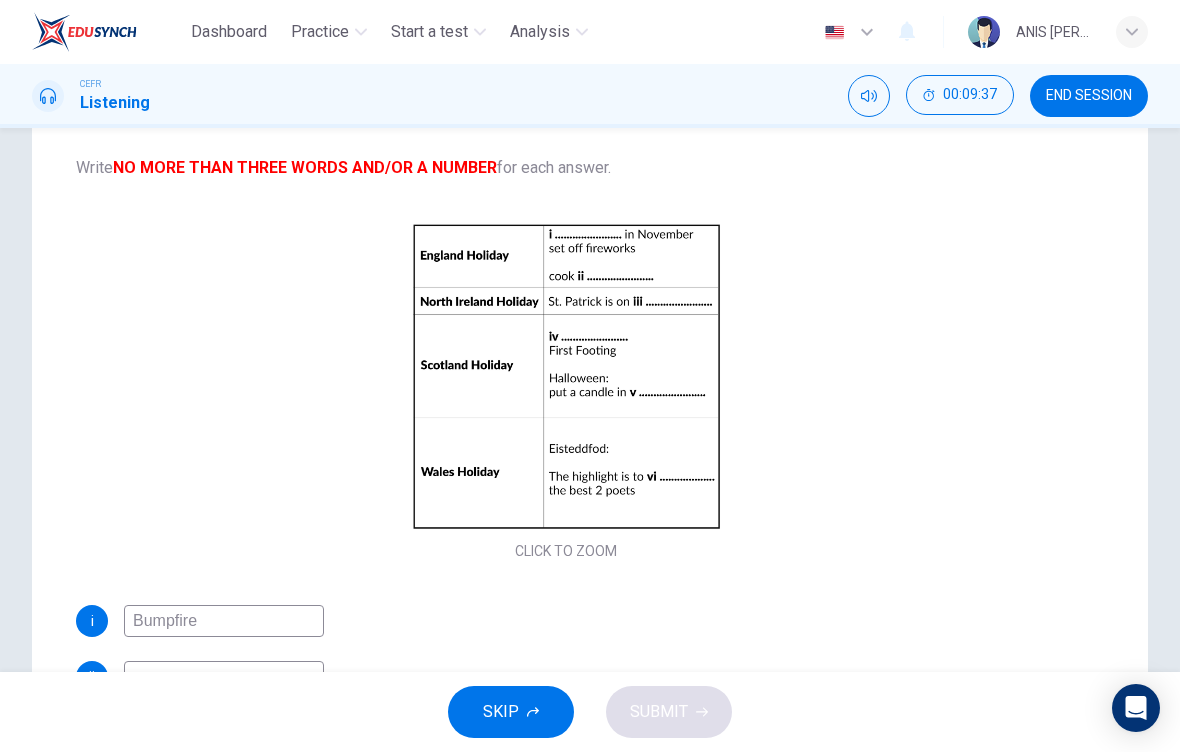 scroll, scrollTop: 0, scrollLeft: 0, axis: both 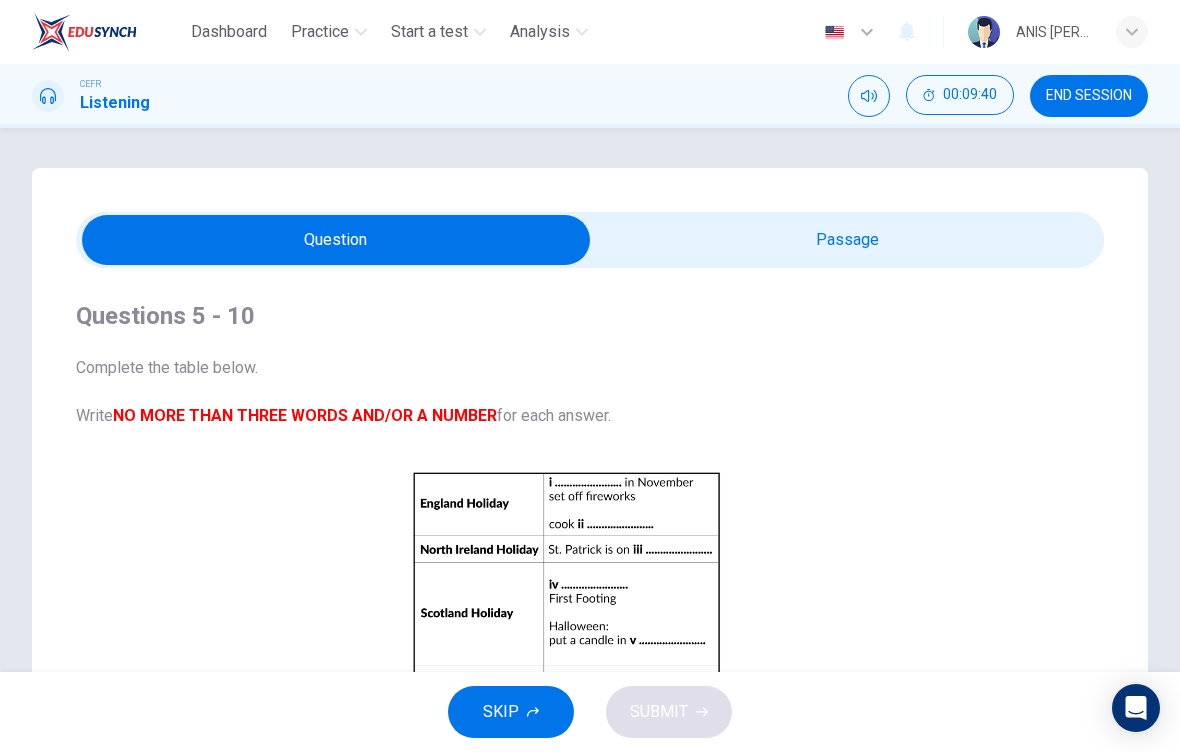 click at bounding box center (336, 240) 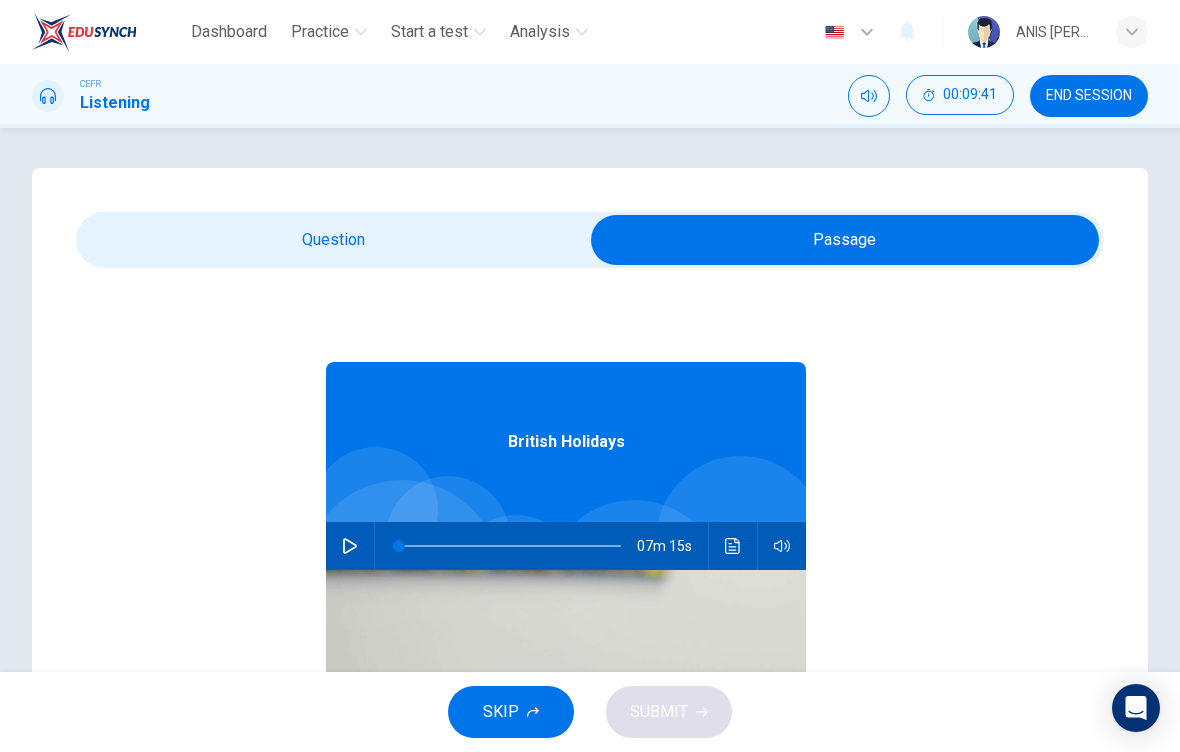 click at bounding box center [350, 546] 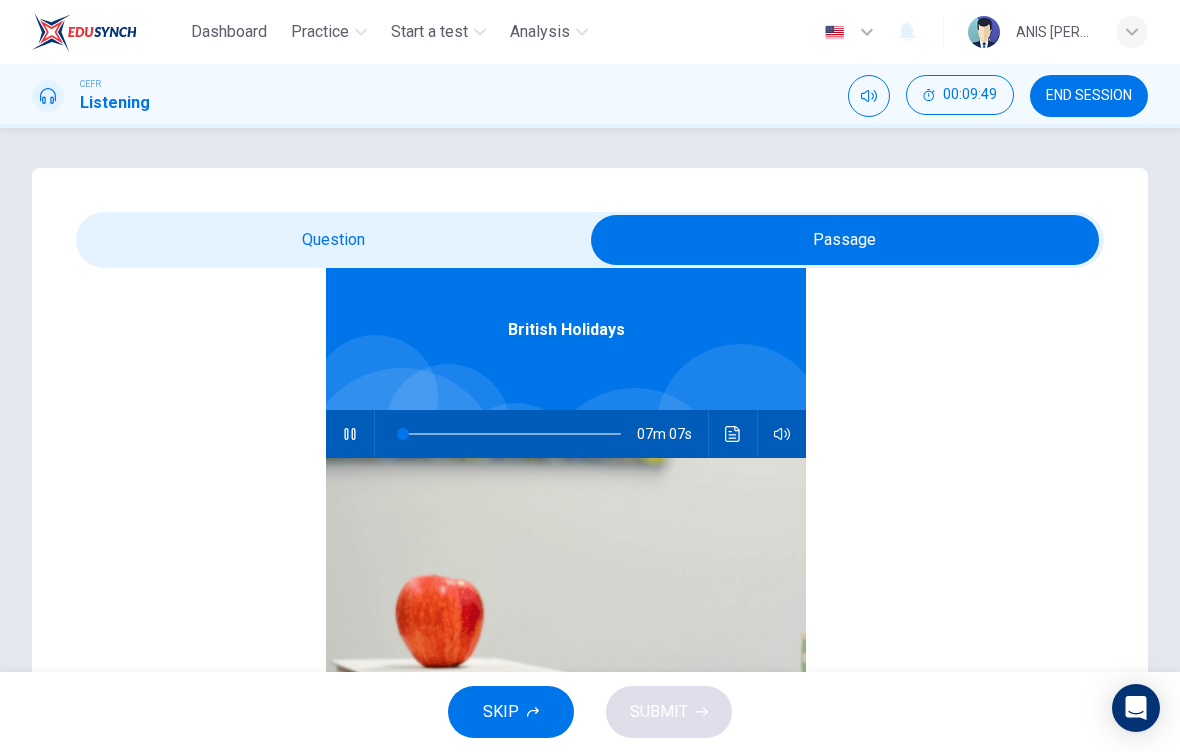 type on "2" 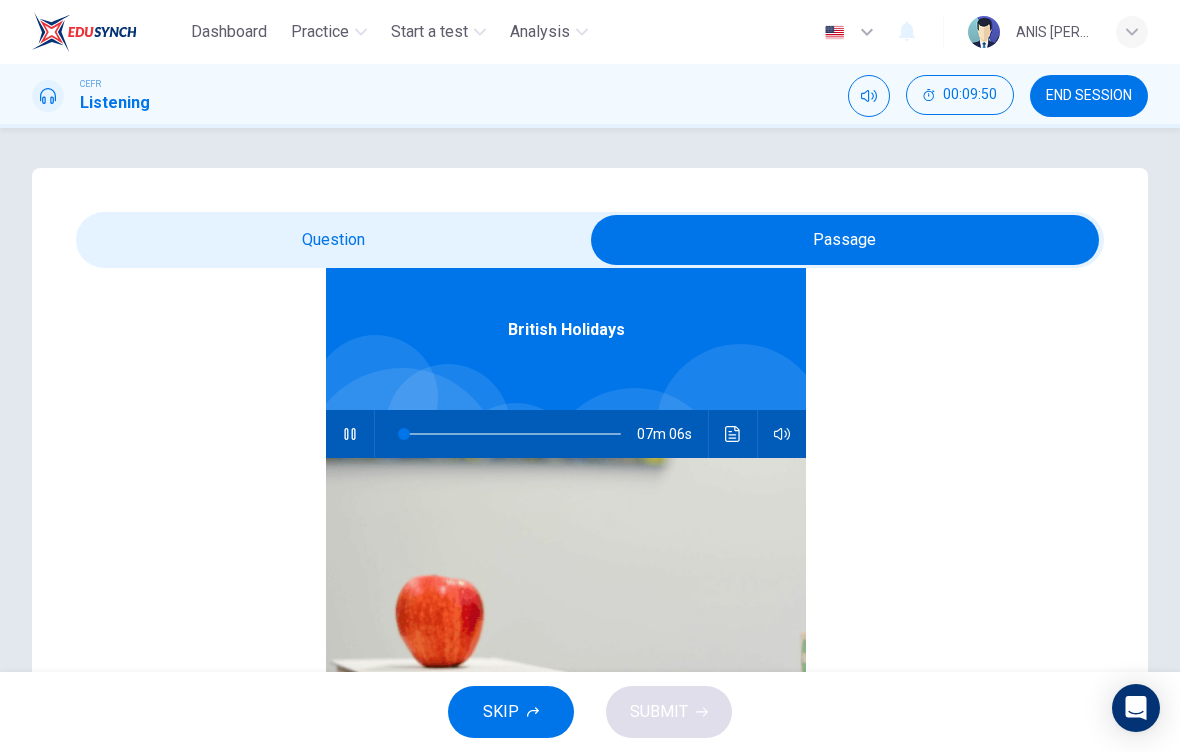 click at bounding box center [845, 240] 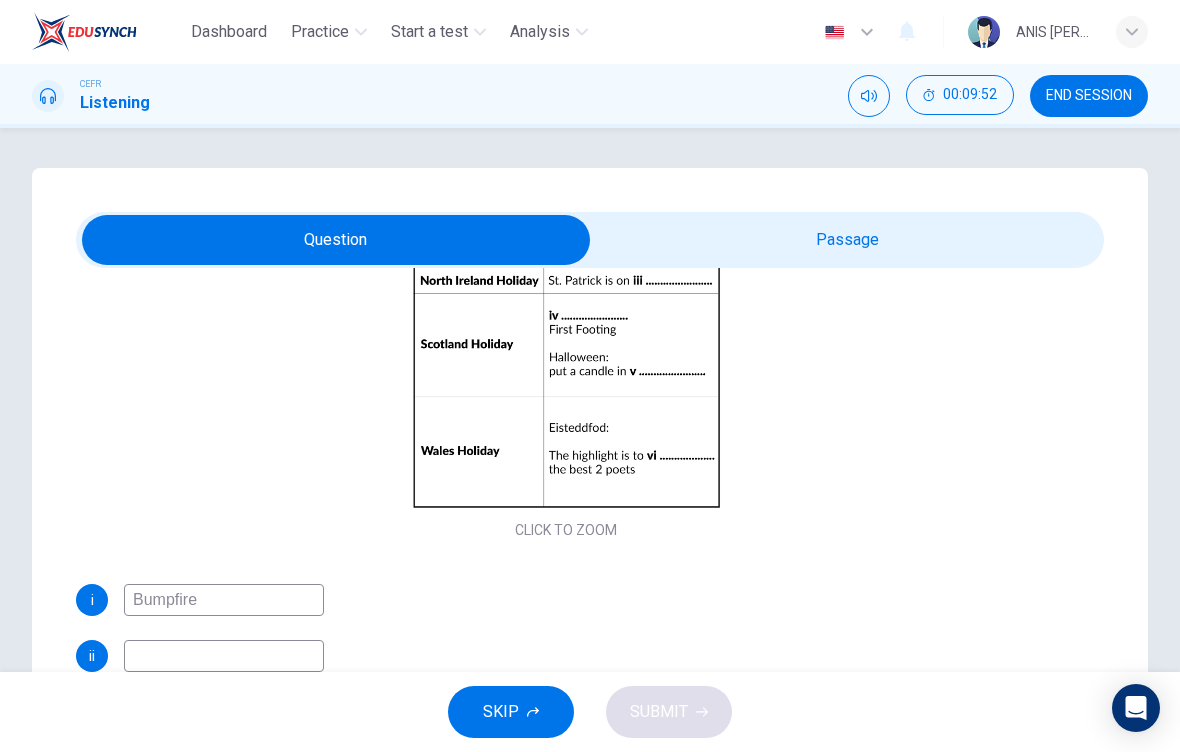 scroll, scrollTop: 269, scrollLeft: 0, axis: vertical 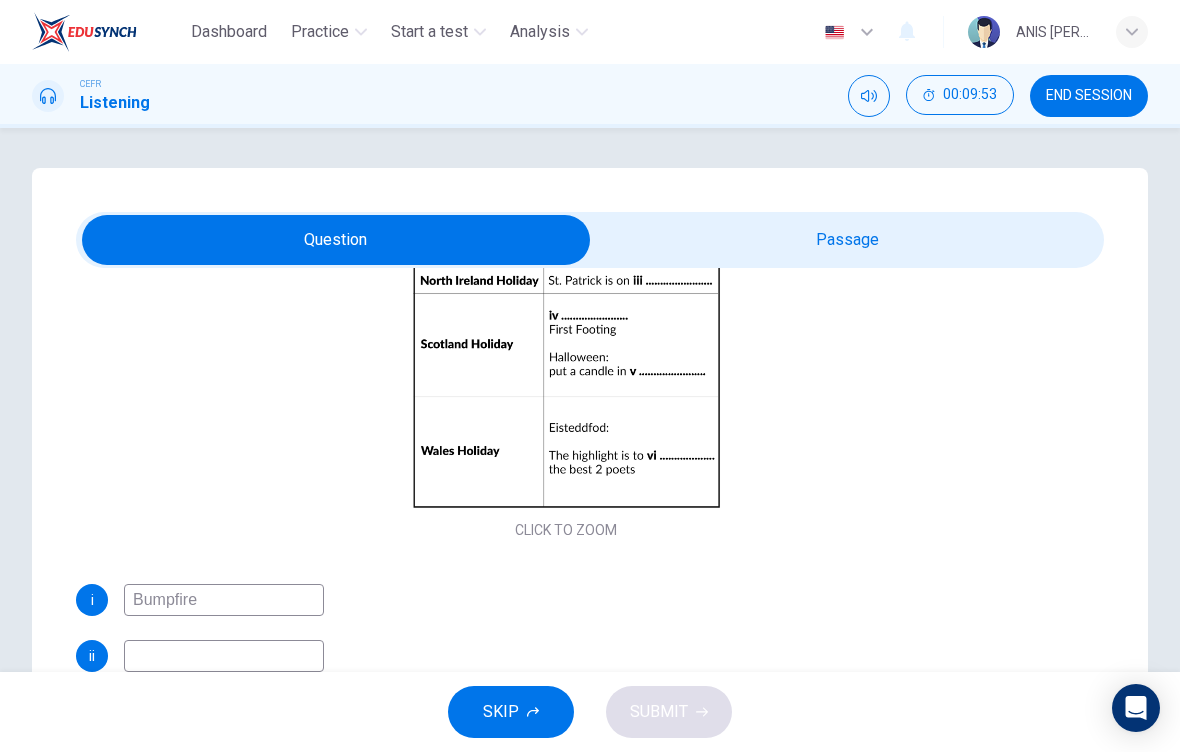 type on "3" 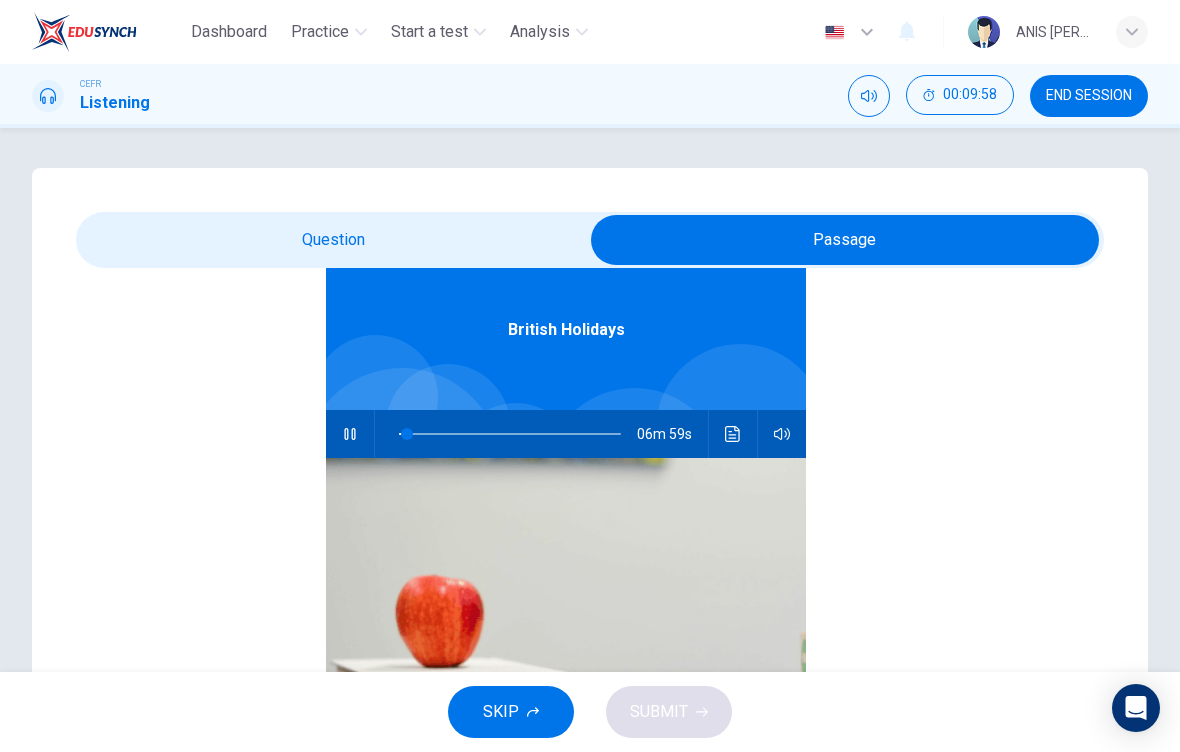 type on "9" 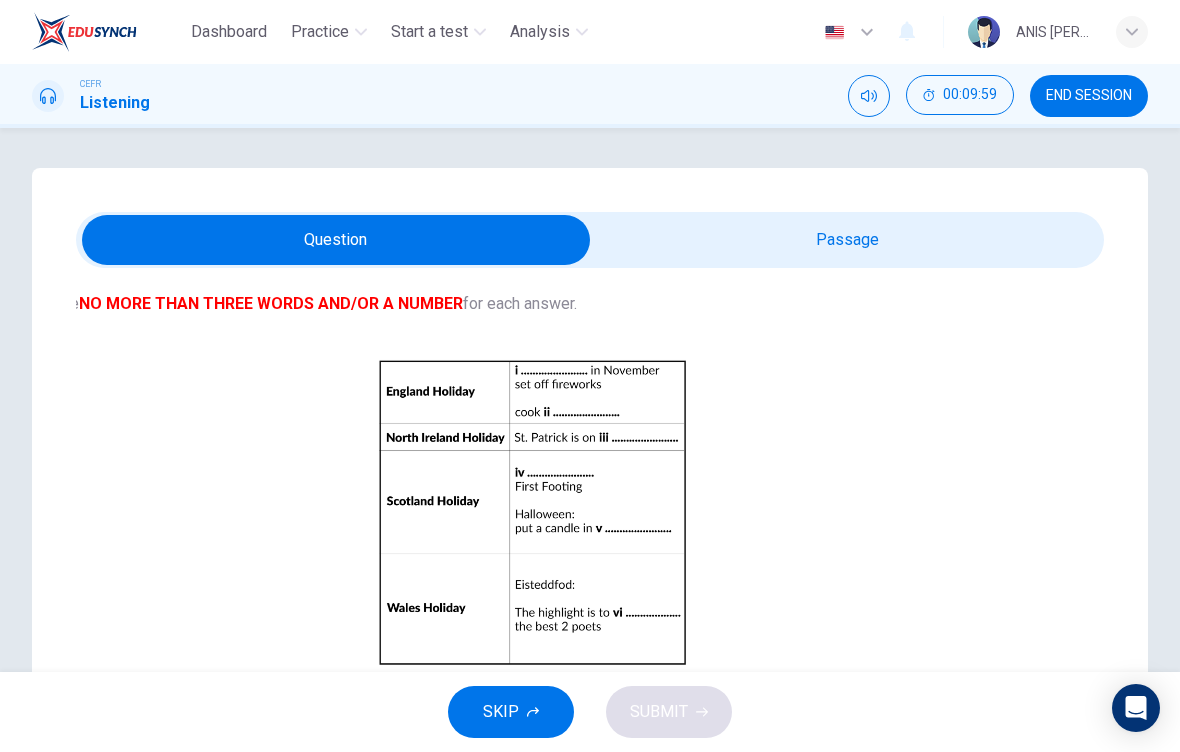checkbox on "true" 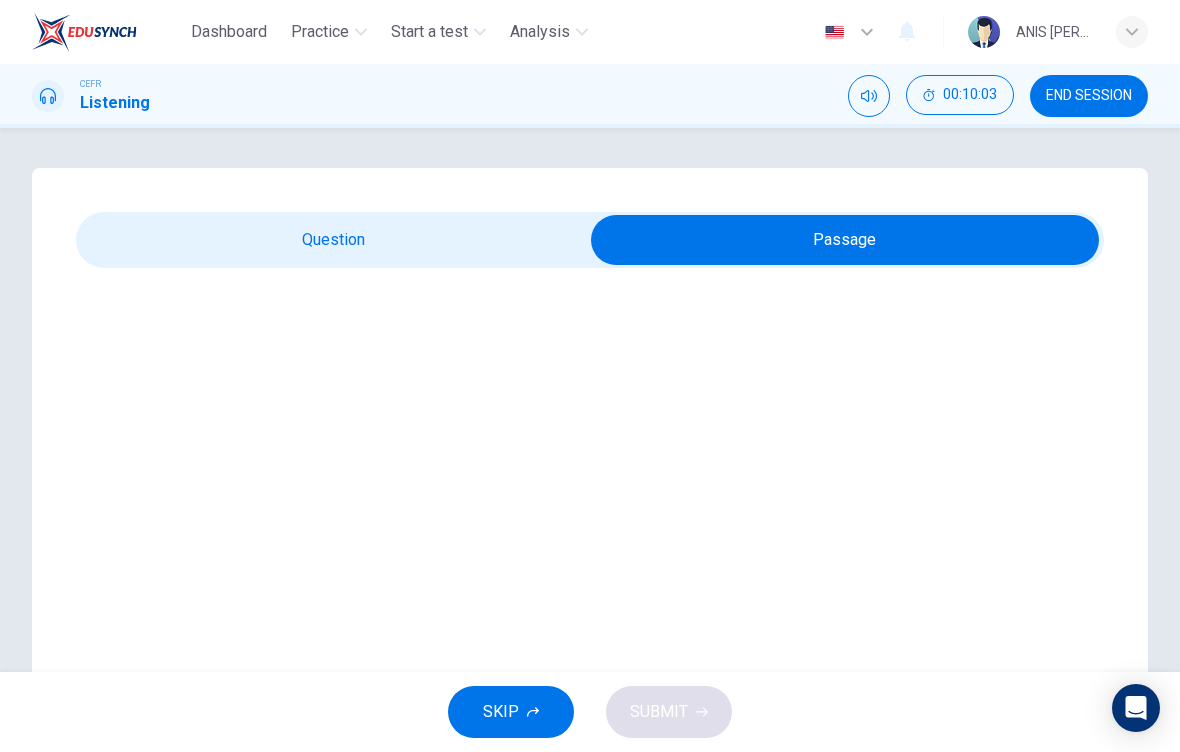 type on "10" 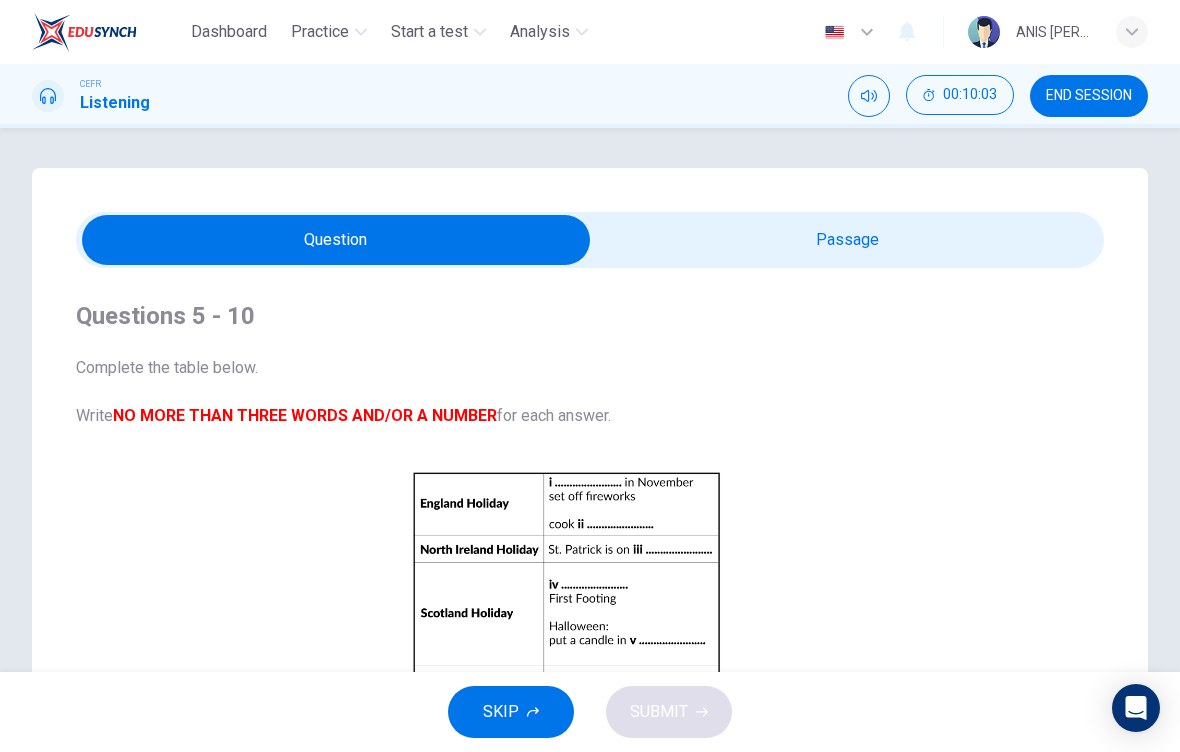 click at bounding box center (336, 240) 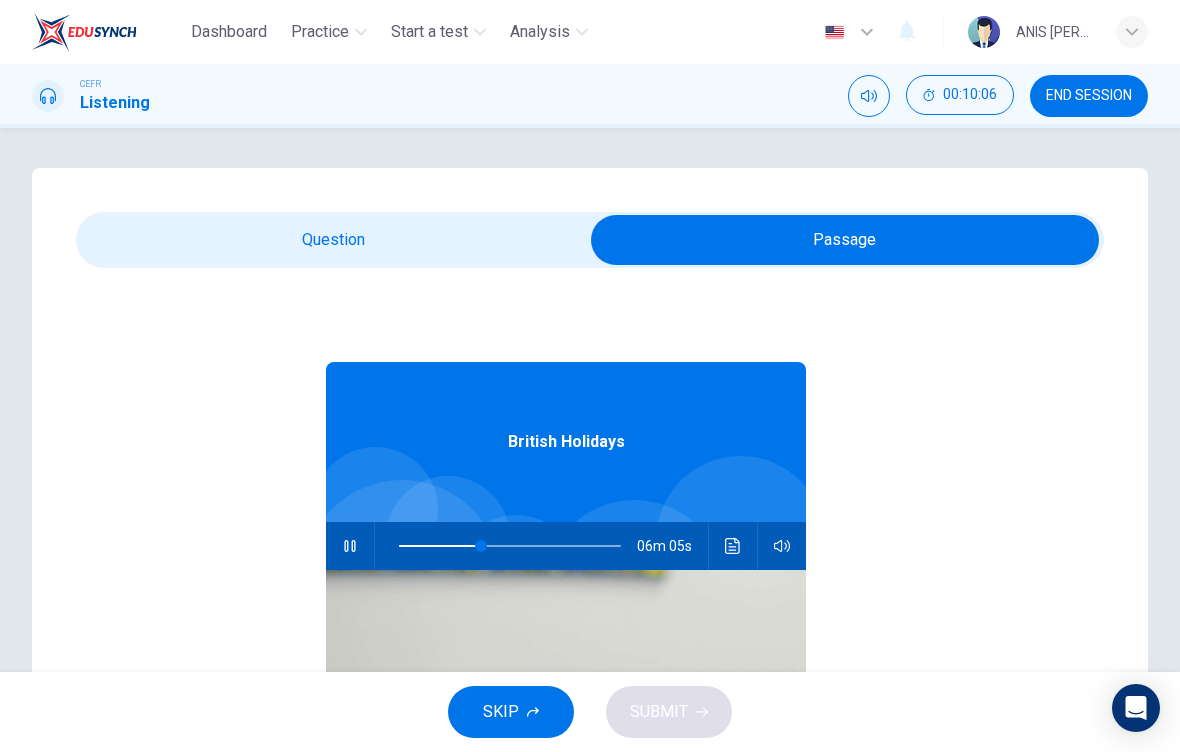 click at bounding box center (481, 546) 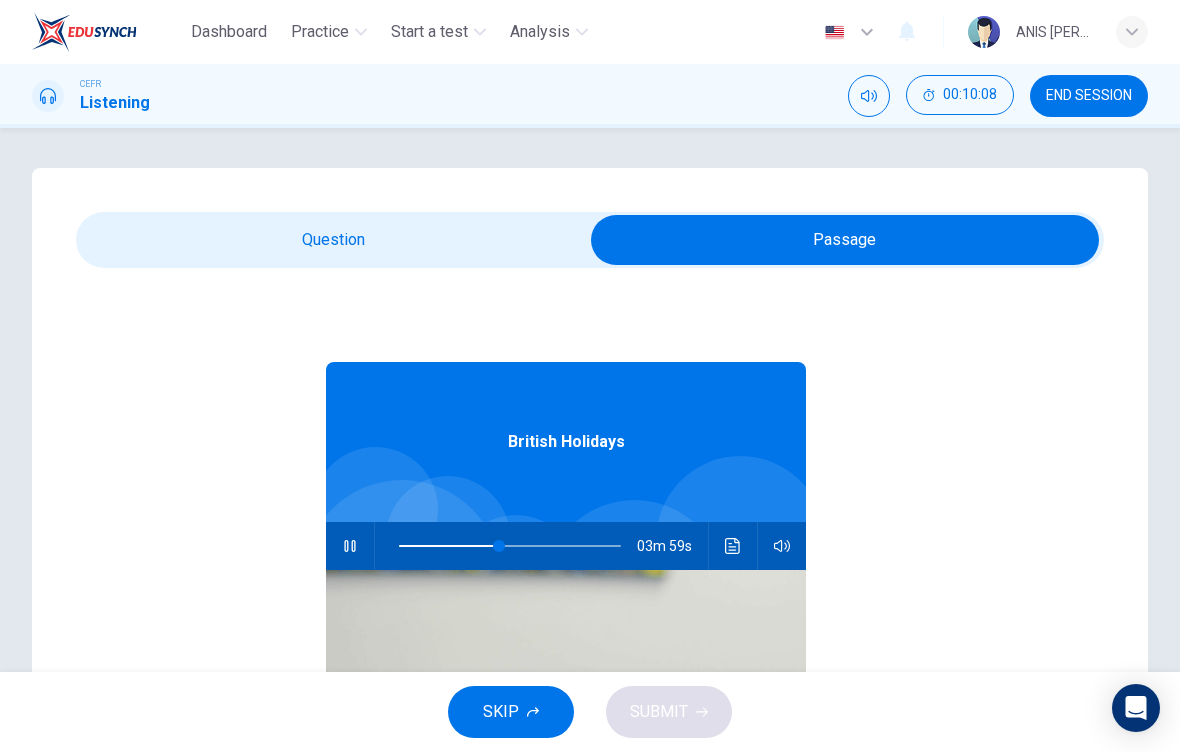 click at bounding box center [499, 546] 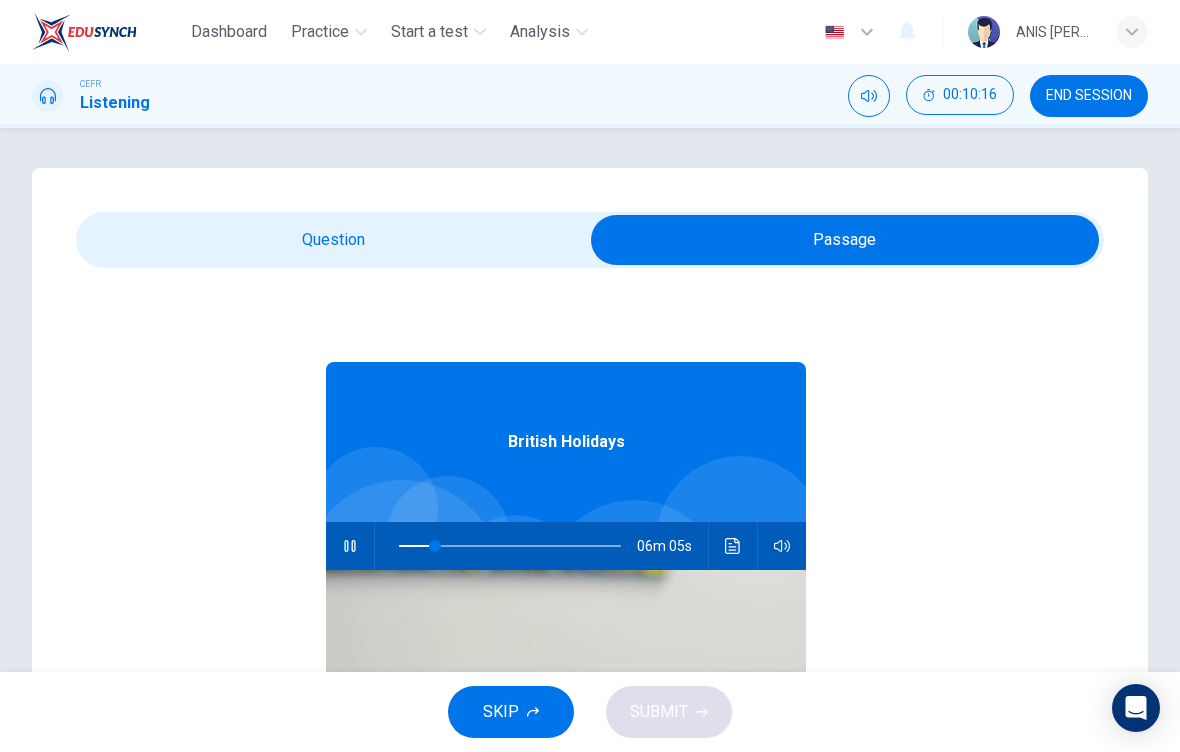 click 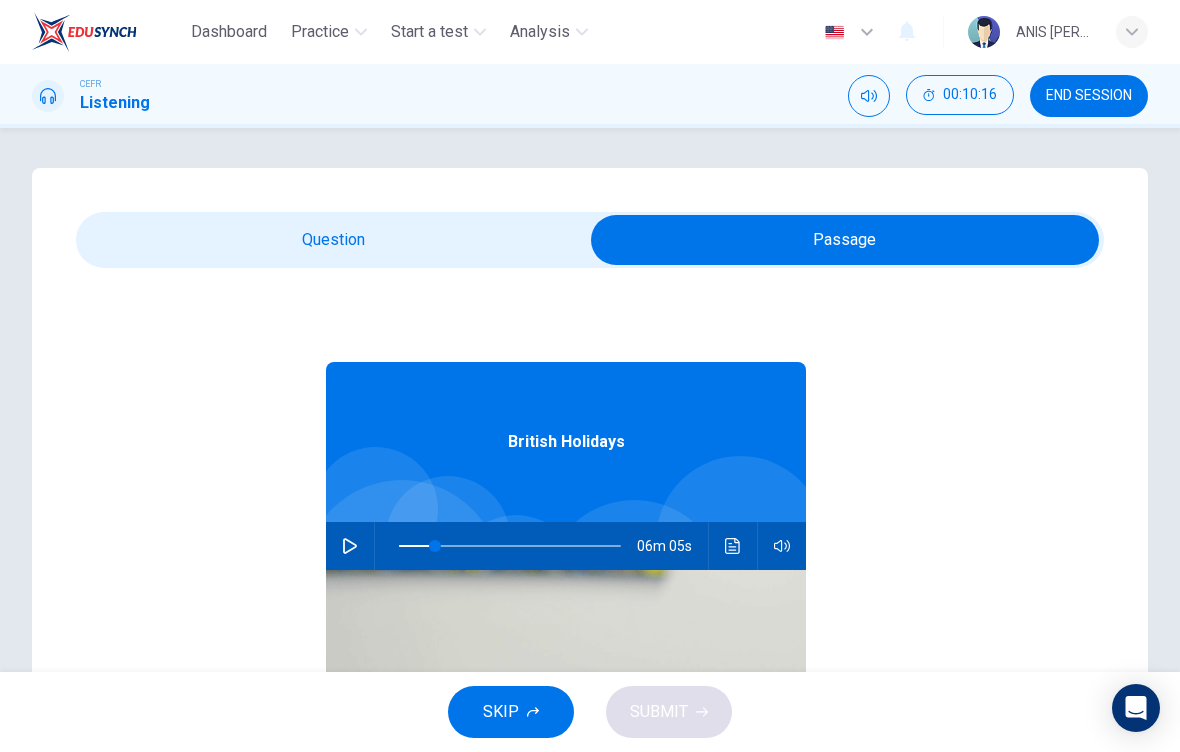 click 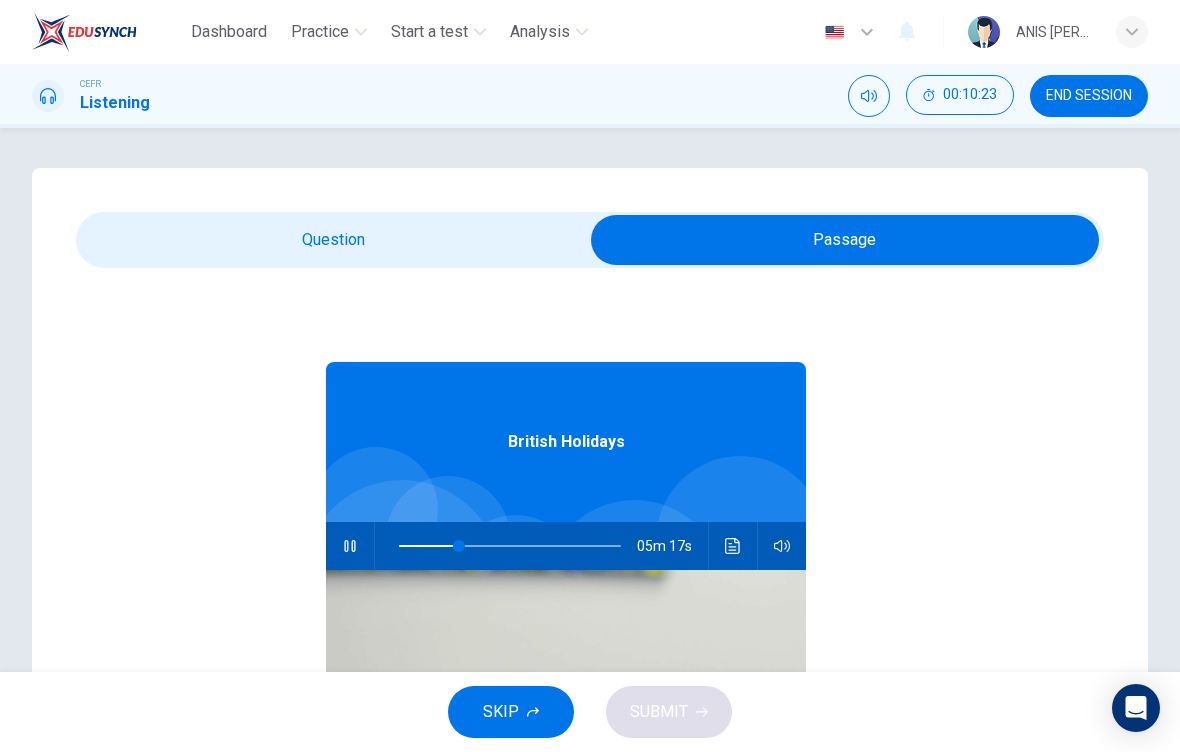click at bounding box center (459, 546) 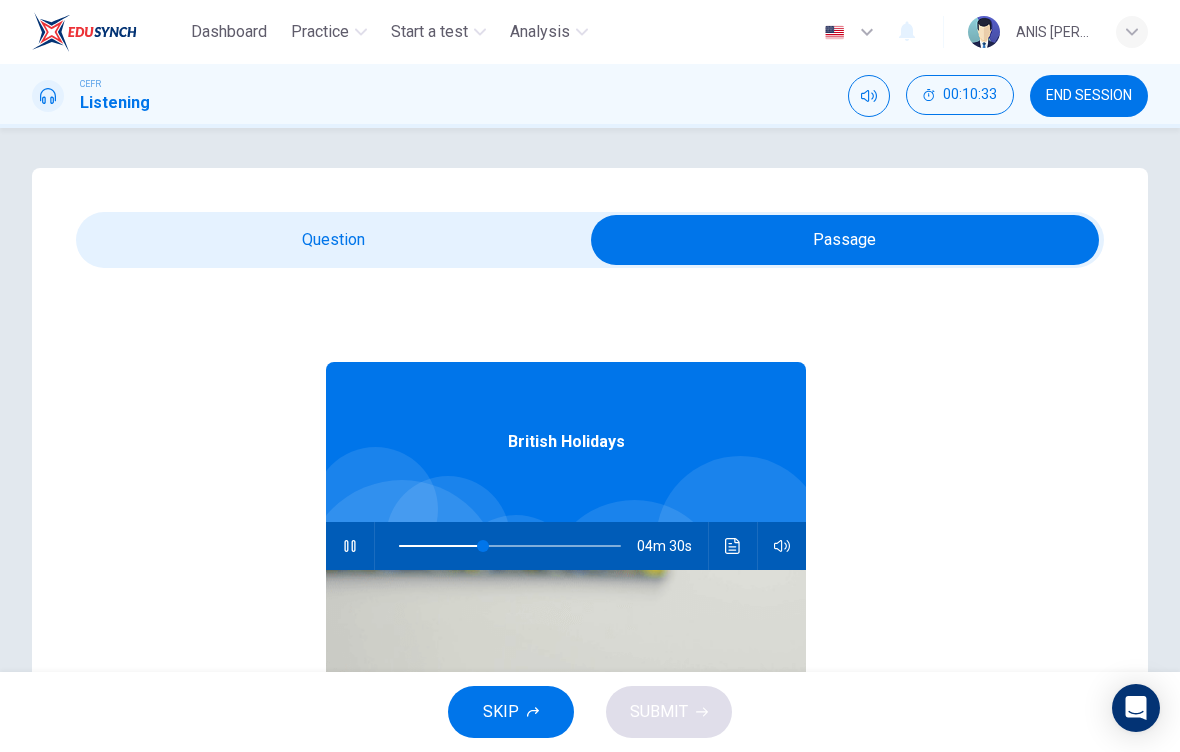 click at bounding box center (483, 546) 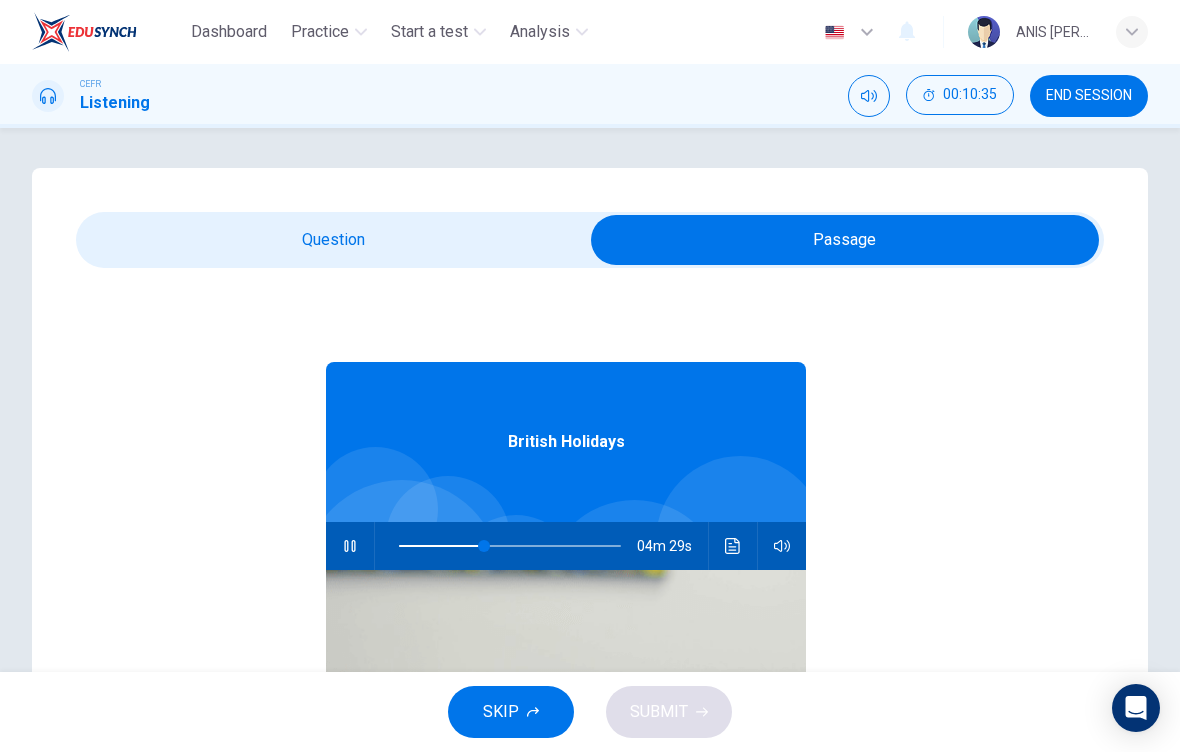type on "38" 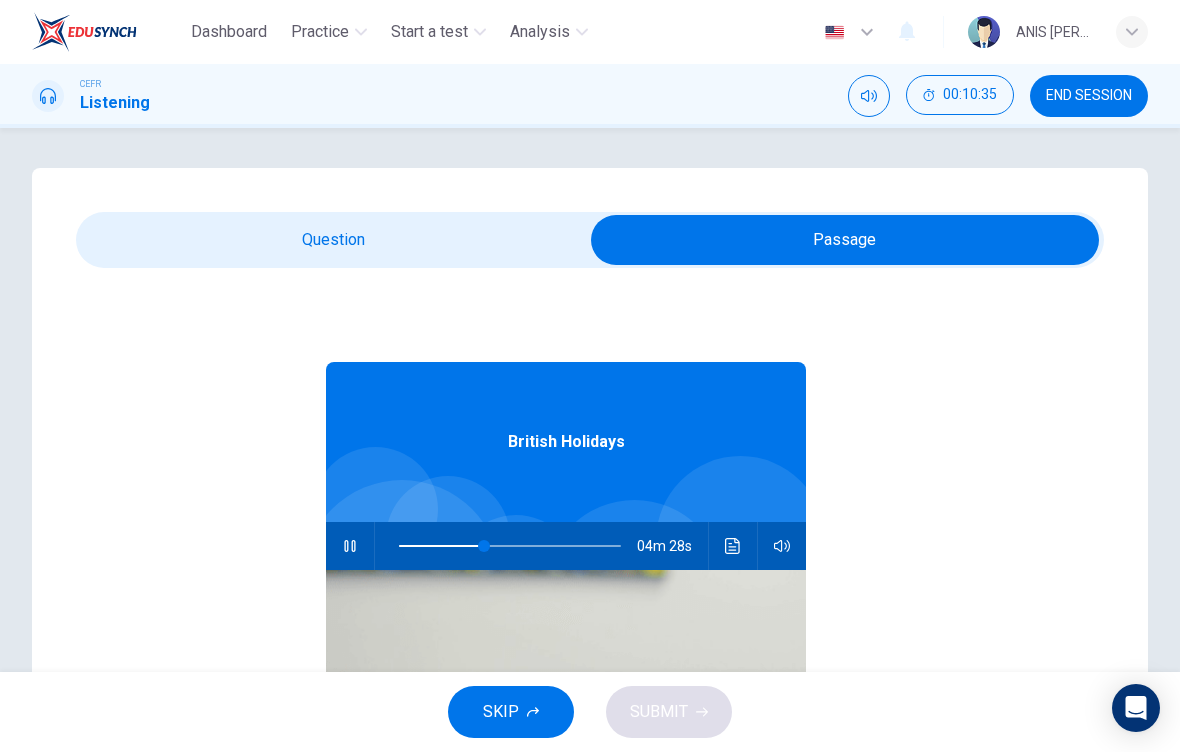 click at bounding box center [845, 240] 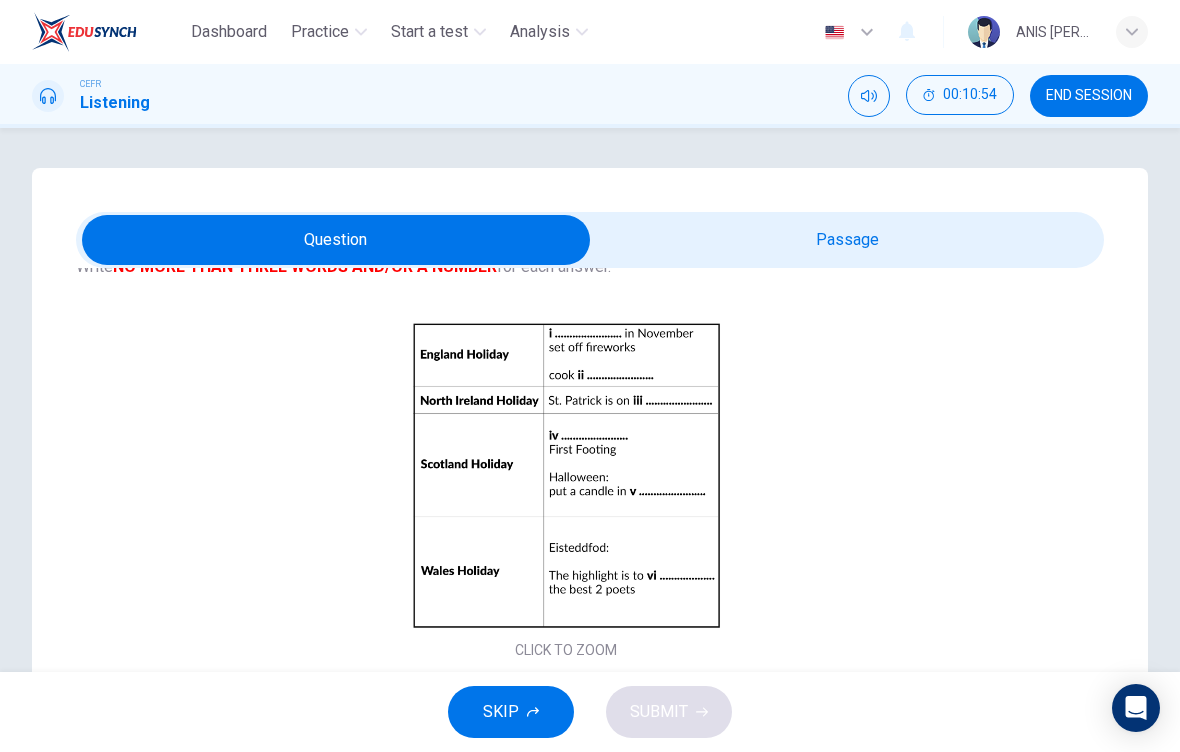 scroll, scrollTop: 147, scrollLeft: 0, axis: vertical 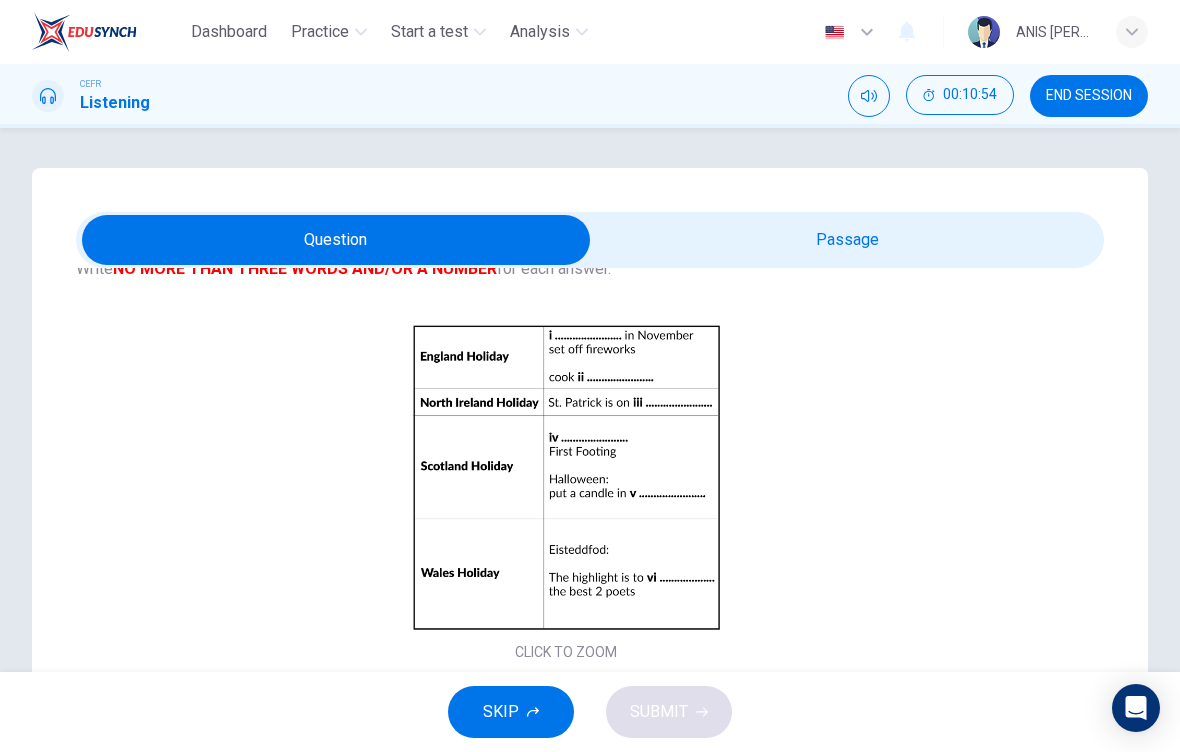click on "Click to Zoom" at bounding box center [566, 493] 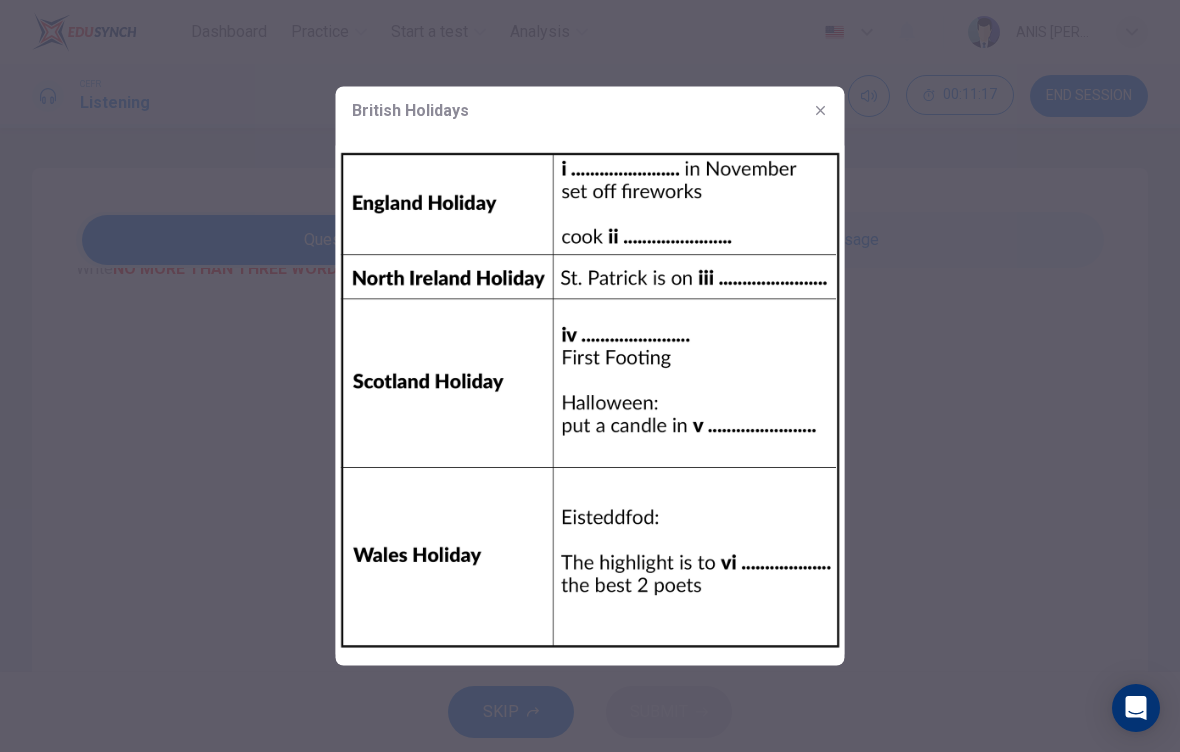 click at bounding box center [821, 111] 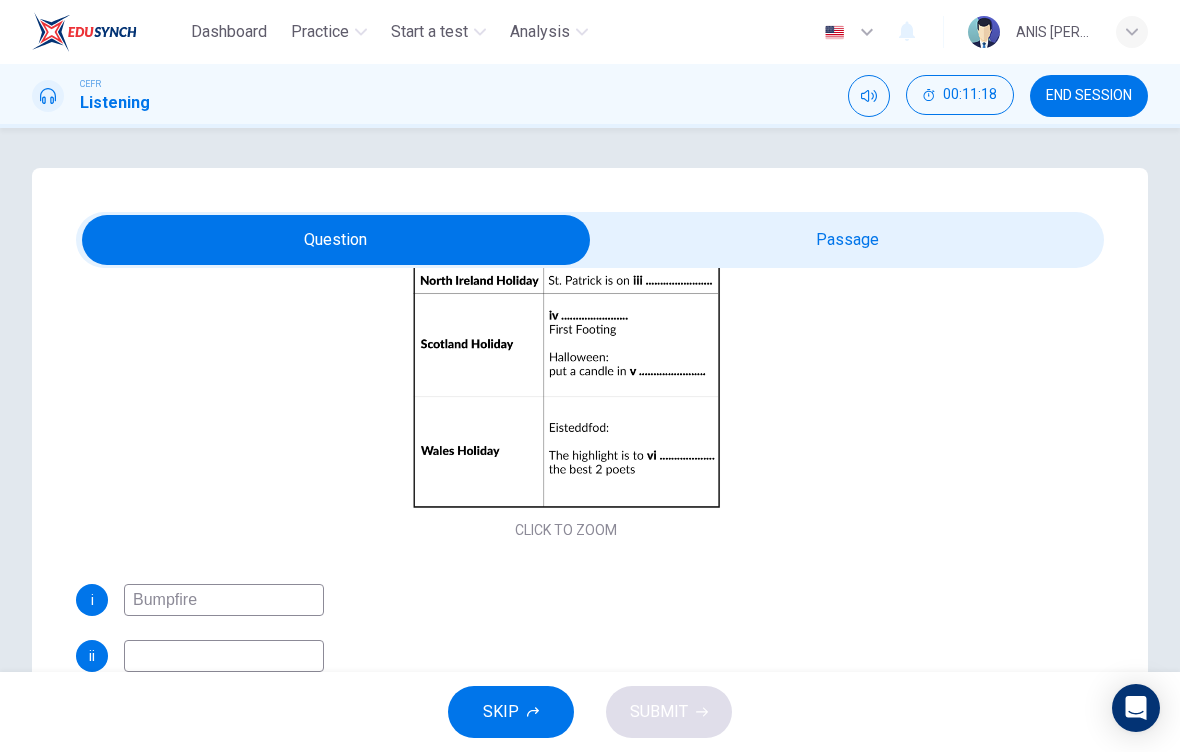 scroll, scrollTop: 269, scrollLeft: 0, axis: vertical 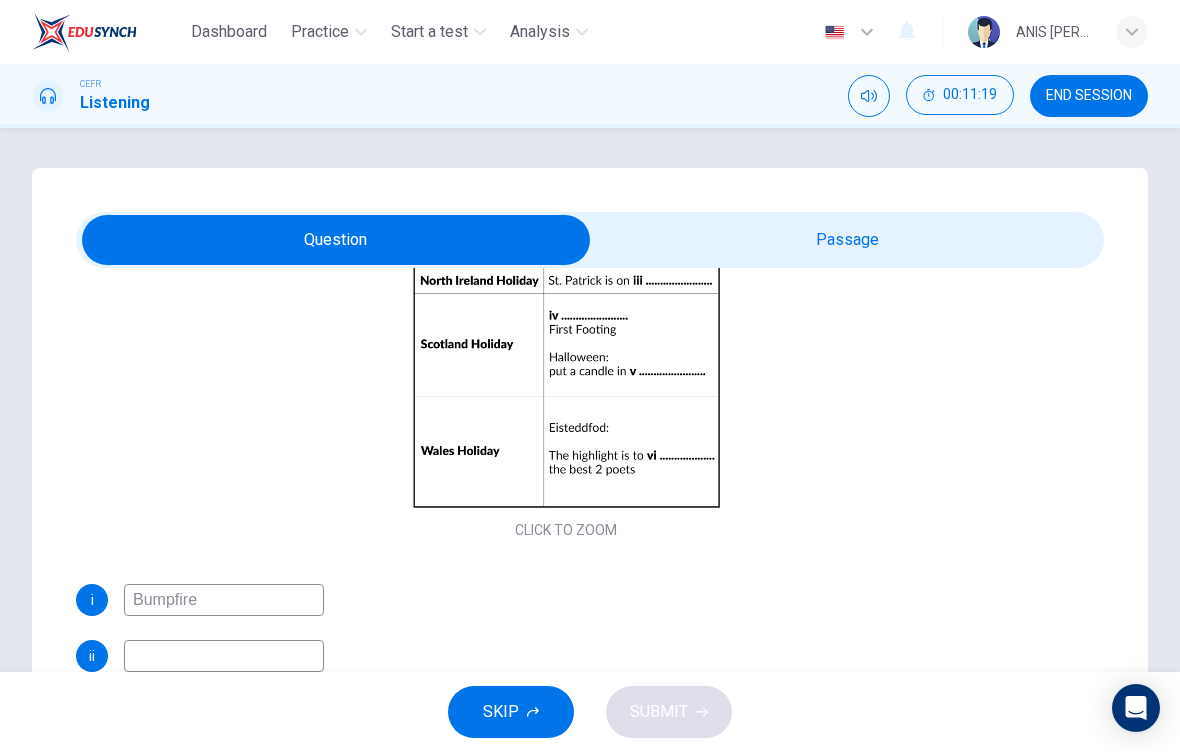 click on "Bumpfire" at bounding box center (224, 600) 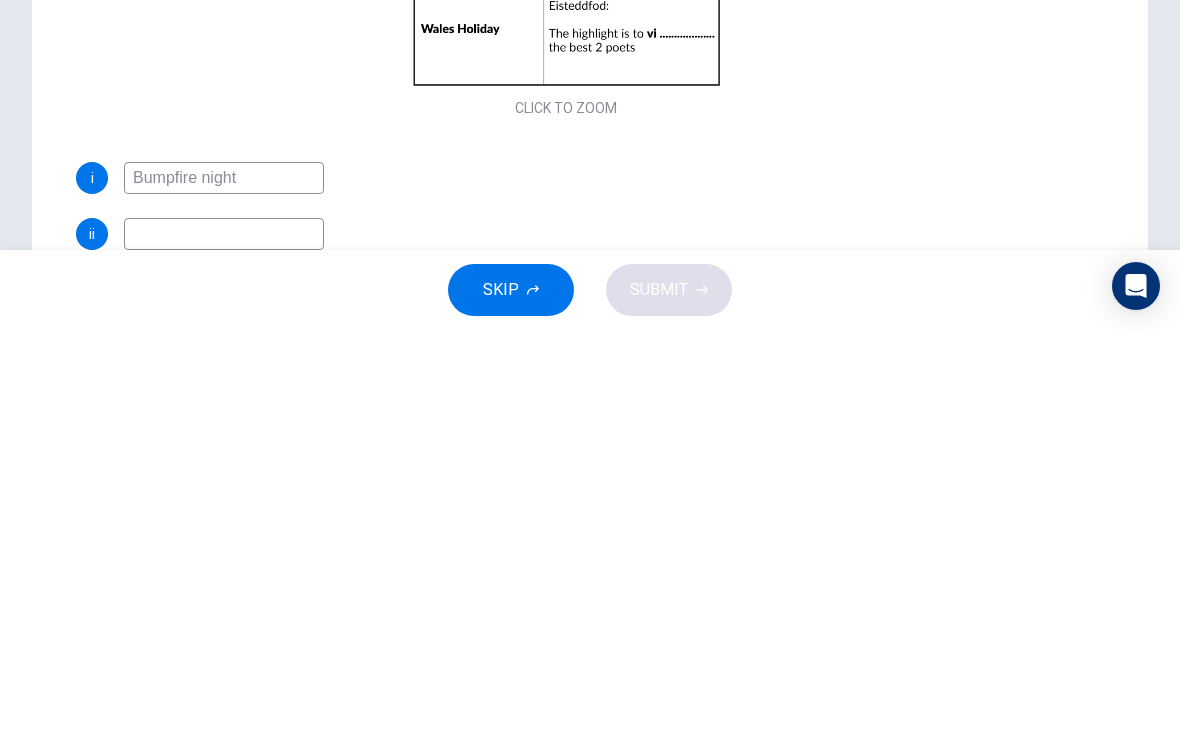 type on "Bumpfire night" 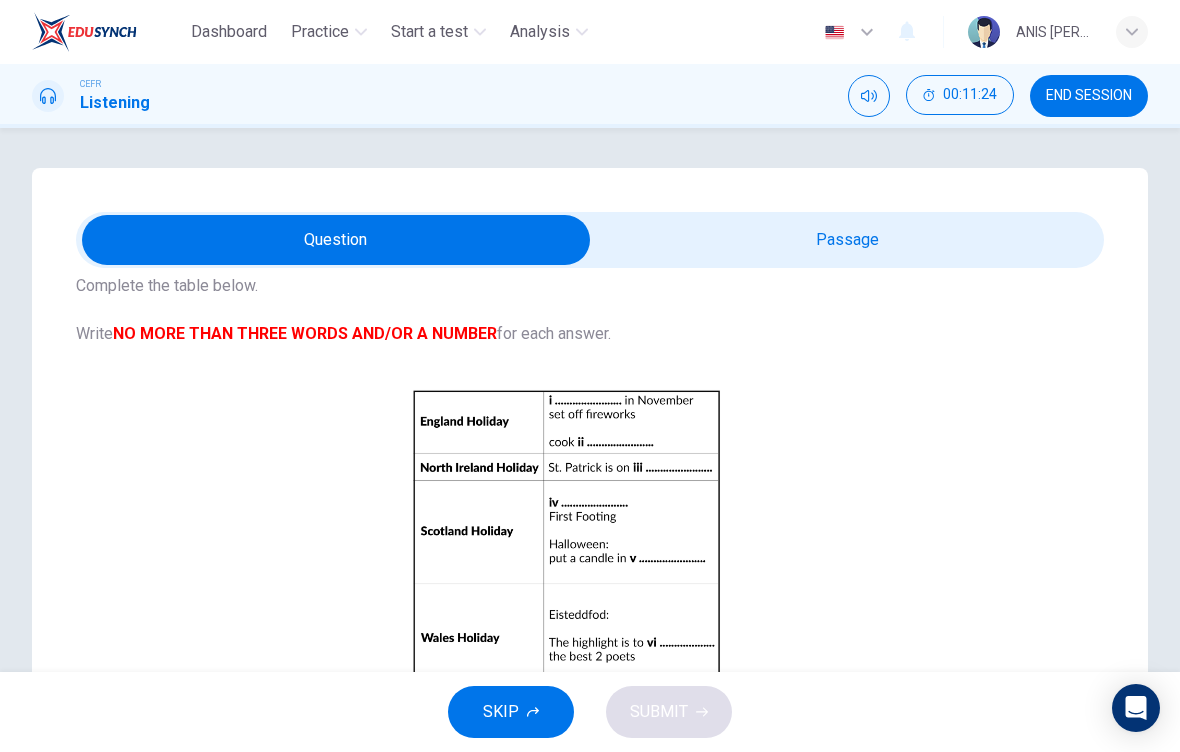 scroll, scrollTop: 75, scrollLeft: 0, axis: vertical 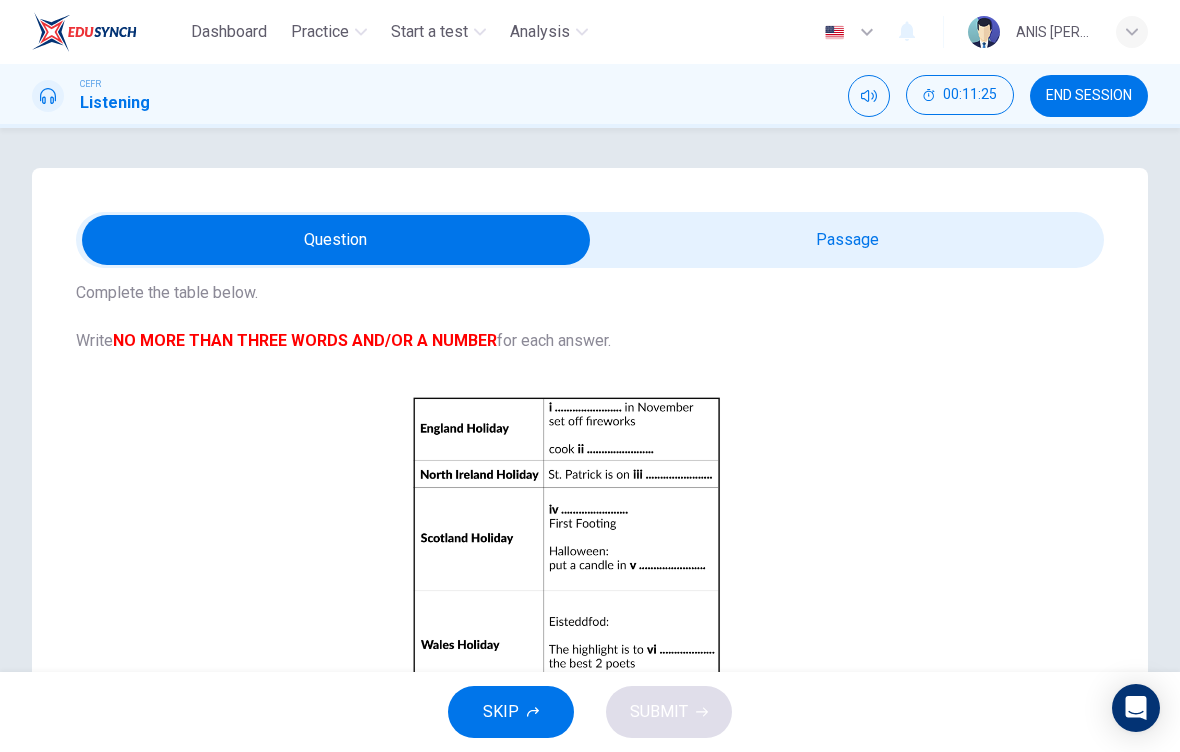 click on "Click to Zoom" at bounding box center [566, 565] 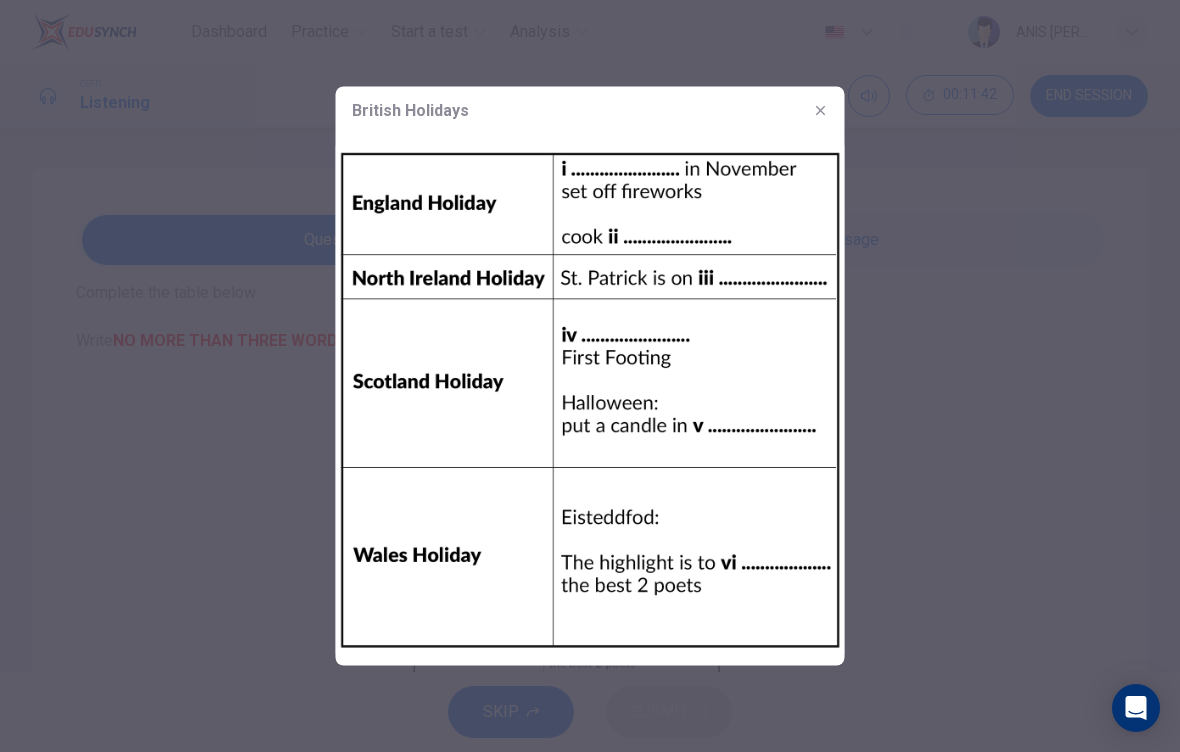 click at bounding box center (590, 376) 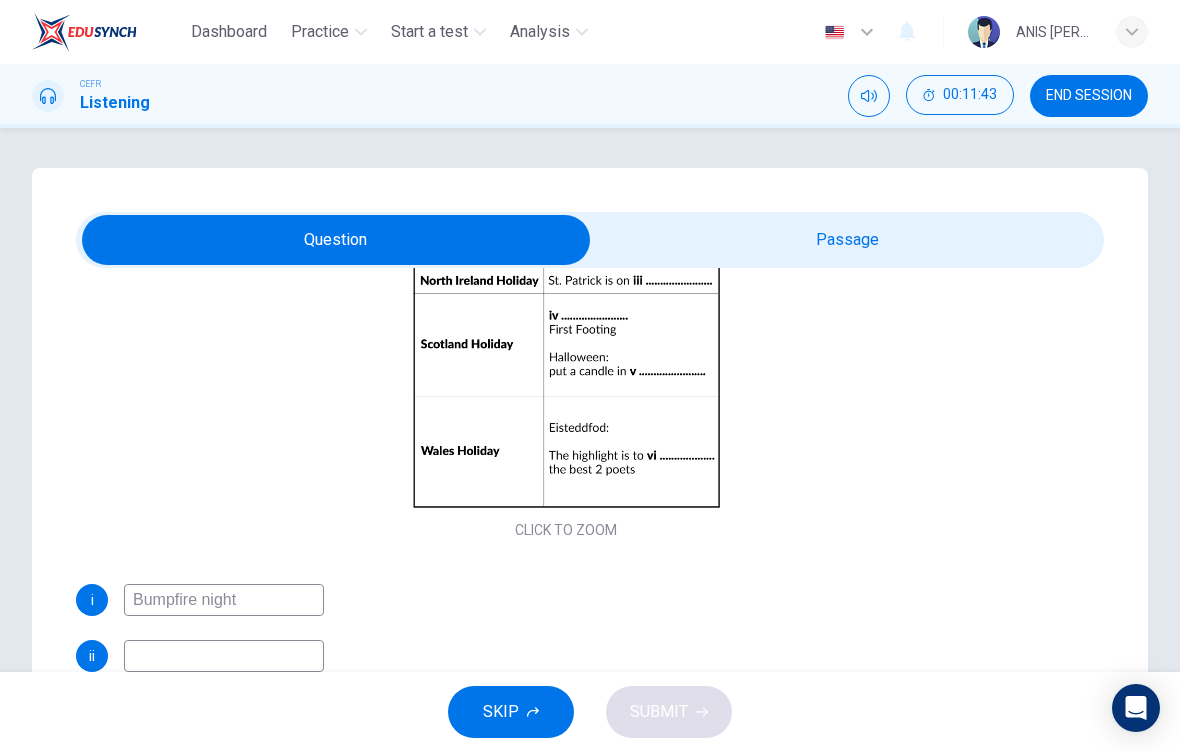scroll, scrollTop: 269, scrollLeft: 0, axis: vertical 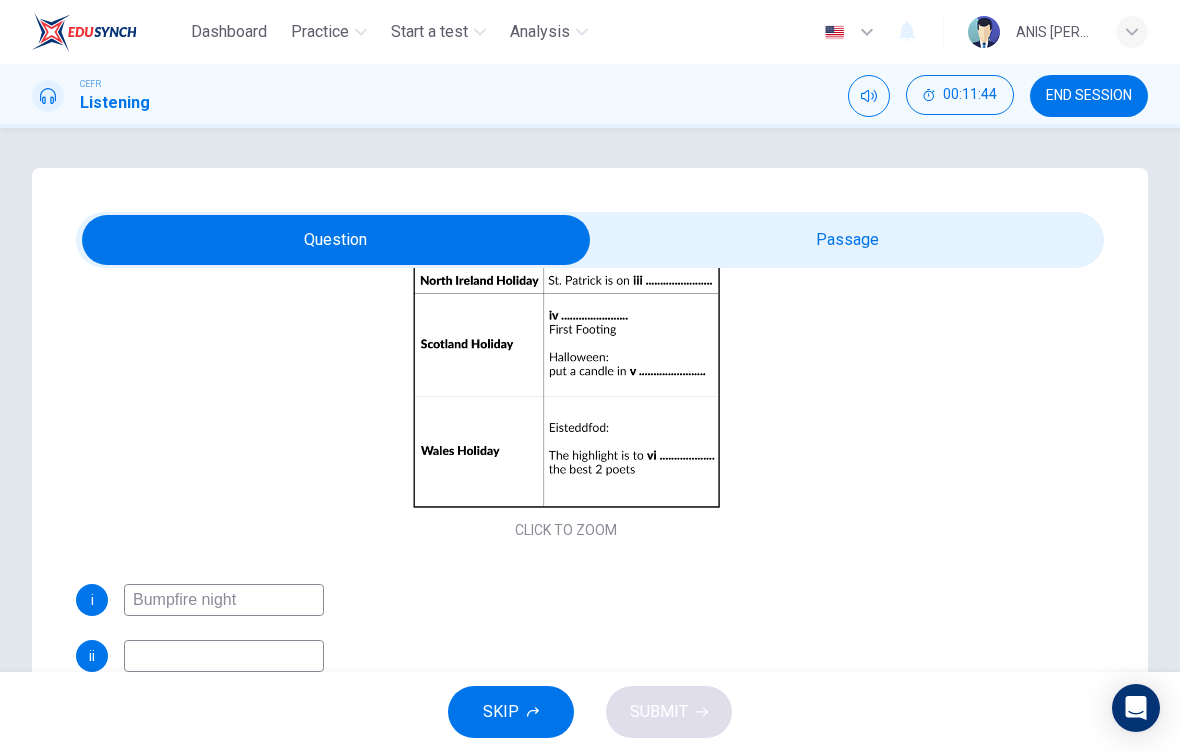 click at bounding box center [224, 656] 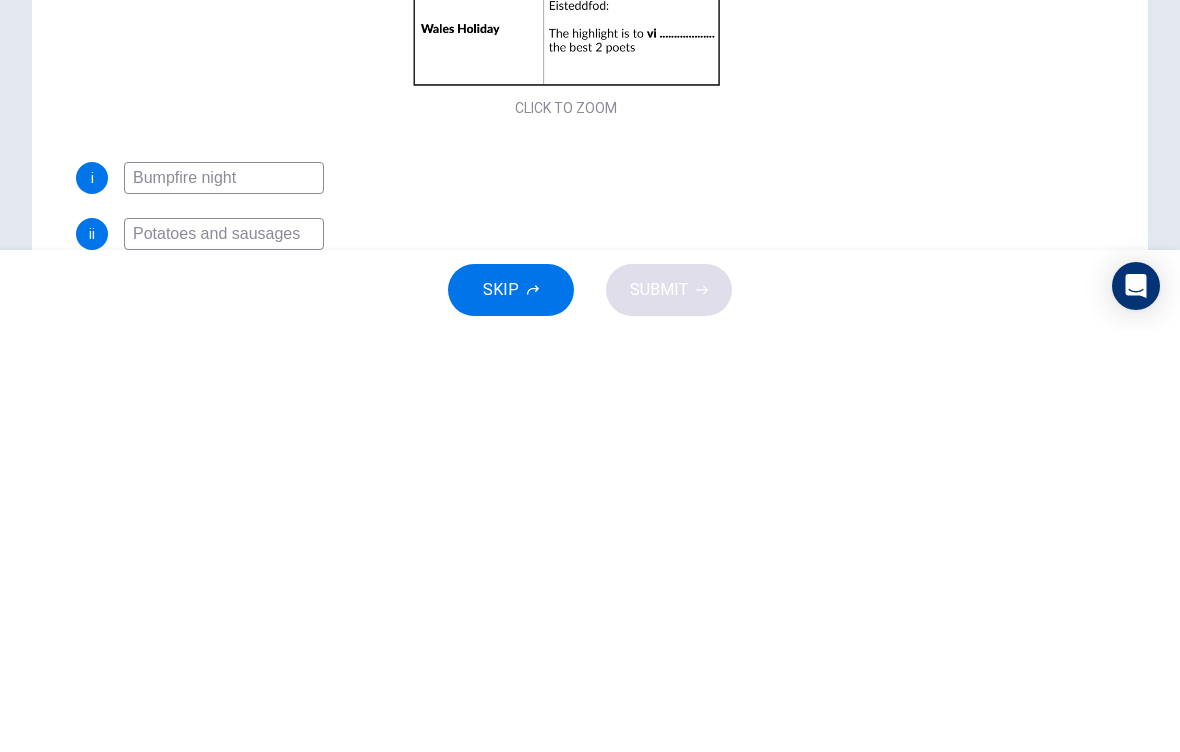 type on "Potatoes and sausages" 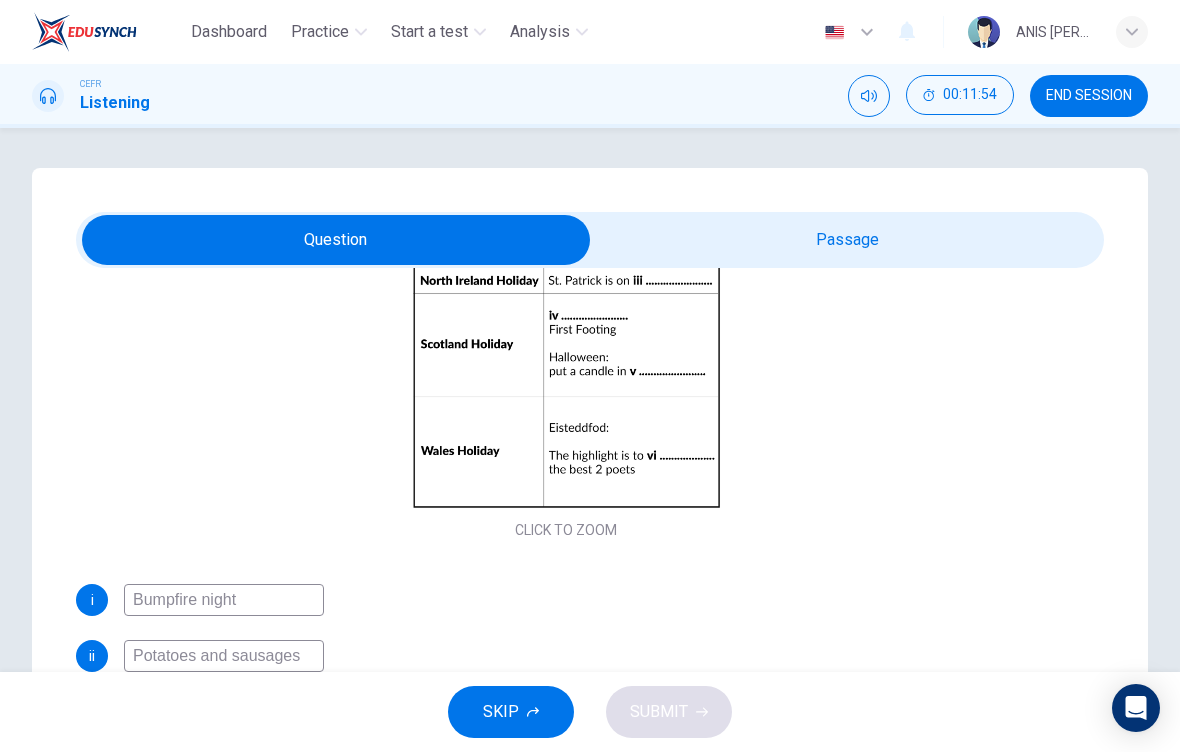 scroll, scrollTop: 0, scrollLeft: 0, axis: both 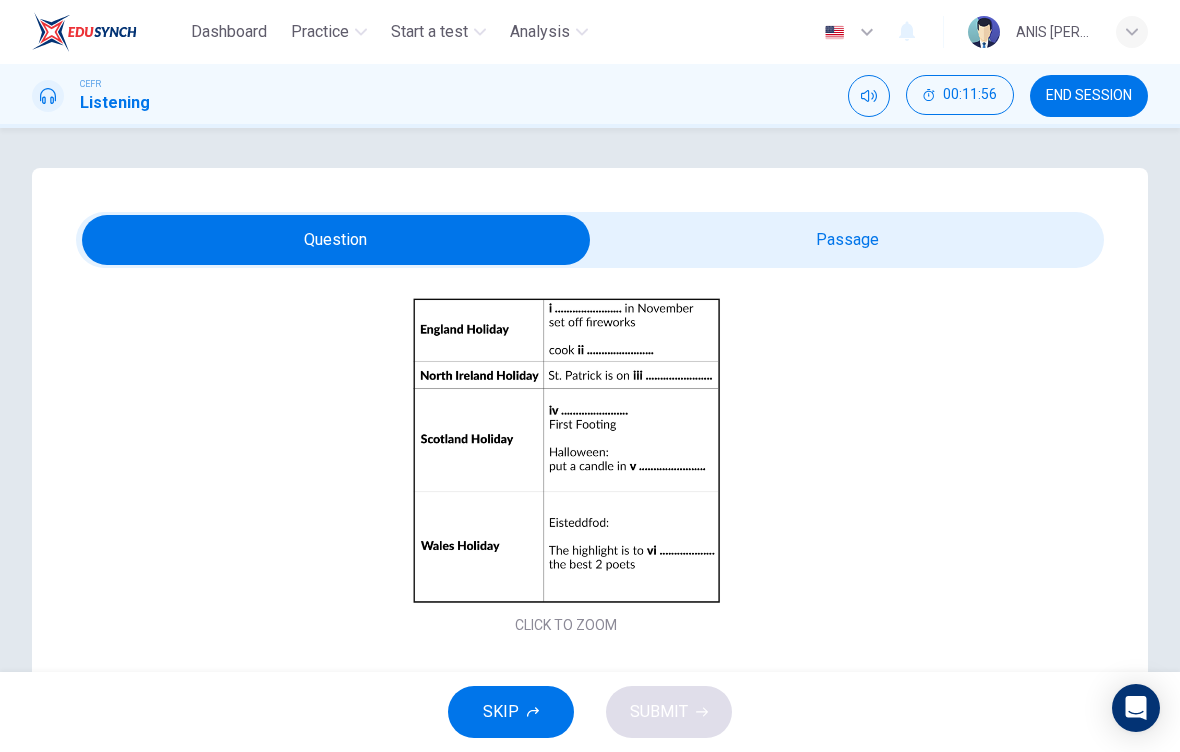 click on "Click to Zoom" at bounding box center [566, 466] 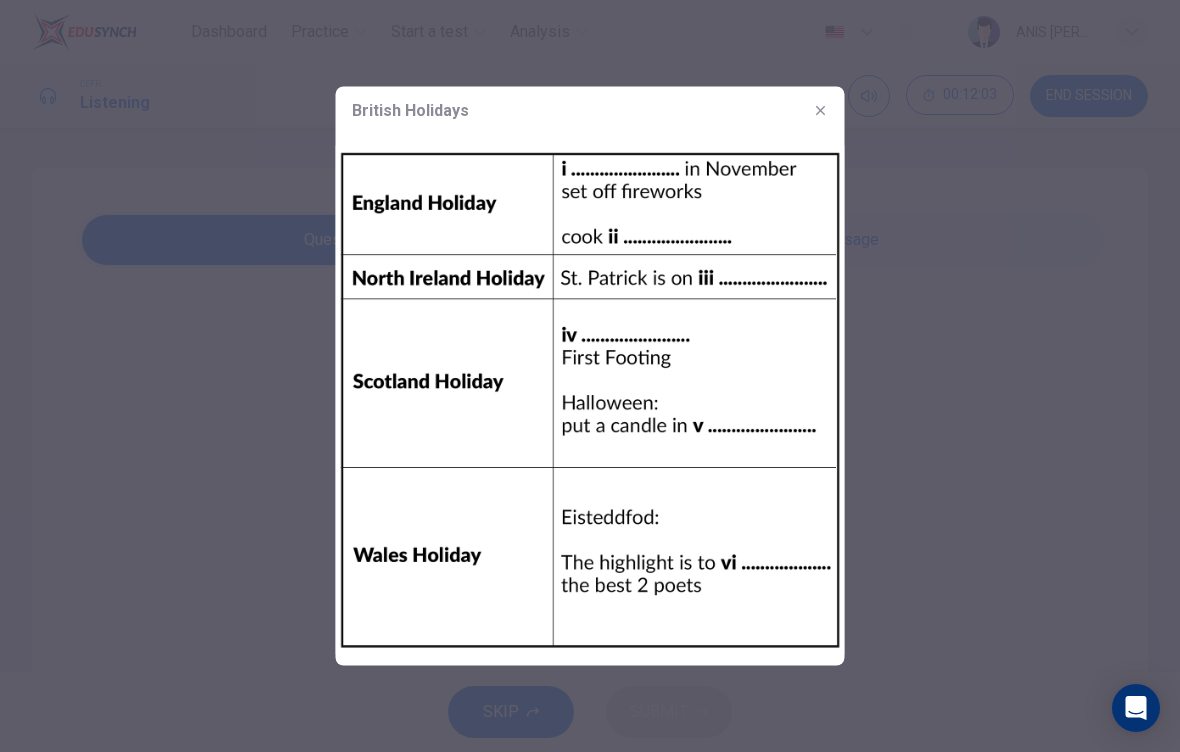 click at bounding box center (590, 376) 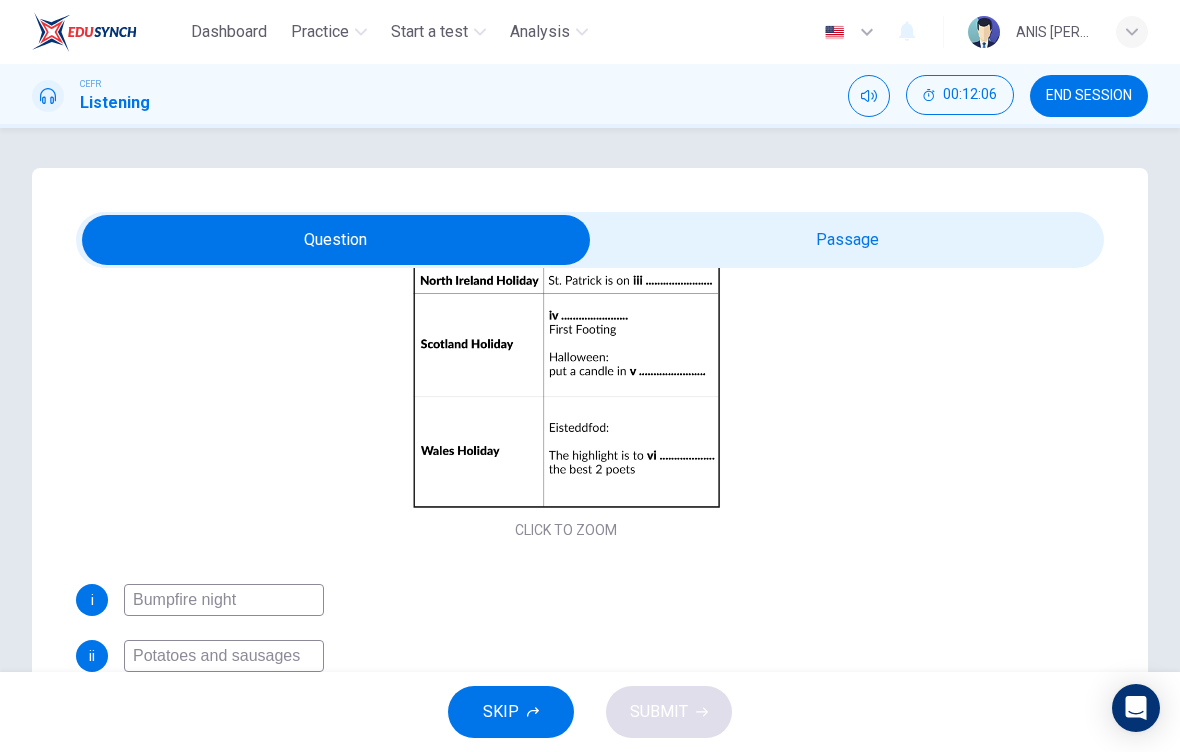 scroll, scrollTop: 269, scrollLeft: 0, axis: vertical 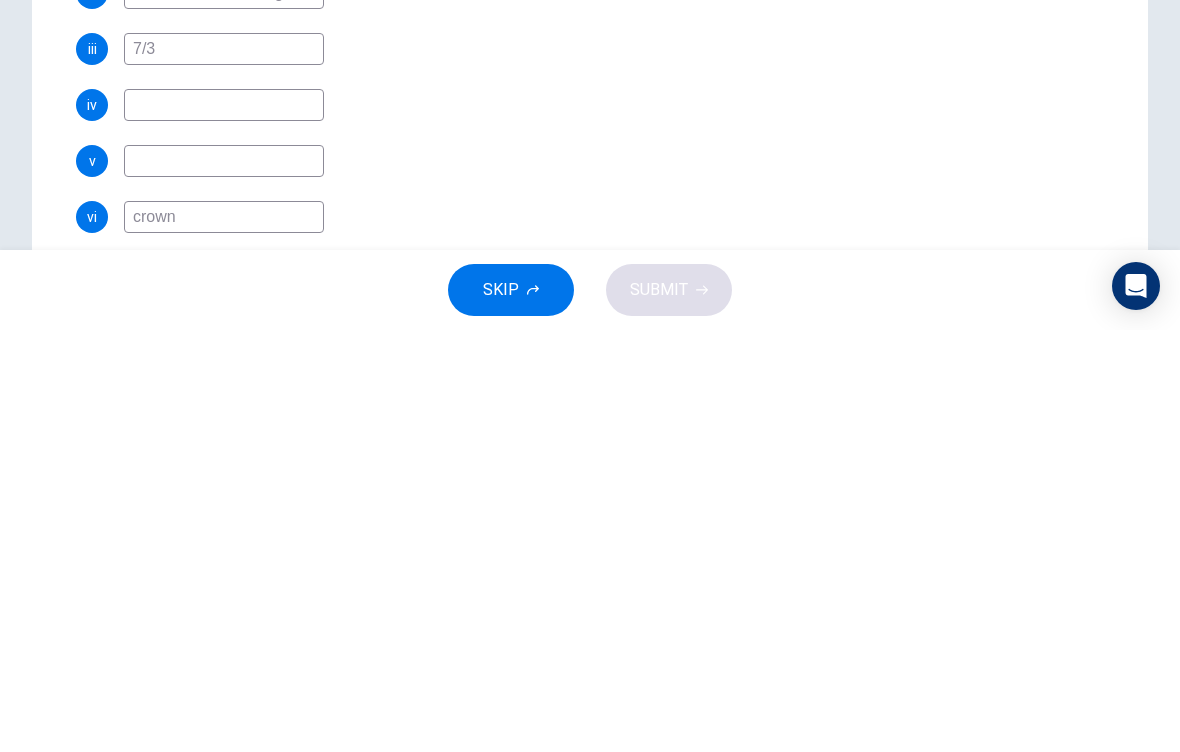 click on "7/3" at bounding box center [224, 471] 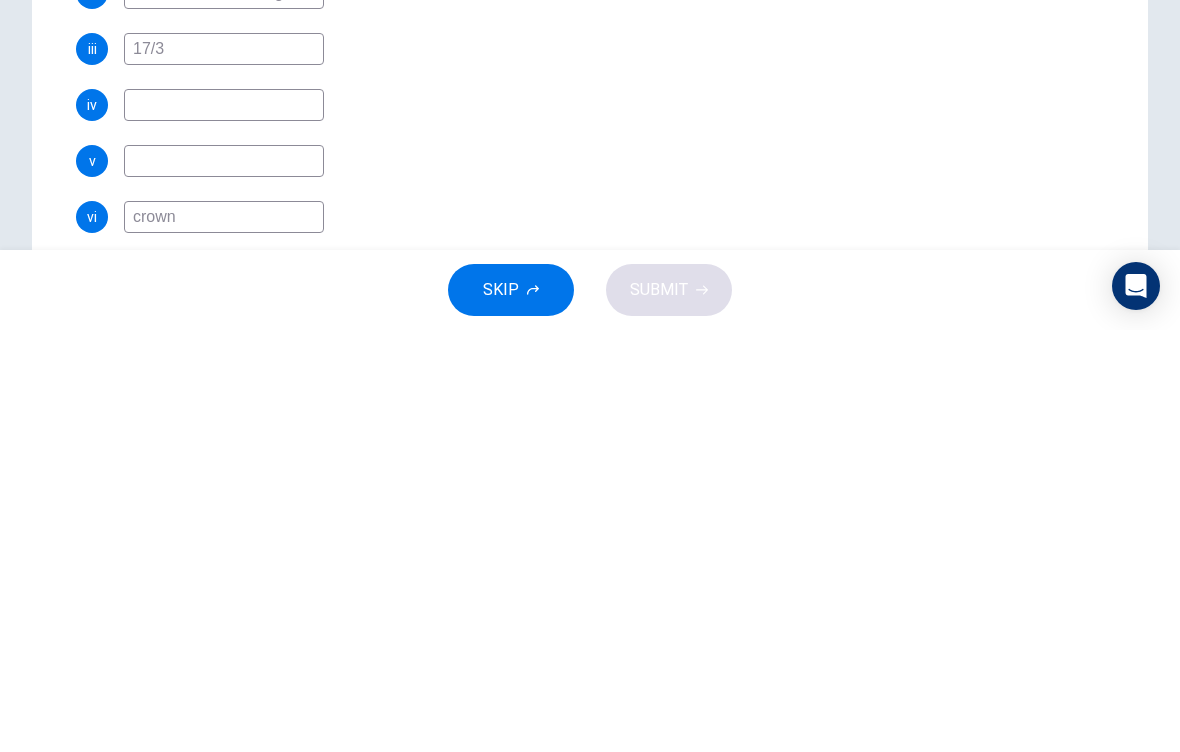 type on "17/3" 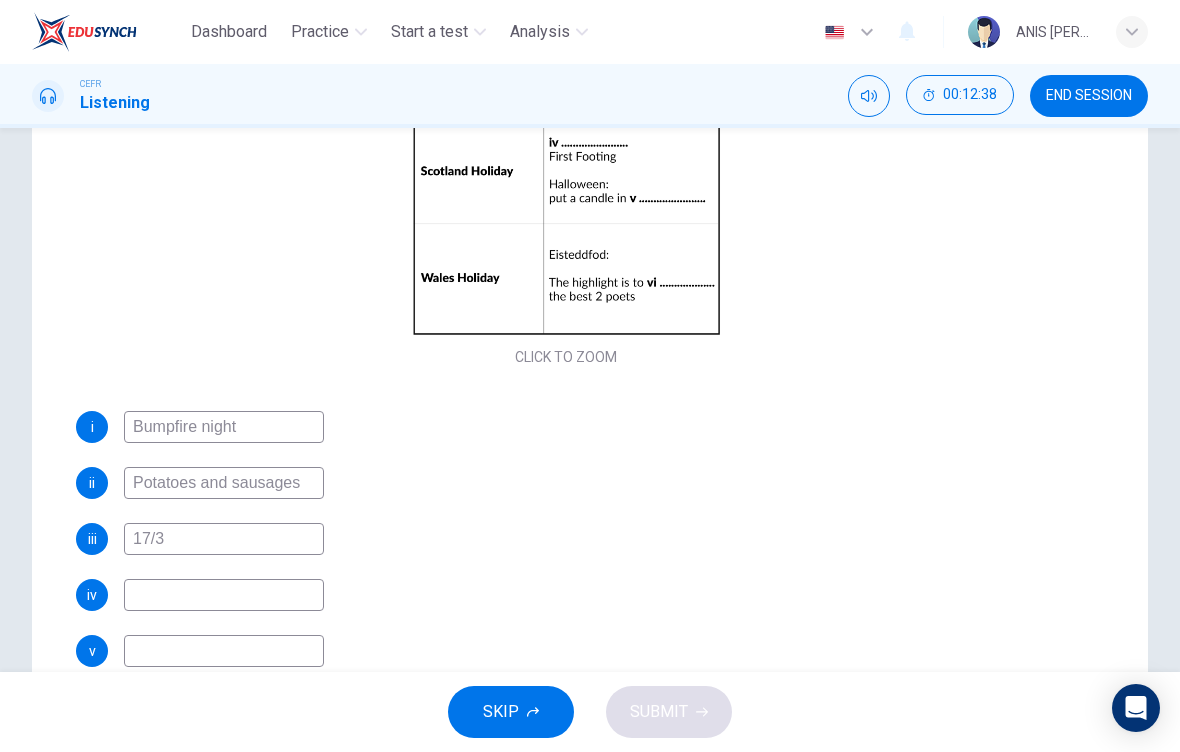 scroll, scrollTop: 202, scrollLeft: 0, axis: vertical 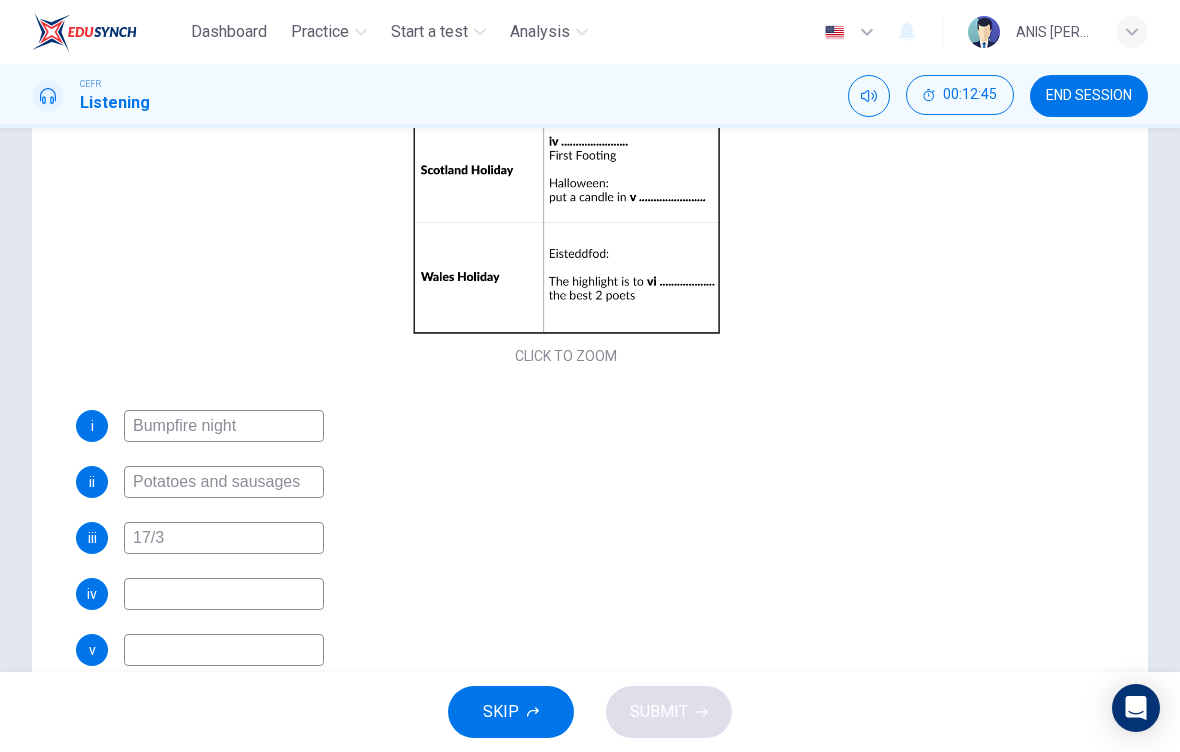 click at bounding box center [224, 594] 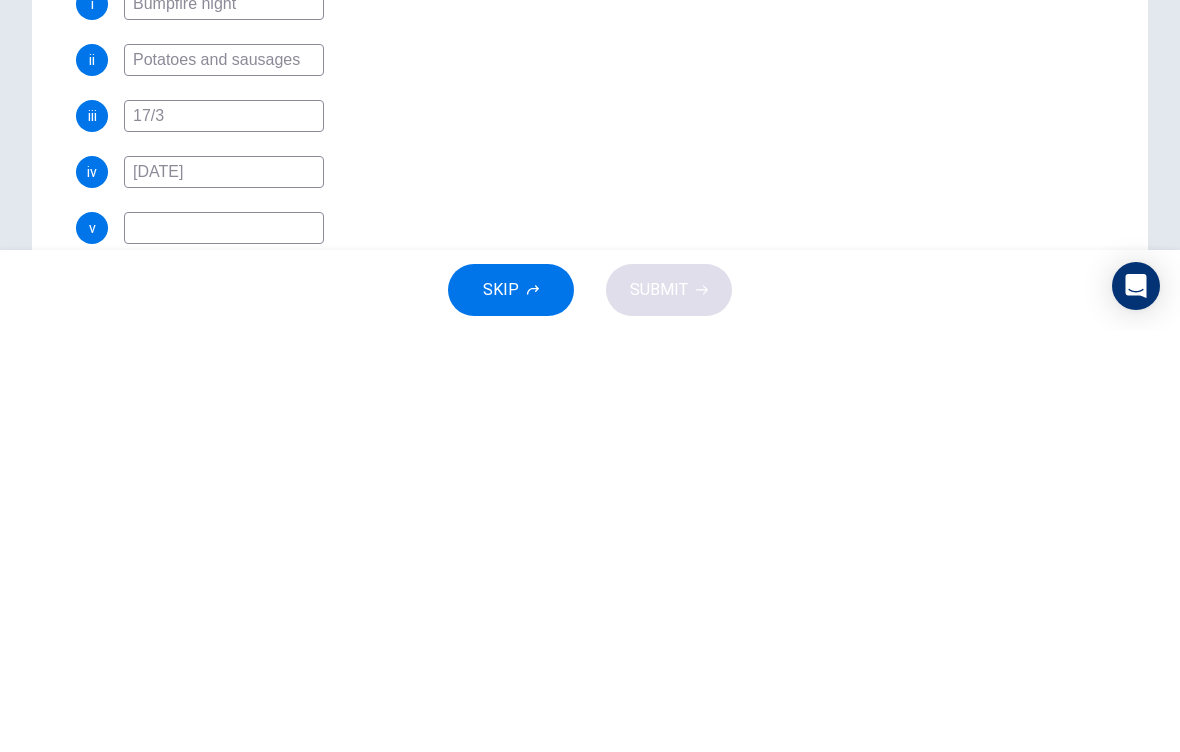click on "iv [DATE]" at bounding box center [566, 594] 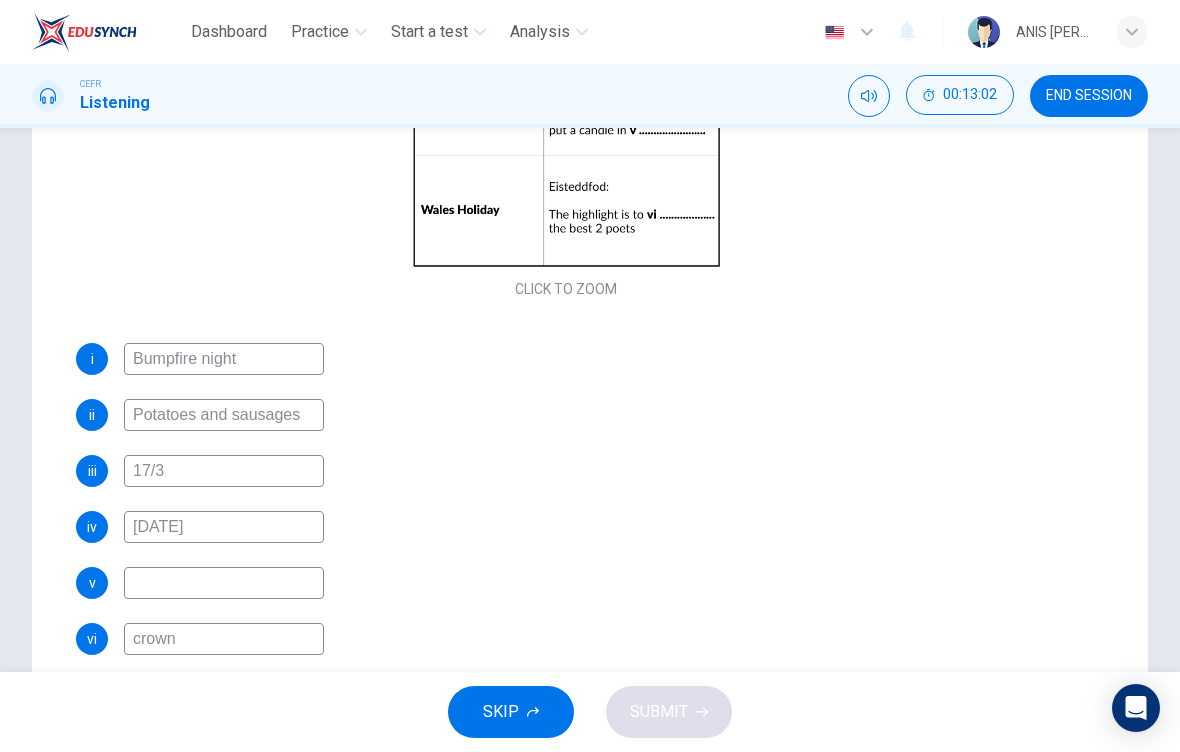 scroll, scrollTop: 269, scrollLeft: 0, axis: vertical 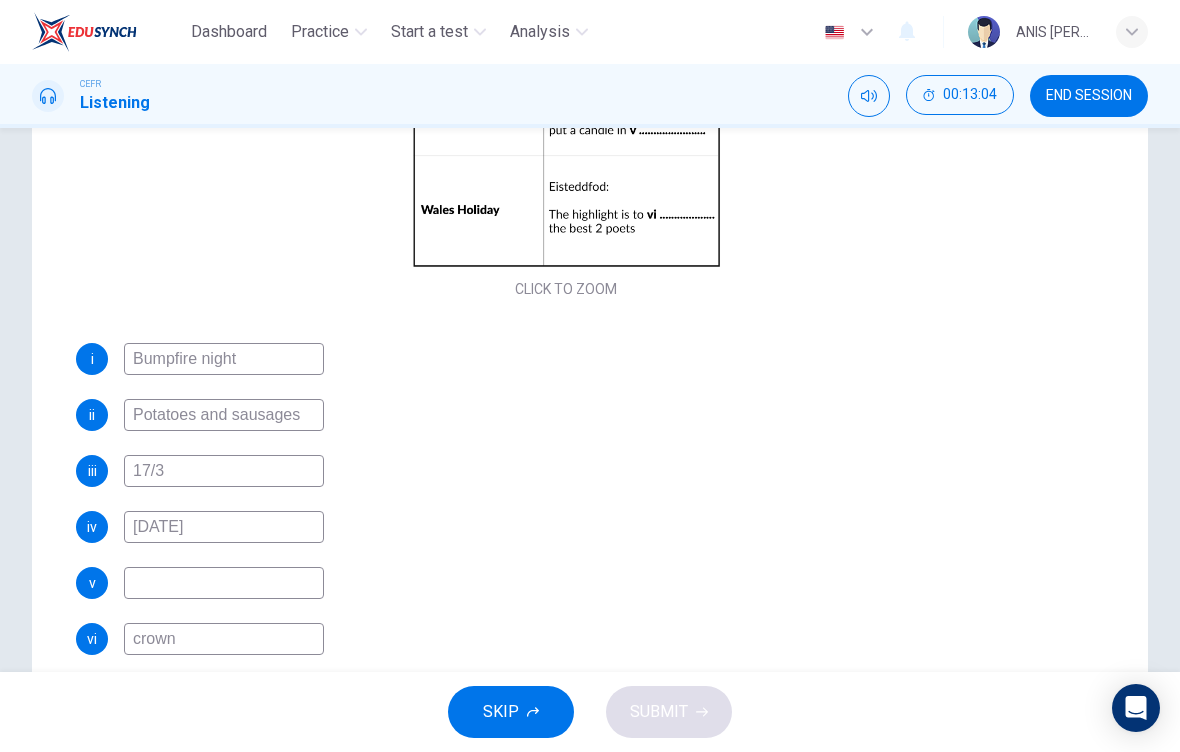click on "[DATE]" at bounding box center (224, 527) 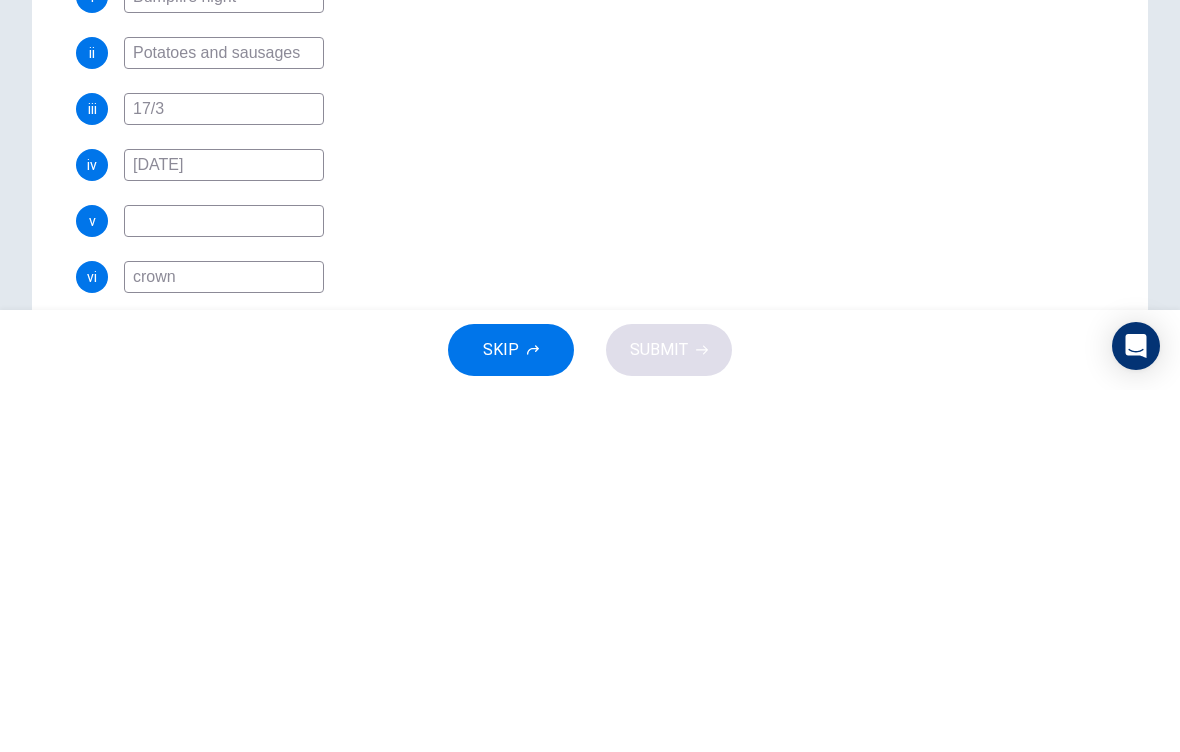 click on "[DATE]" at bounding box center (224, 527) 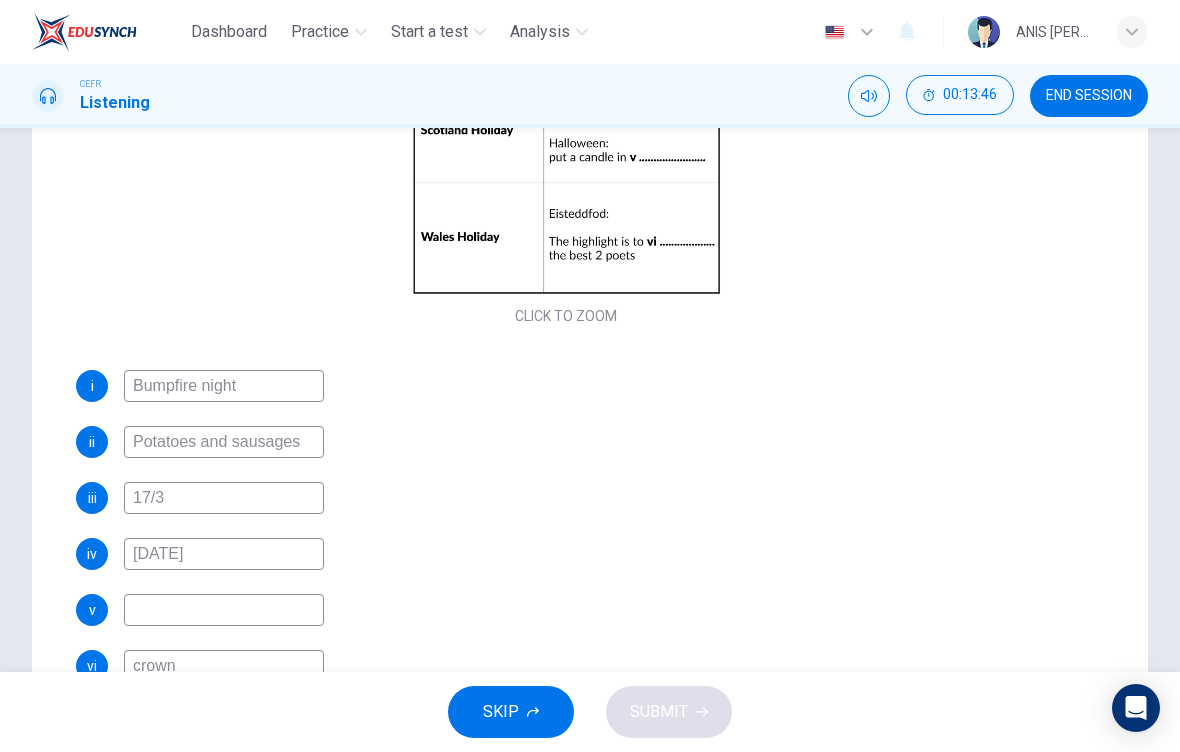 scroll, scrollTop: 244, scrollLeft: 0, axis: vertical 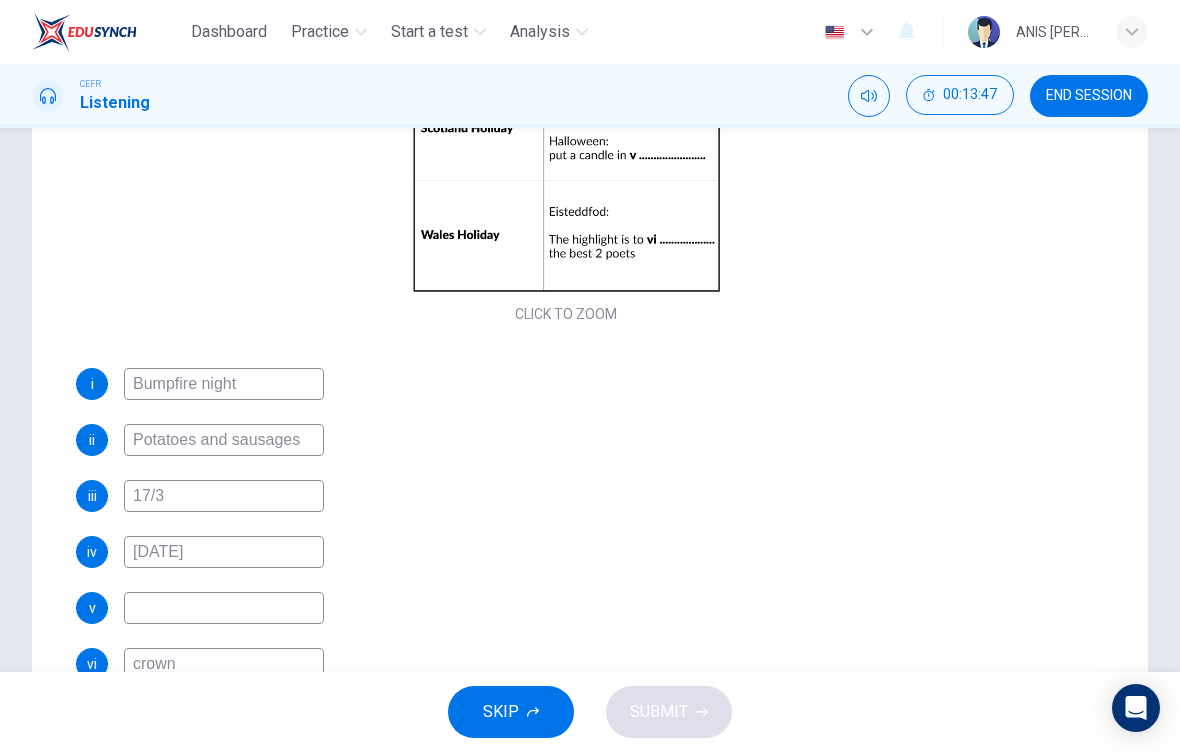 click at bounding box center [224, 608] 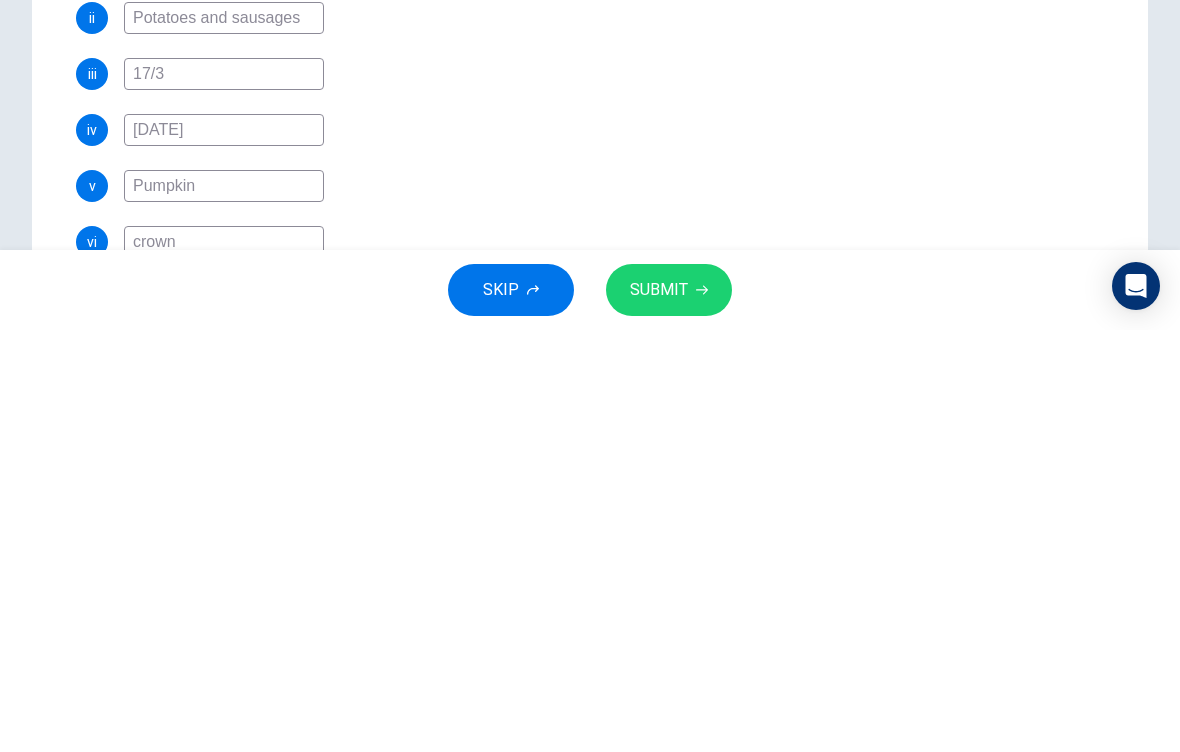 type on "Pumpkin" 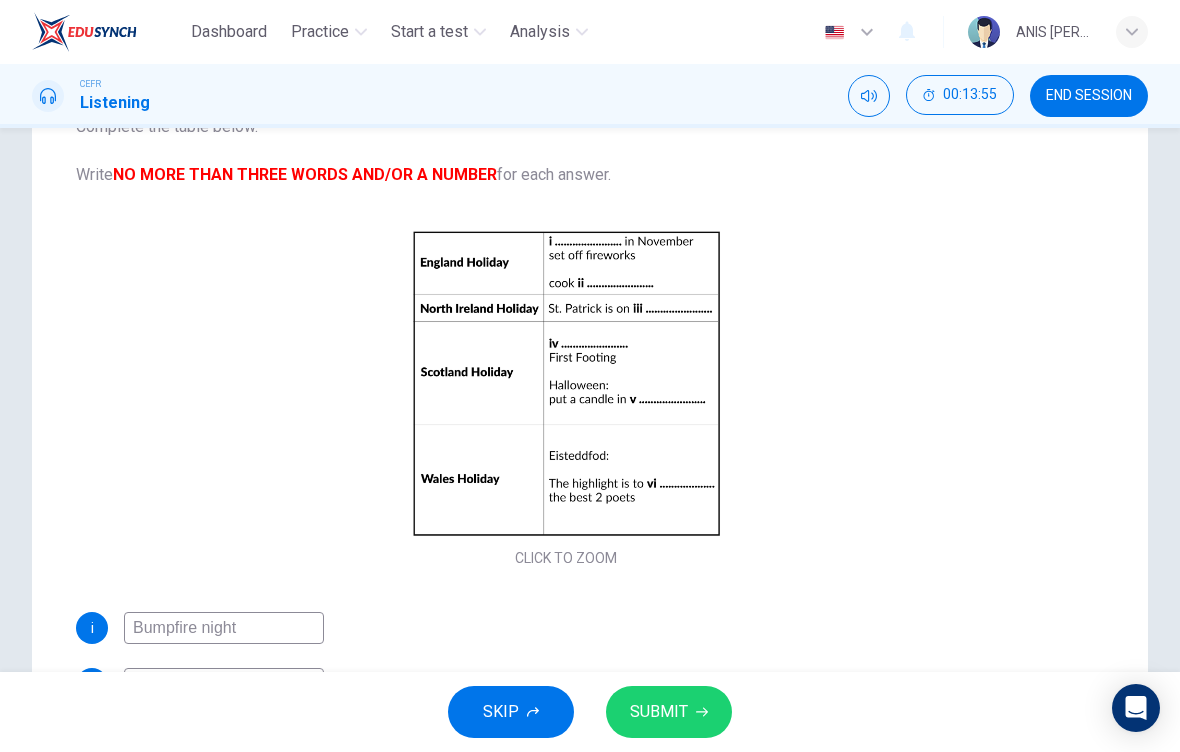scroll, scrollTop: 0, scrollLeft: 0, axis: both 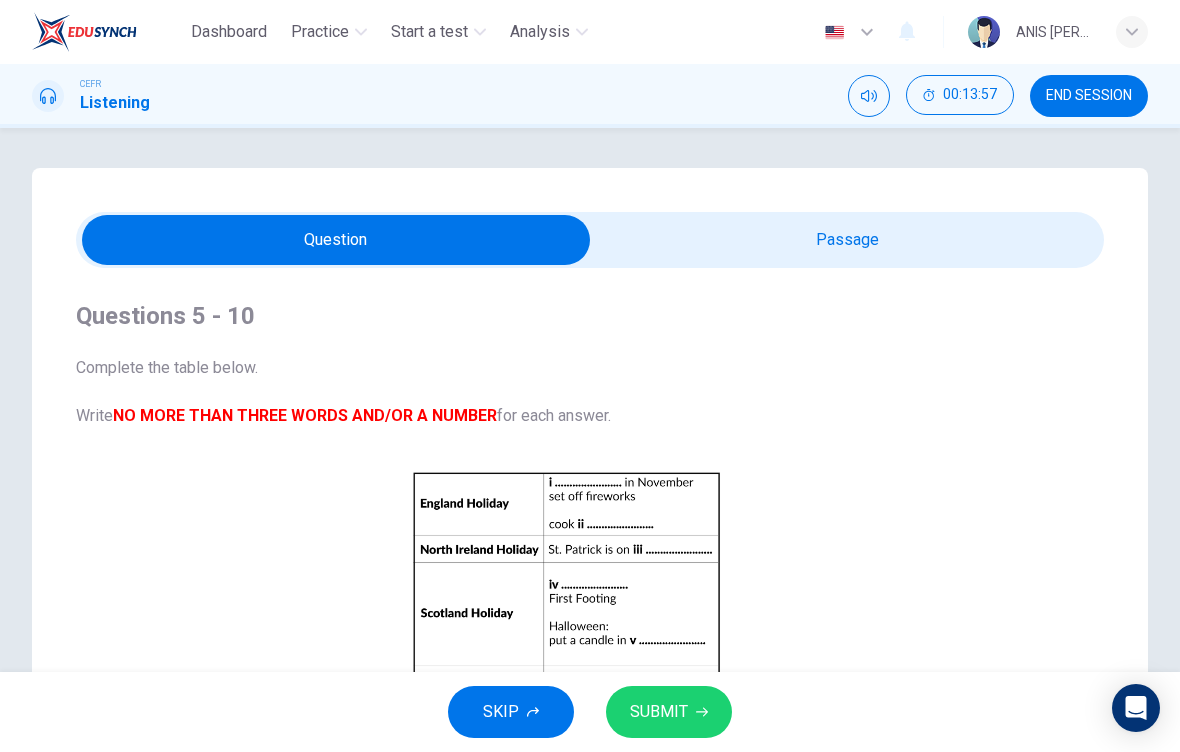 click at bounding box center (336, 240) 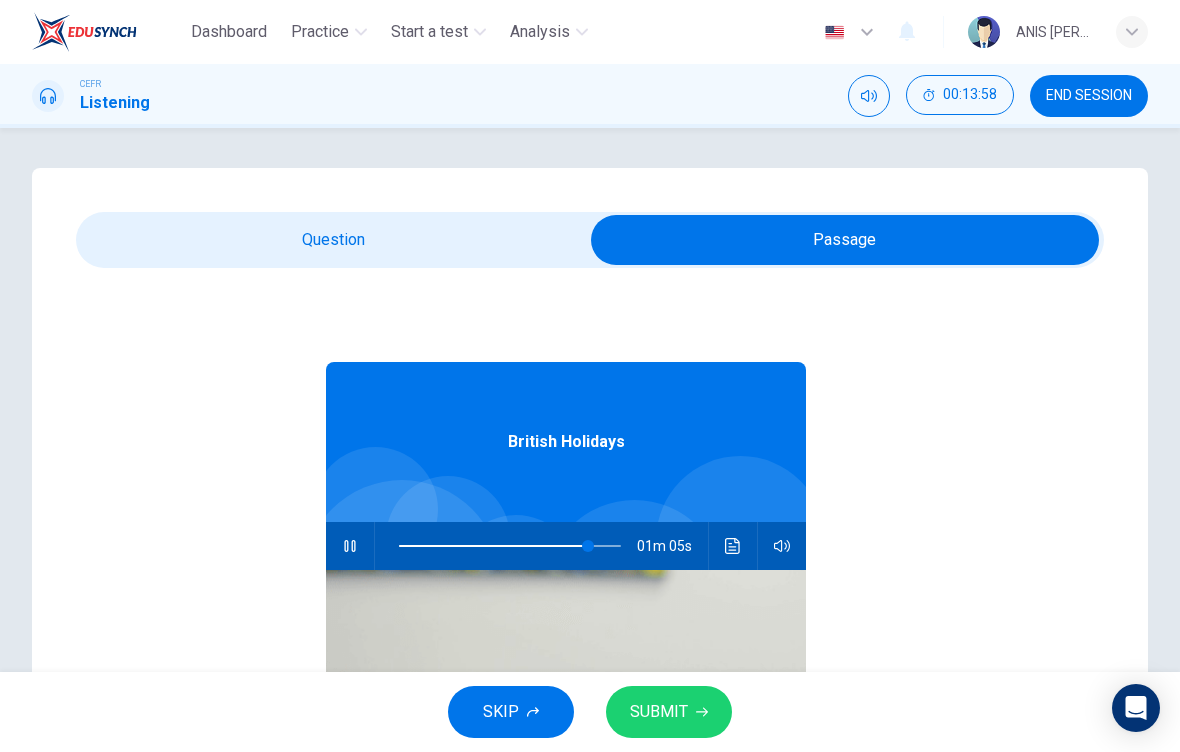 click at bounding box center (350, 546) 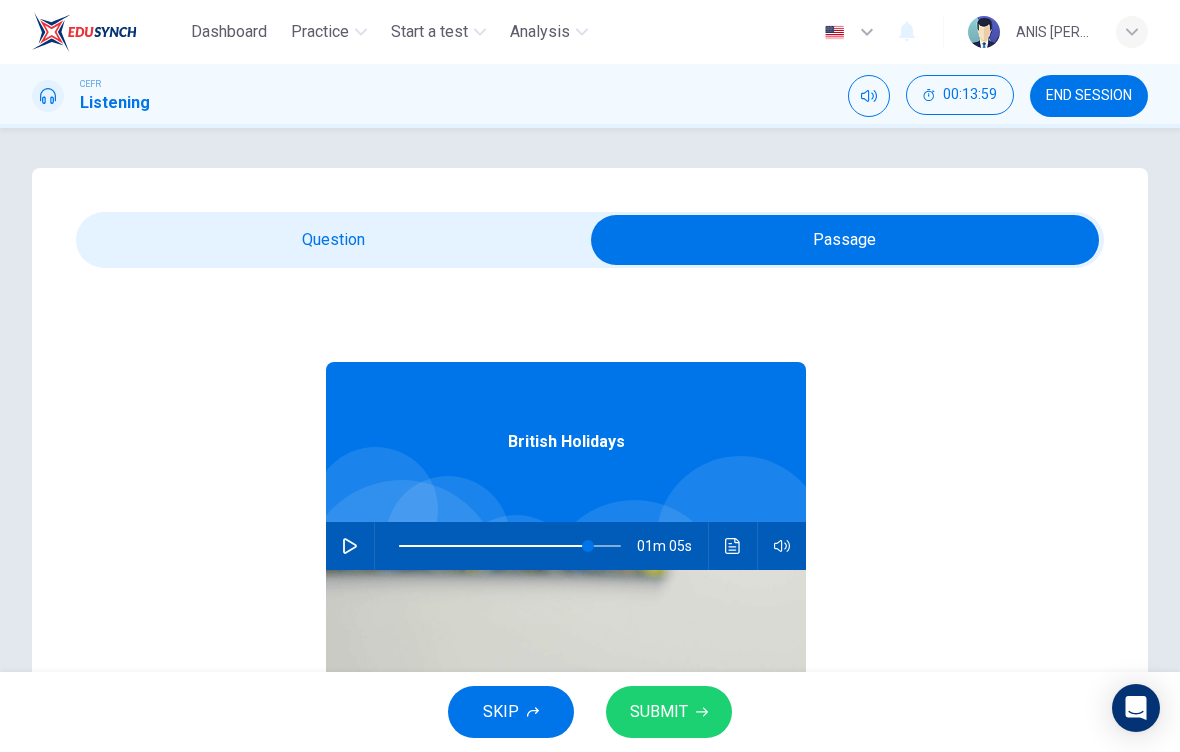 click at bounding box center [845, 240] 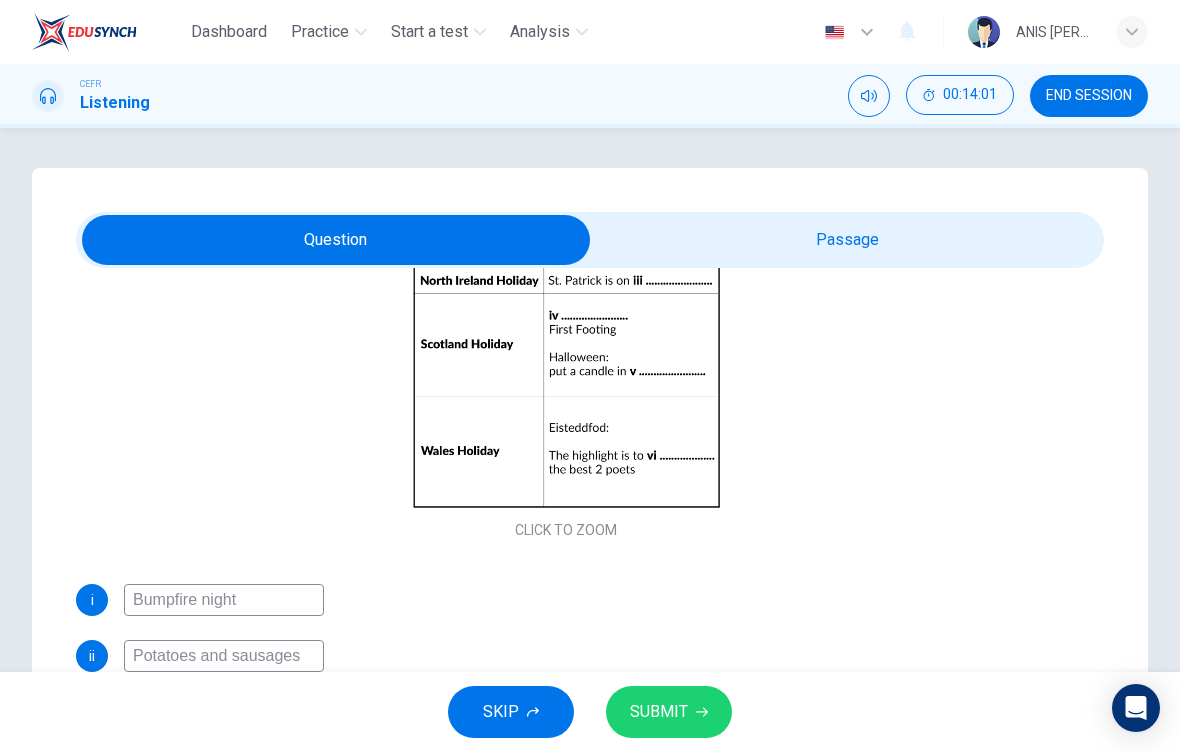scroll, scrollTop: 269, scrollLeft: 0, axis: vertical 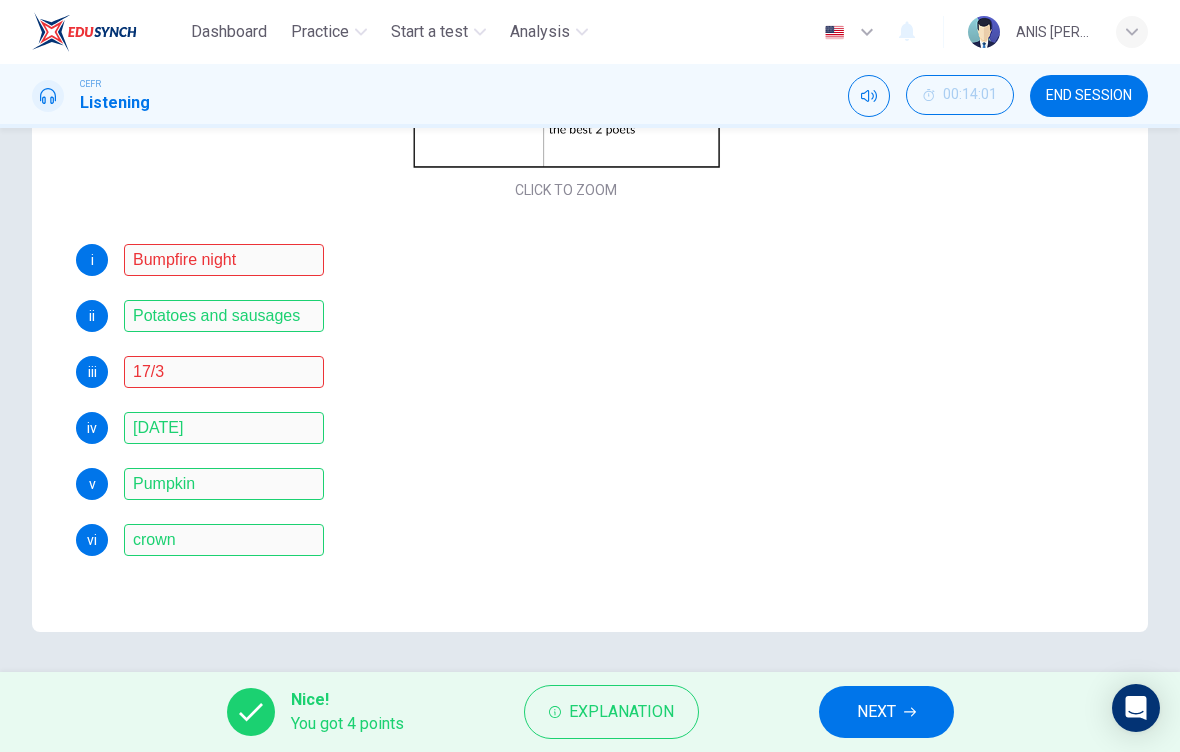 click on "Explanation" at bounding box center (621, 712) 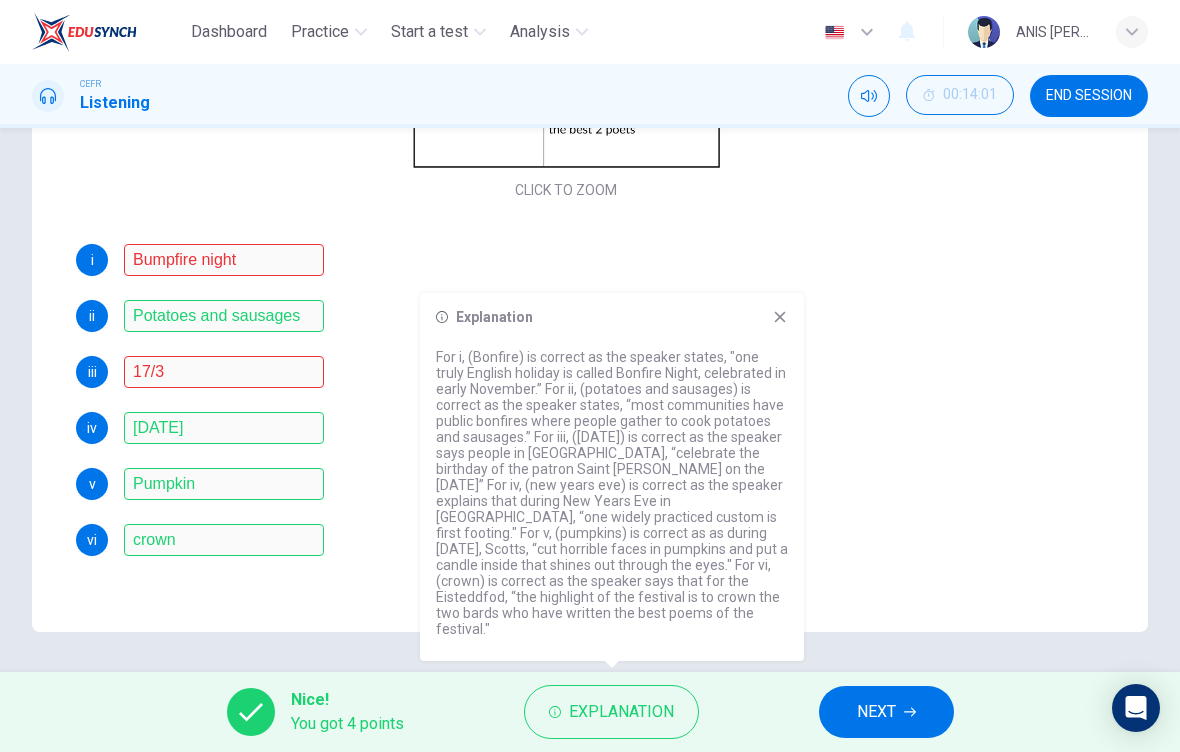 click on "Explanation For i, (Bonfire) is correct as the speaker states, "one truly English holiday is called Bonfire Night, celebrated in early November.”
For ii, (potatoes and sausages) is correct as the speaker states, “most communities have public bonfires where people gather to cook potatoes and sausages.”
For iii, ([DATE]) is correct as the speaker says people in [GEOGRAPHIC_DATA], “celebrate the birthday of the patron Saint [PERSON_NAME] on the [DATE]”
For iv, (new years eve) is correct as the speaker explains that during New Years Eve in [GEOGRAPHIC_DATA], “one widely practiced custom is first footing."
For v, (pumpkins) is correct as as during [DATE], [PERSON_NAME], “cut horrible faces in pumpkins and put a candle inside that shines out through the eyes."
For vi, (crown) is correct as the speaker says that for the Eisteddfod, “the highlight of the festival is to crown the two bards who have written the best poems of the festival."" at bounding box center [612, 477] 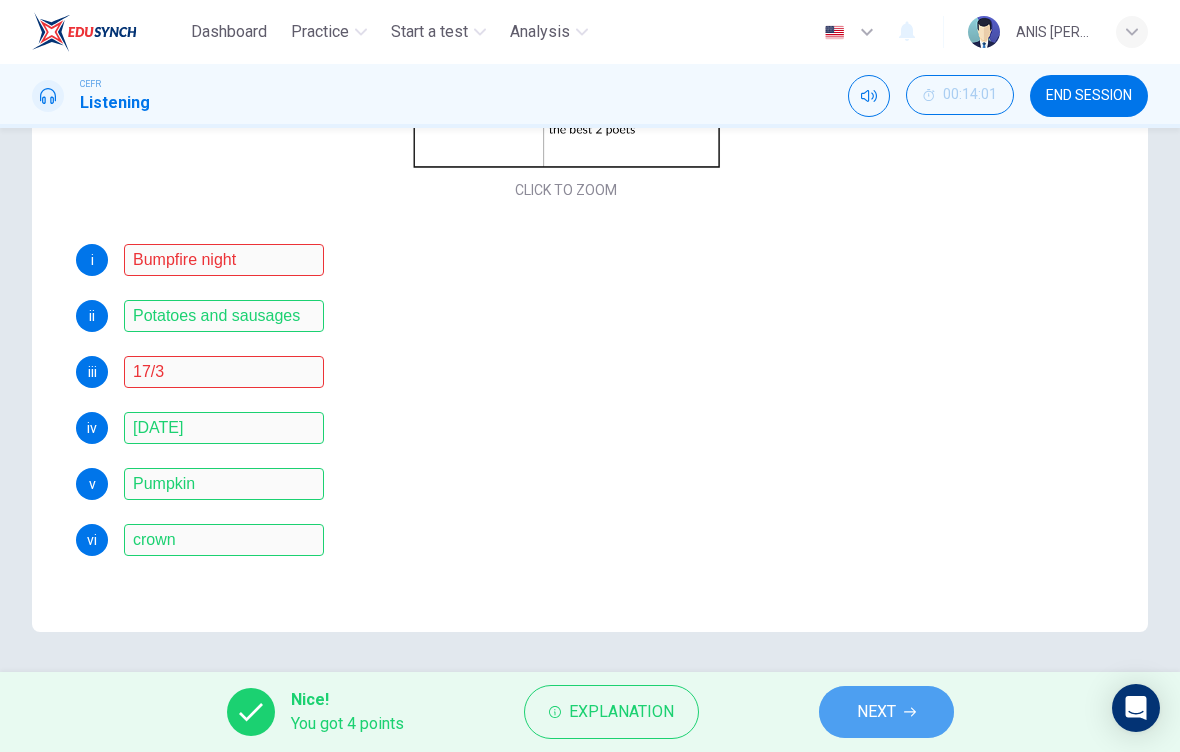 click on "NEXT" at bounding box center [876, 712] 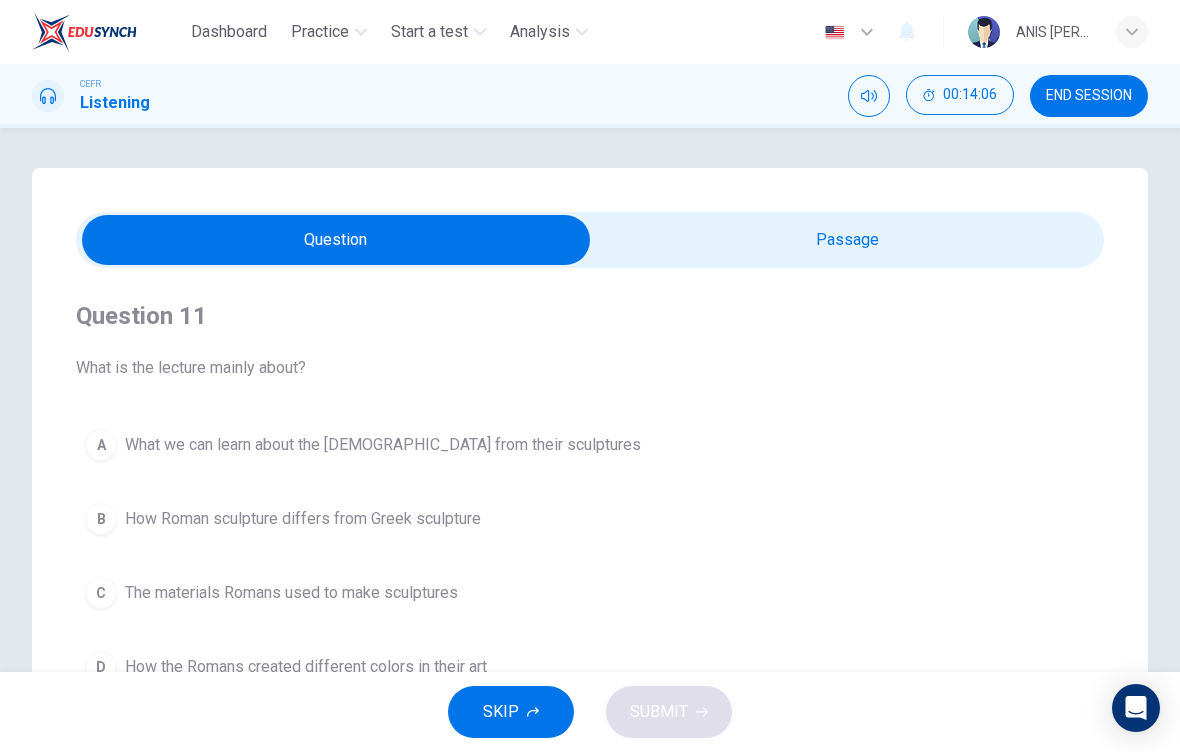 scroll, scrollTop: 0, scrollLeft: 0, axis: both 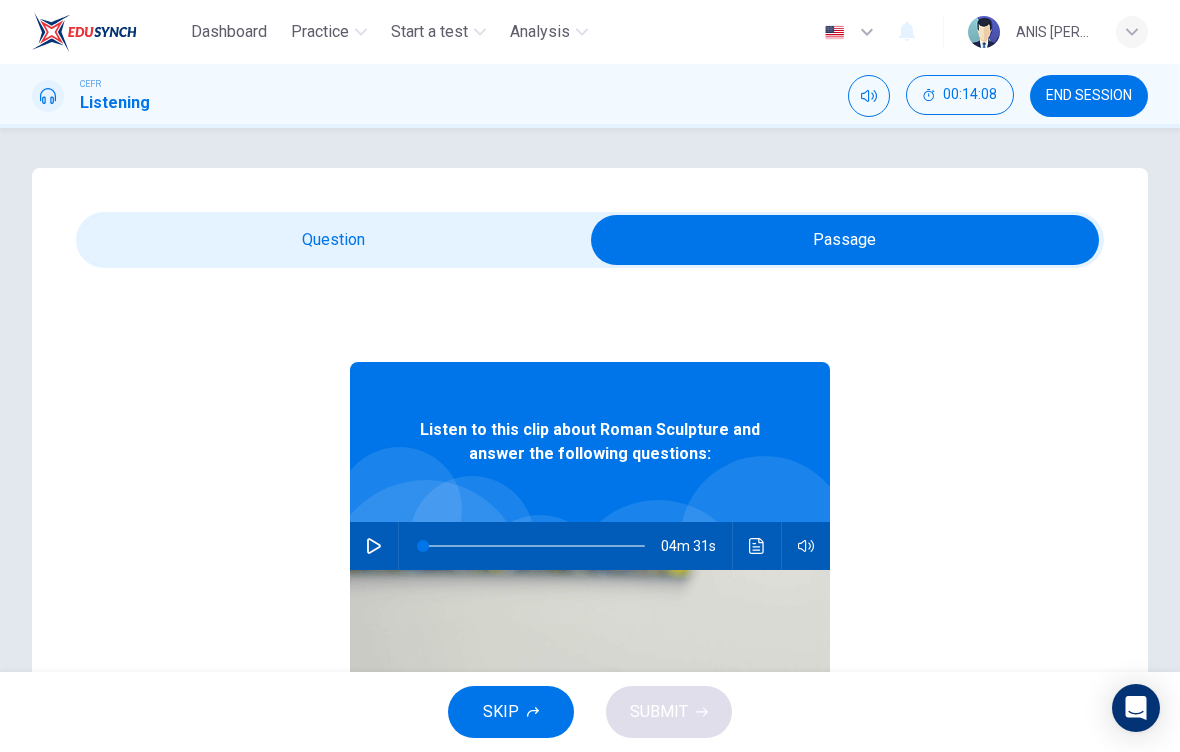 click 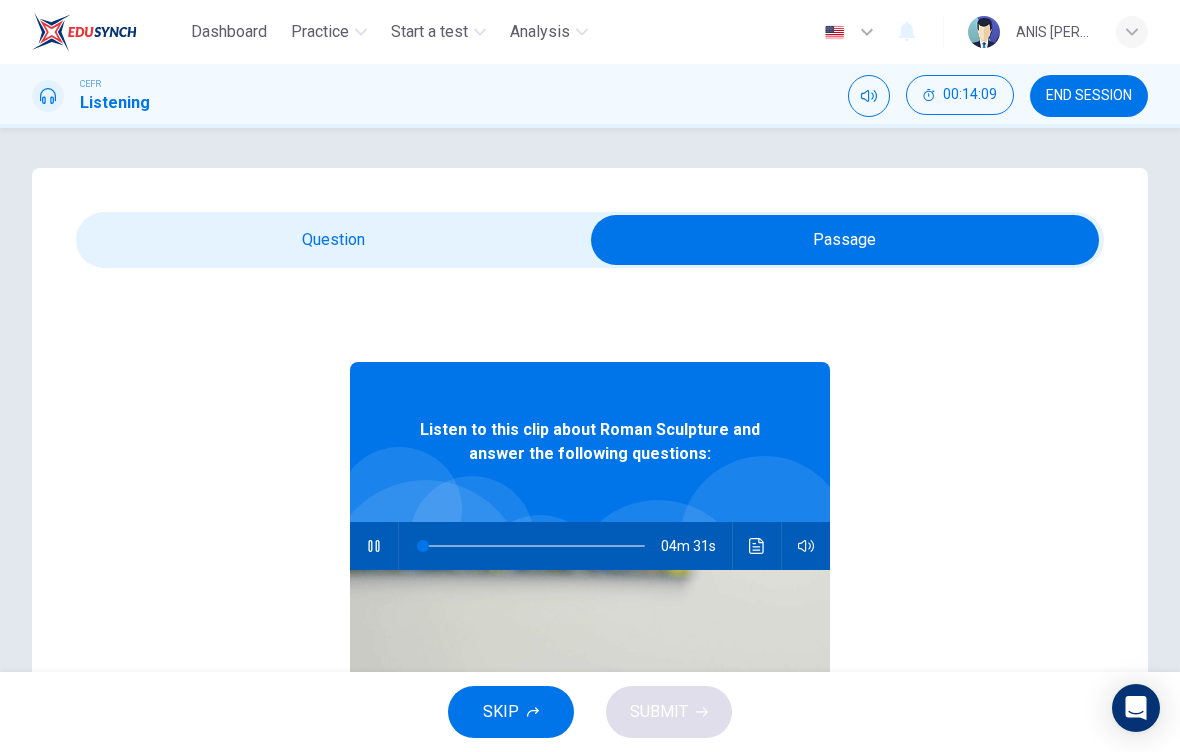 click at bounding box center [845, 240] 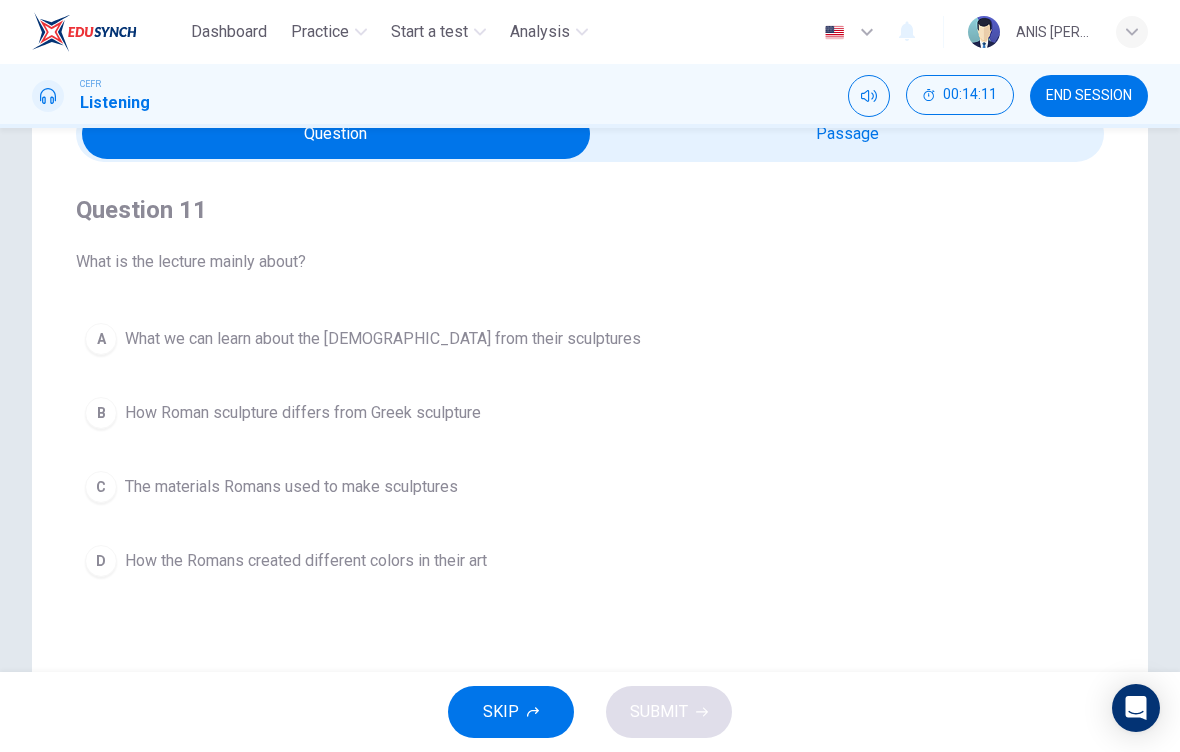 scroll, scrollTop: 107, scrollLeft: 0, axis: vertical 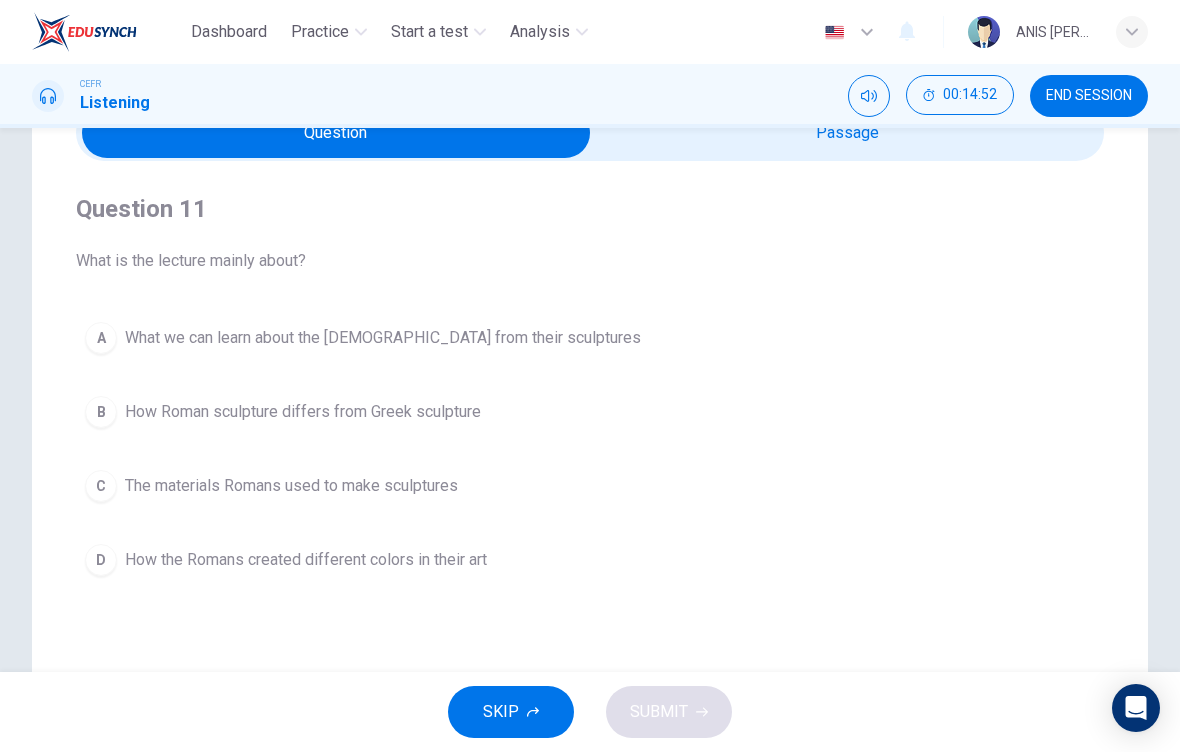 click on "B" at bounding box center [101, 412] 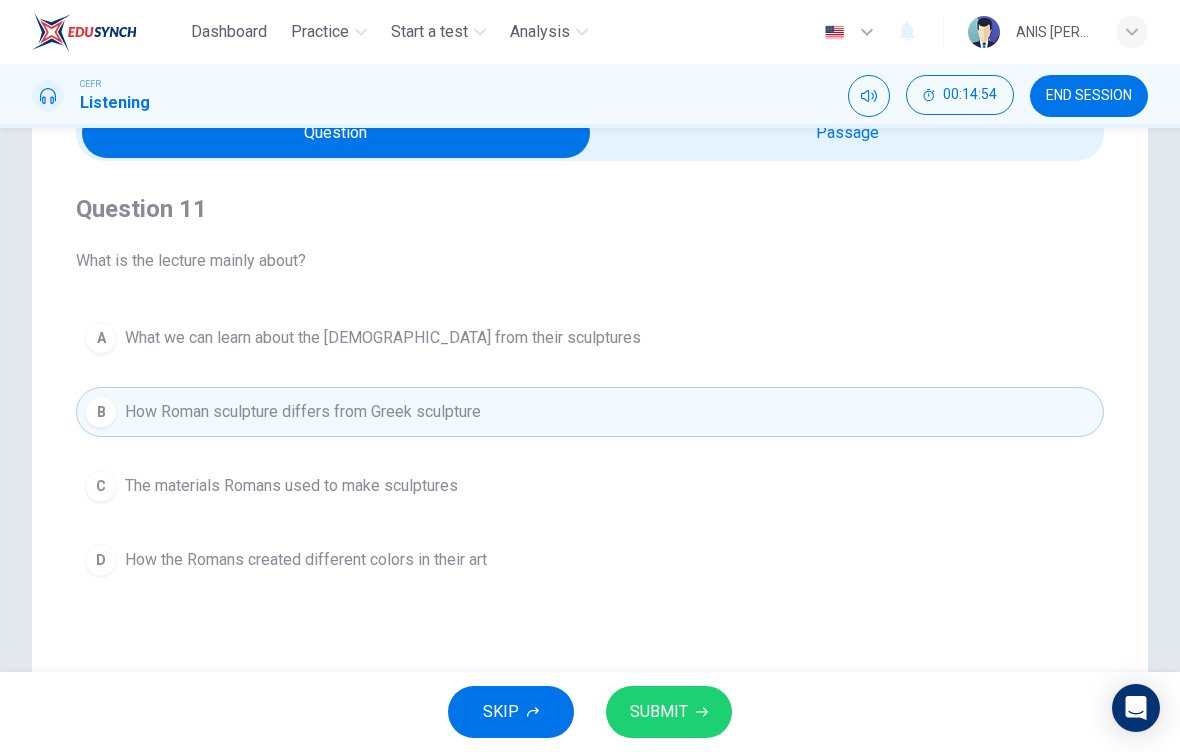 click on "SUBMIT" at bounding box center [669, 712] 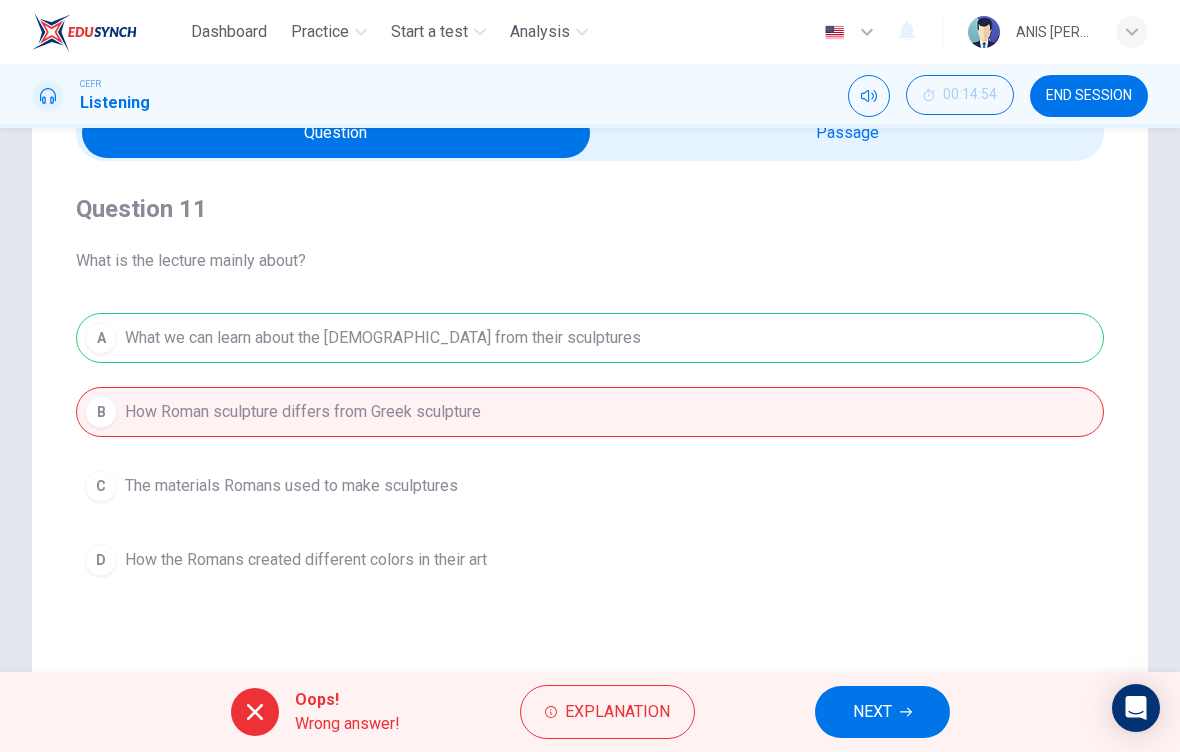 click on "Explanation" at bounding box center [617, 712] 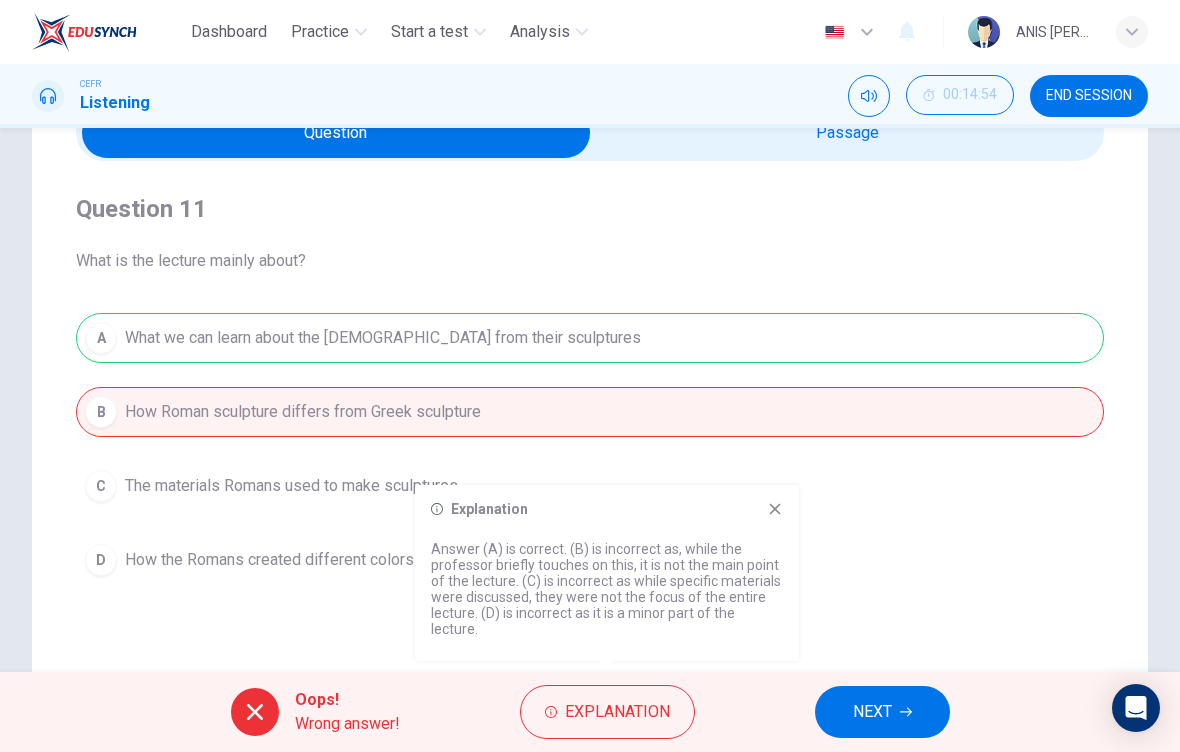 click 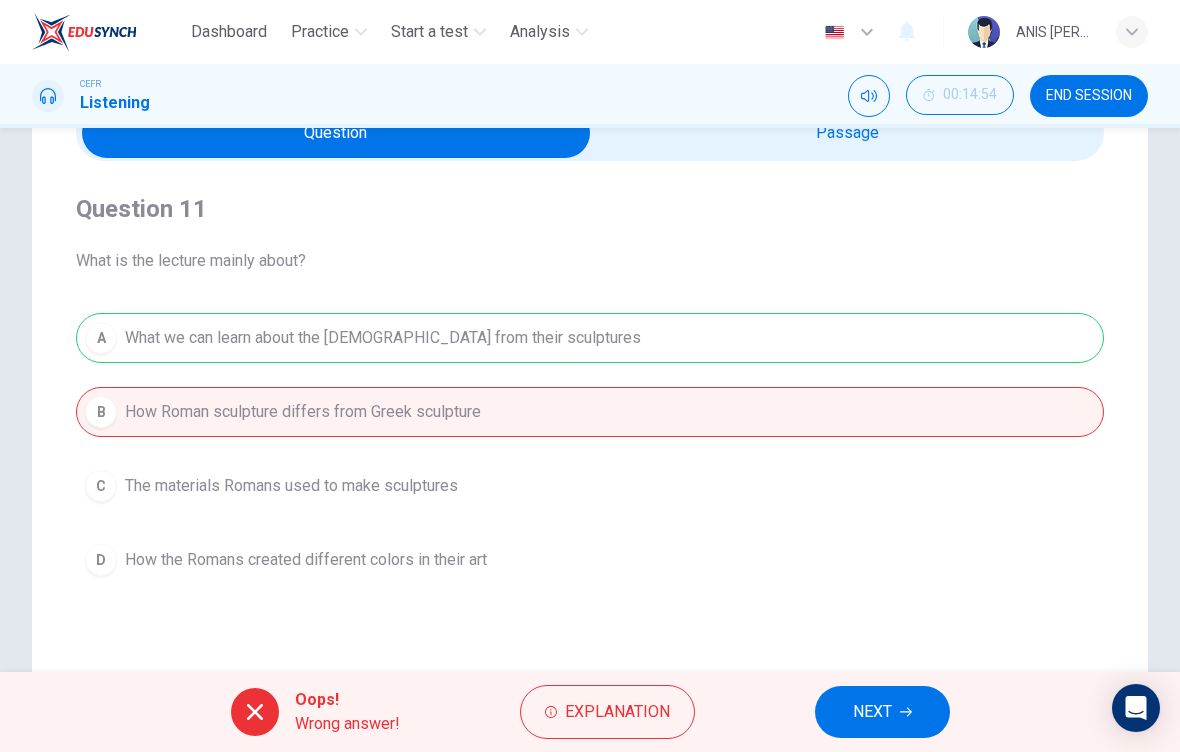 click on "NEXT" at bounding box center [872, 712] 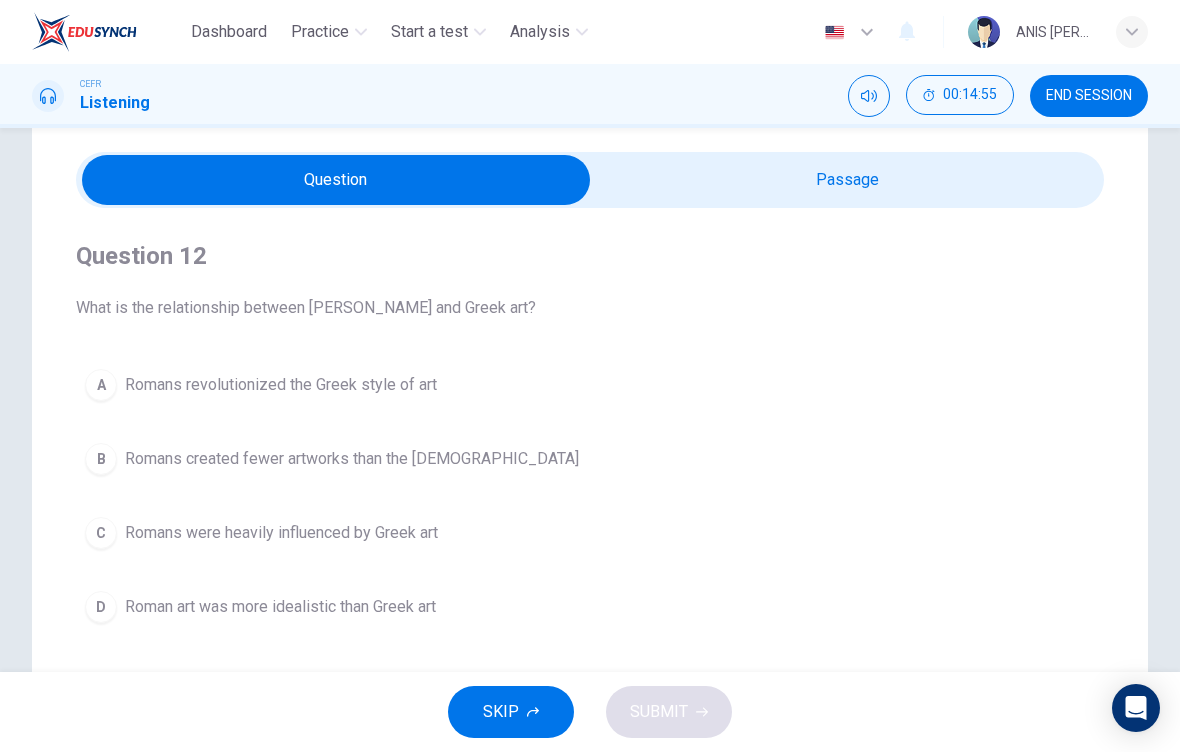 scroll, scrollTop: 61, scrollLeft: 0, axis: vertical 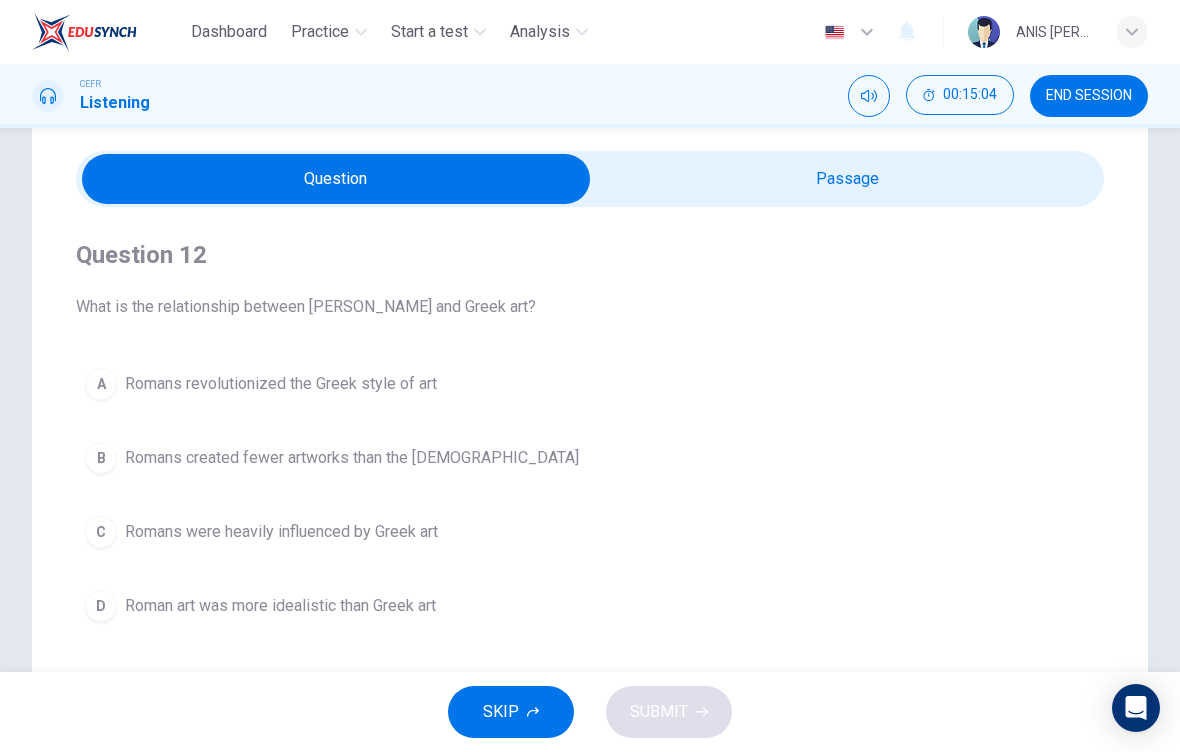 click on "A" at bounding box center [101, 384] 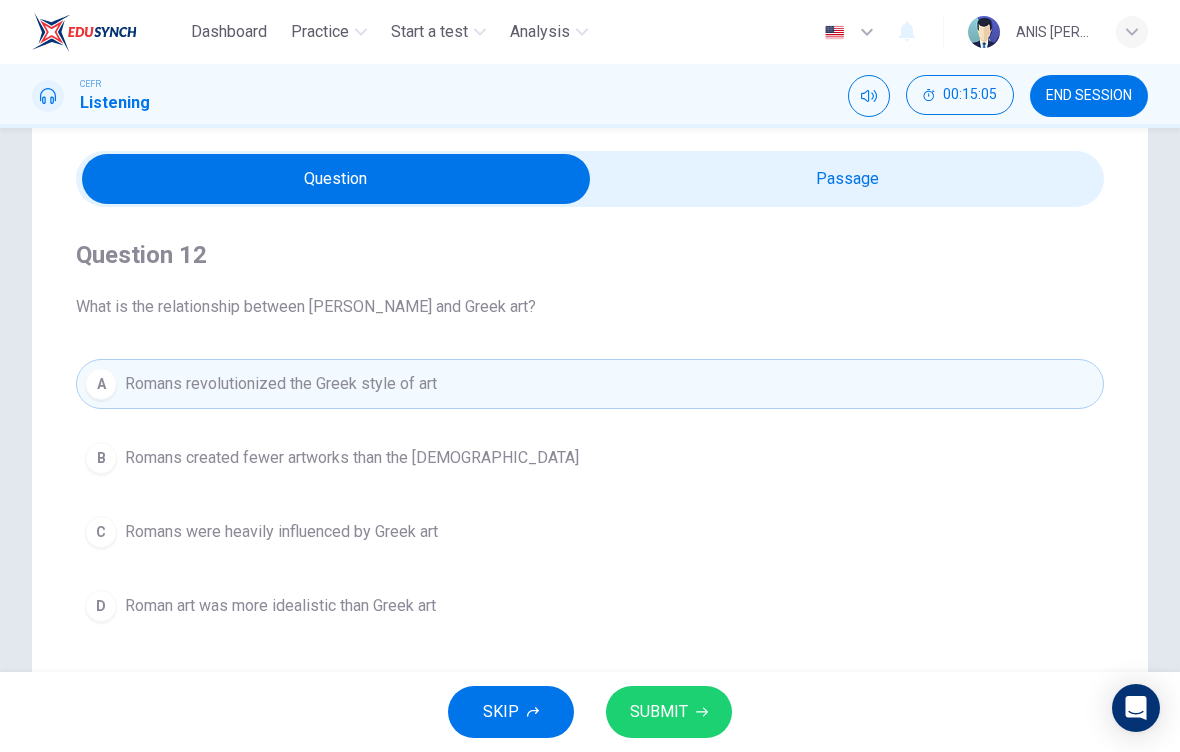 click 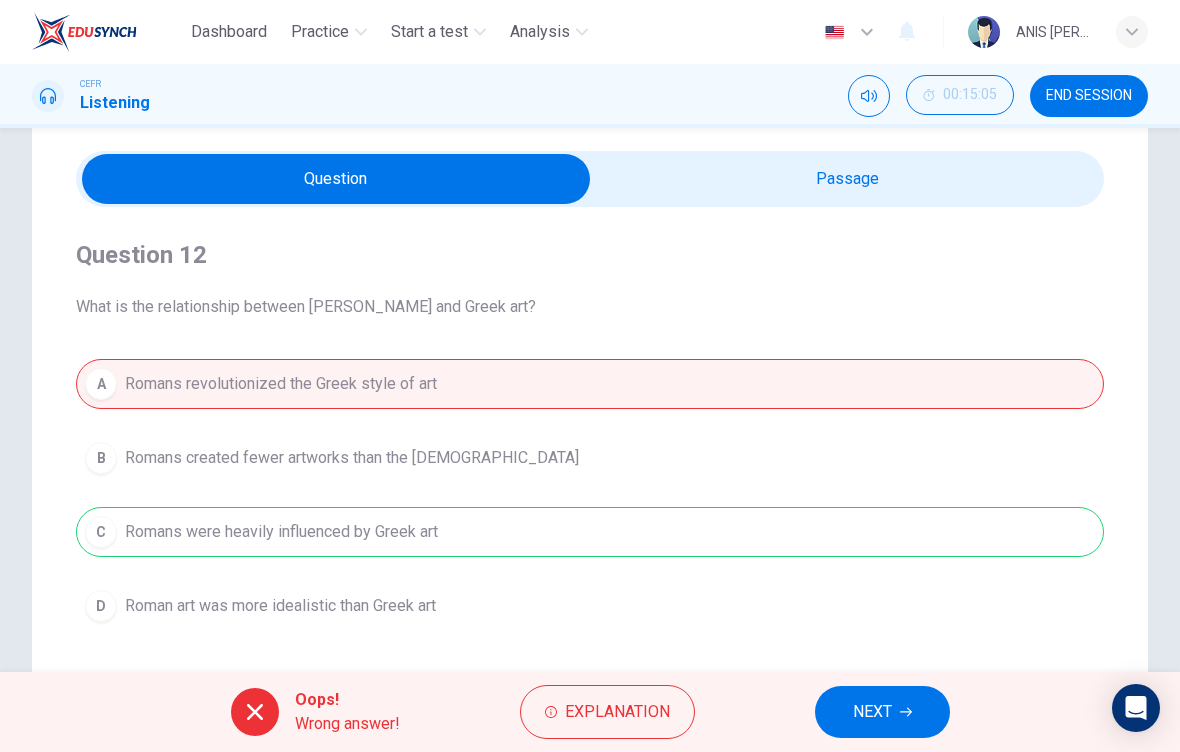click on "Explanation" at bounding box center [617, 712] 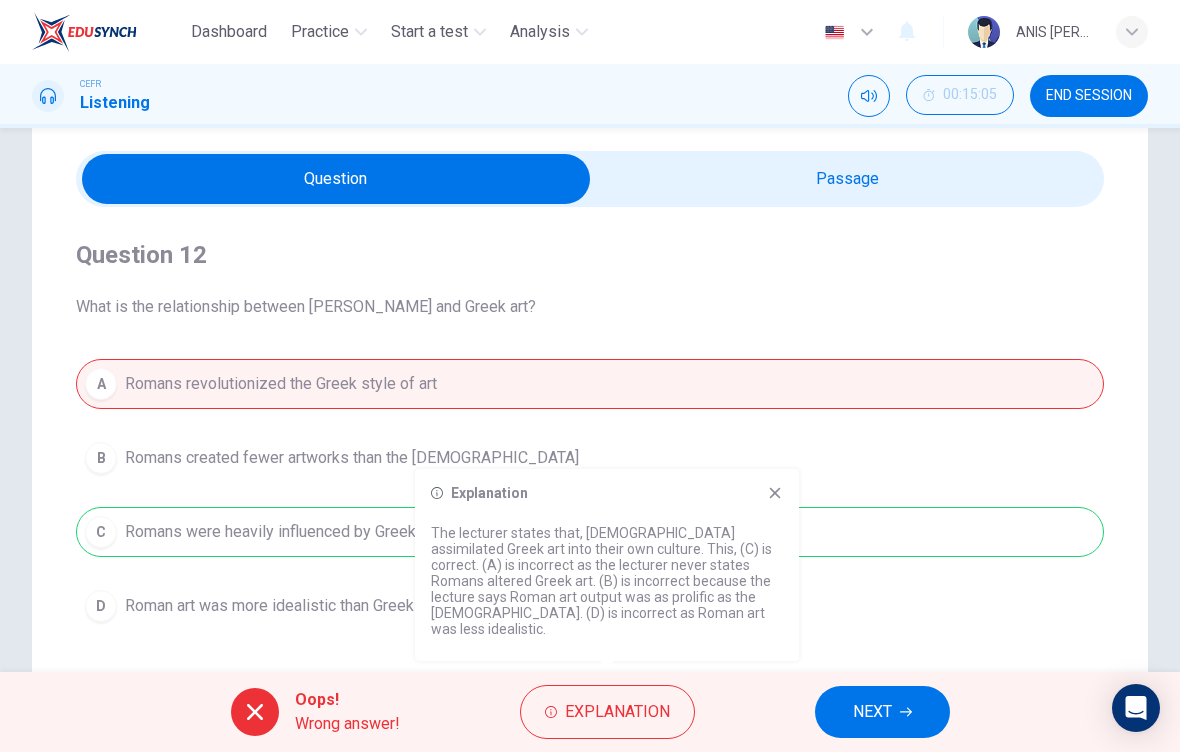 click on "Explanation The lecturer states that, [DEMOGRAPHIC_DATA] assimilated Greek art into their own culture. This, (C) is correct. (A) is incorrect as the lecturer never states Romans altered Greek art. (B) is incorrect because the lecture says Roman art output was as prolific as the [DEMOGRAPHIC_DATA]. (D) is incorrect as Roman art was less idealistic." at bounding box center (607, 565) 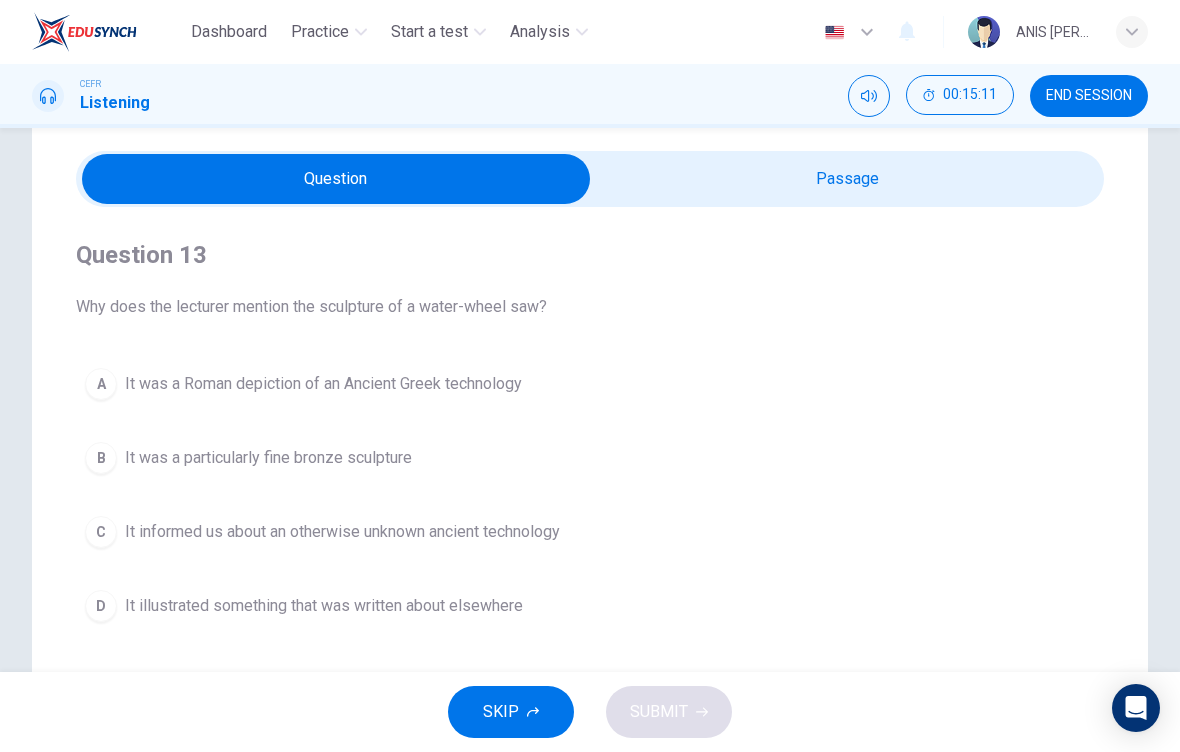 type on "32" 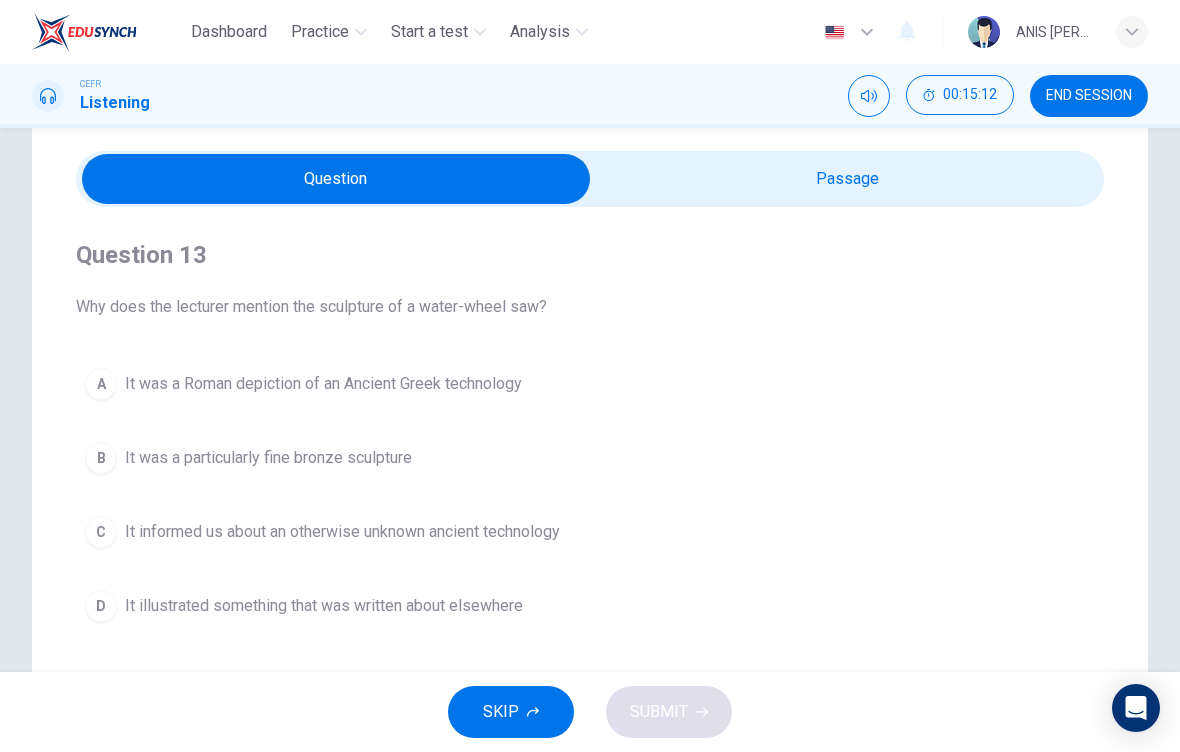 click at bounding box center (336, 179) 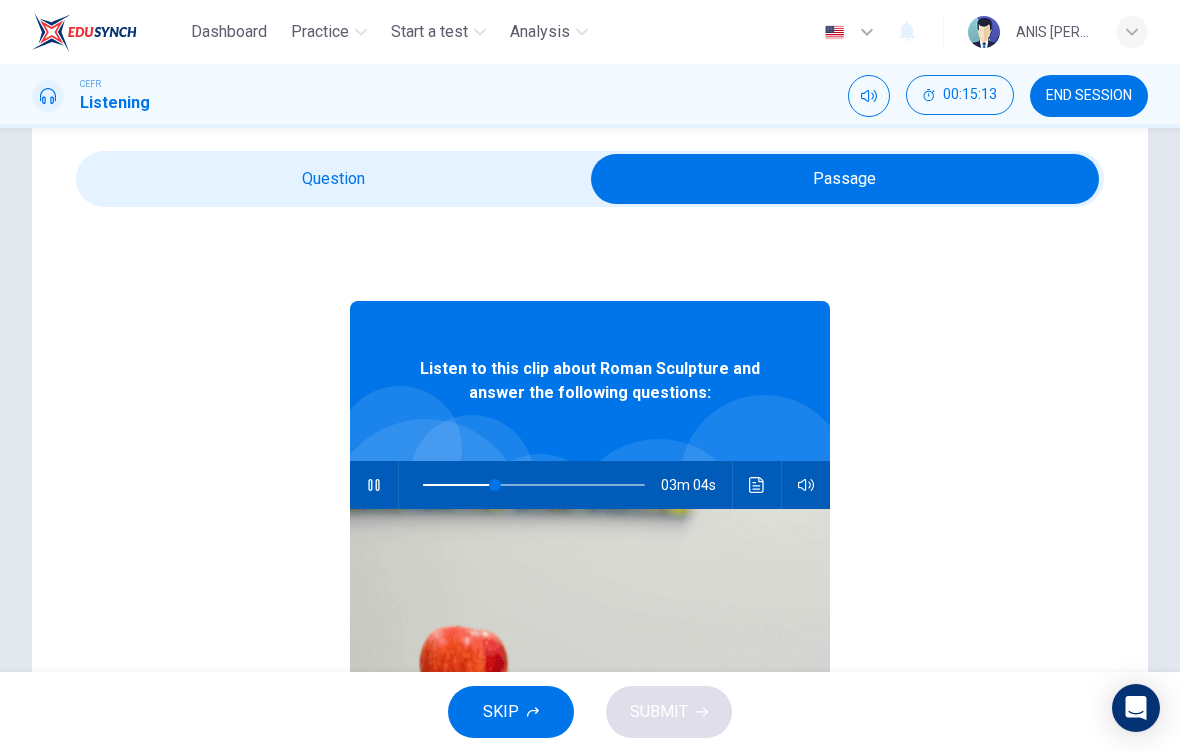 type on "33" 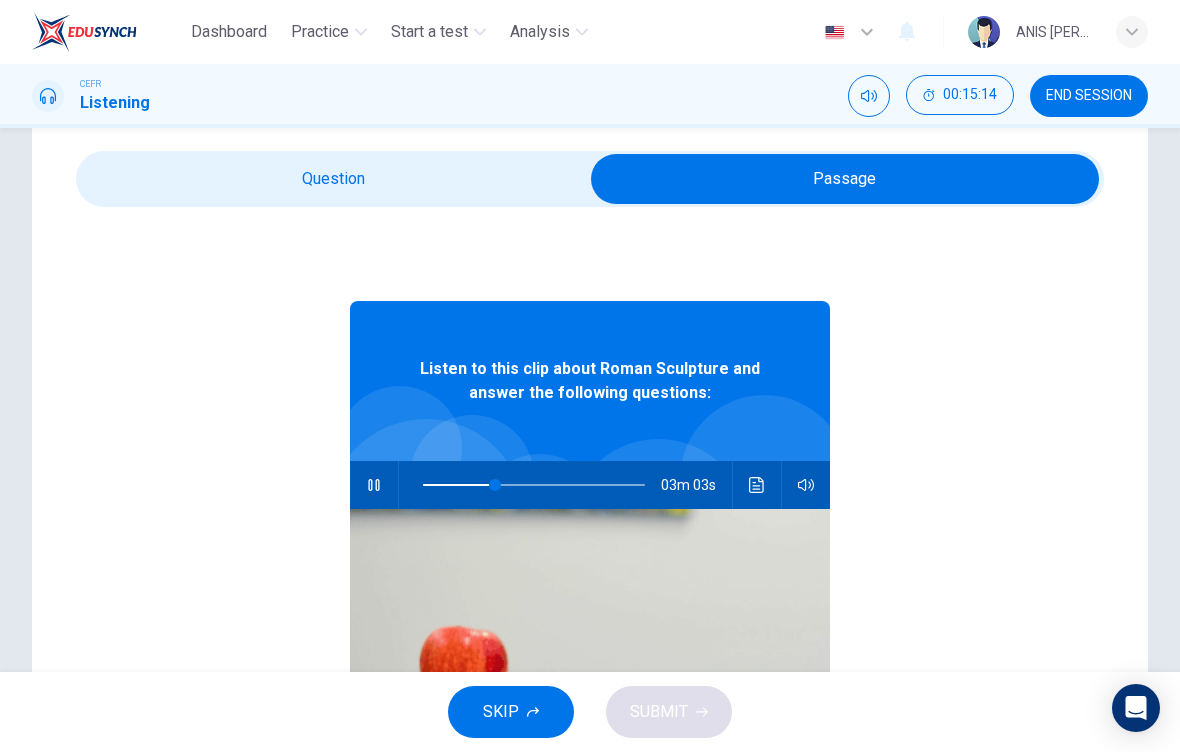 click at bounding box center (845, 179) 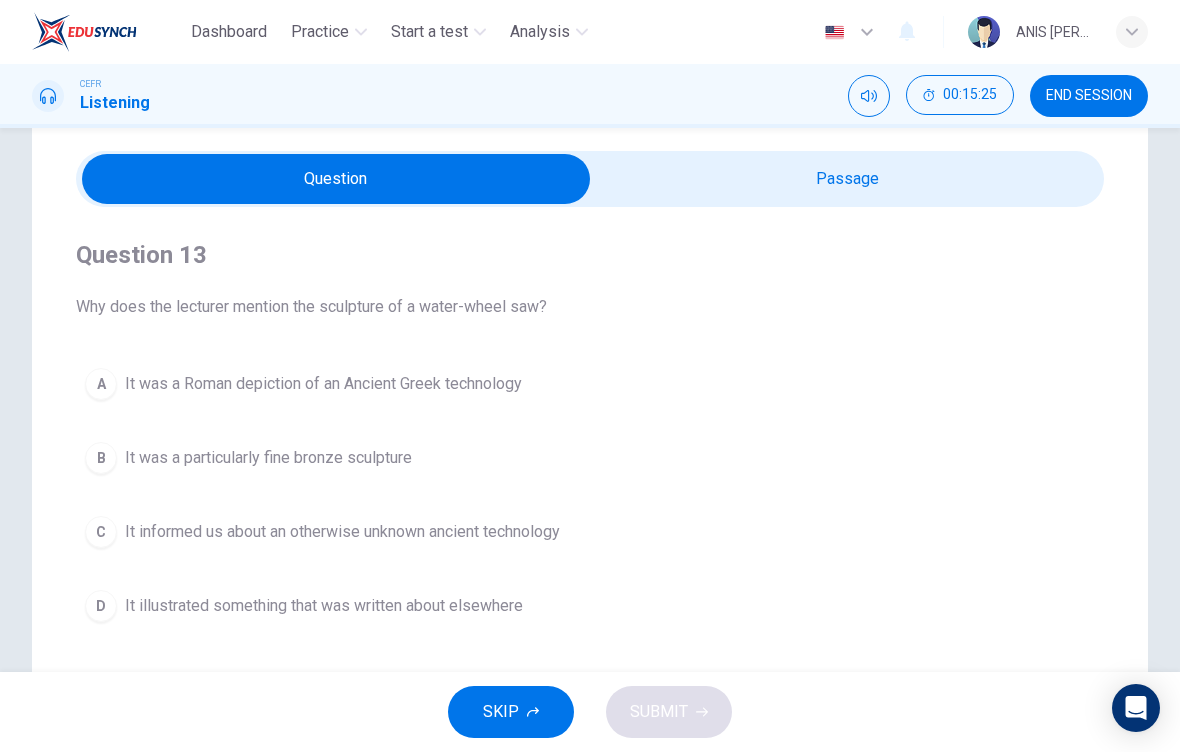 click on "A" at bounding box center [101, 384] 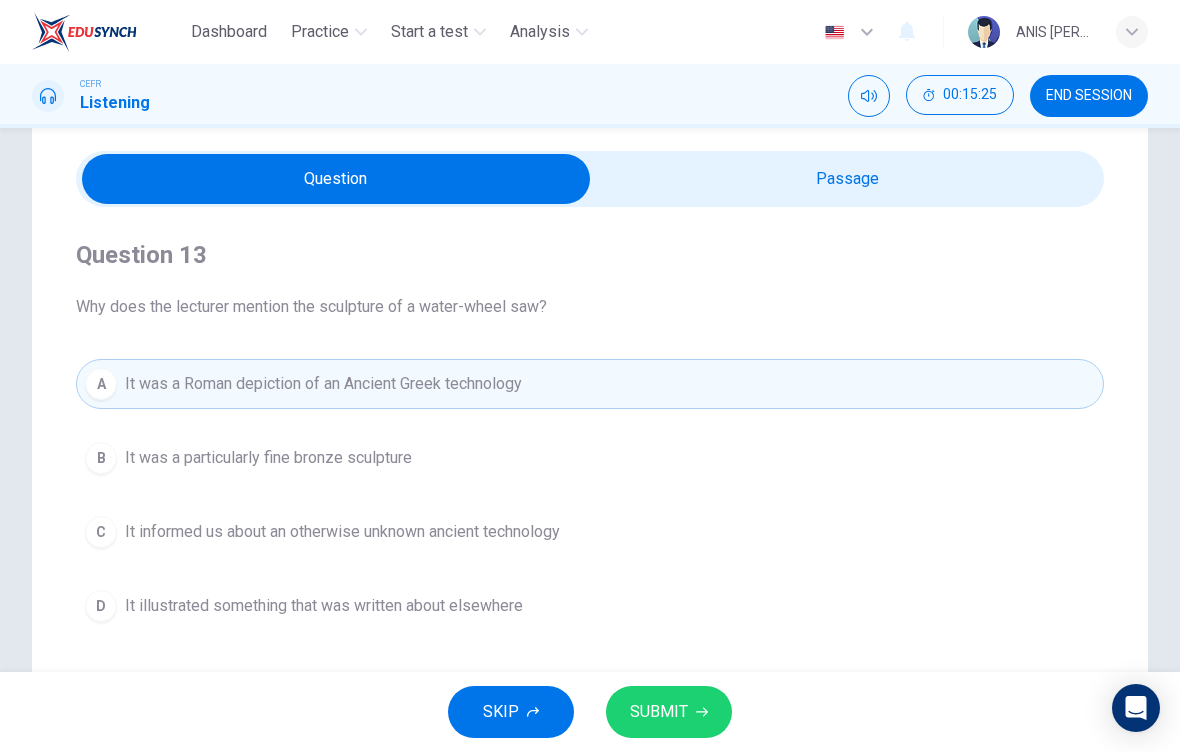 click on "SUBMIT" at bounding box center (669, 712) 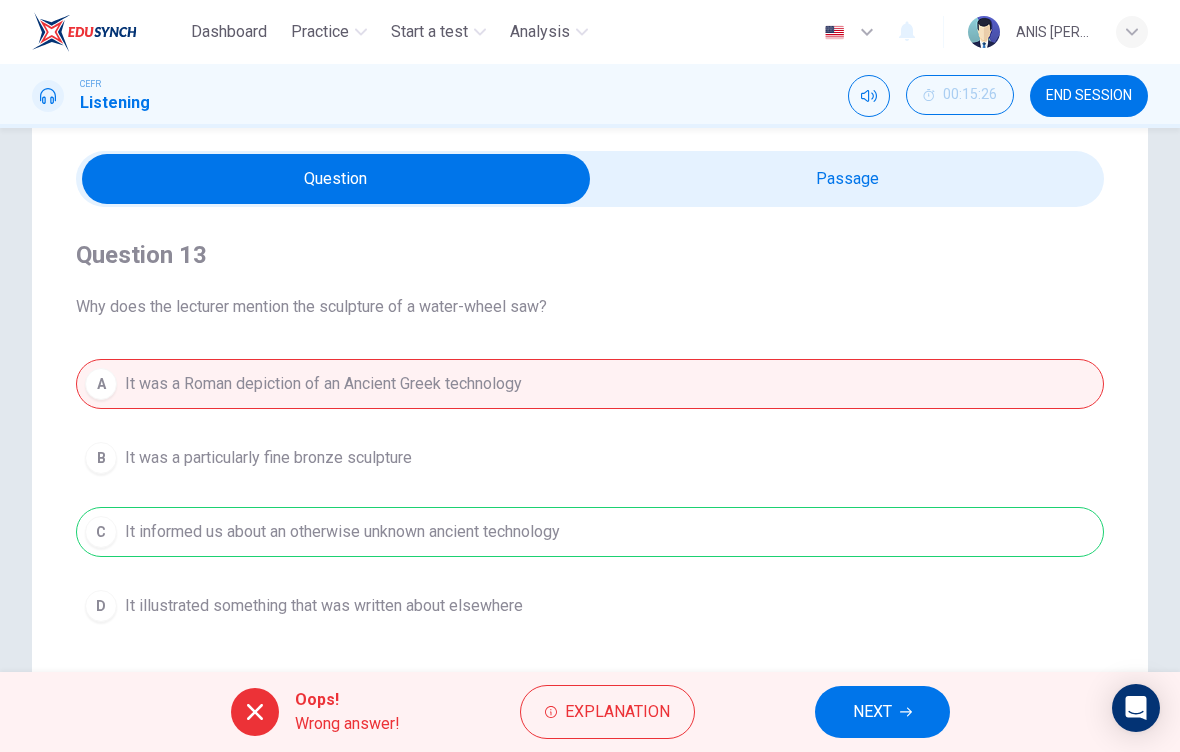 click on "NEXT" at bounding box center (872, 712) 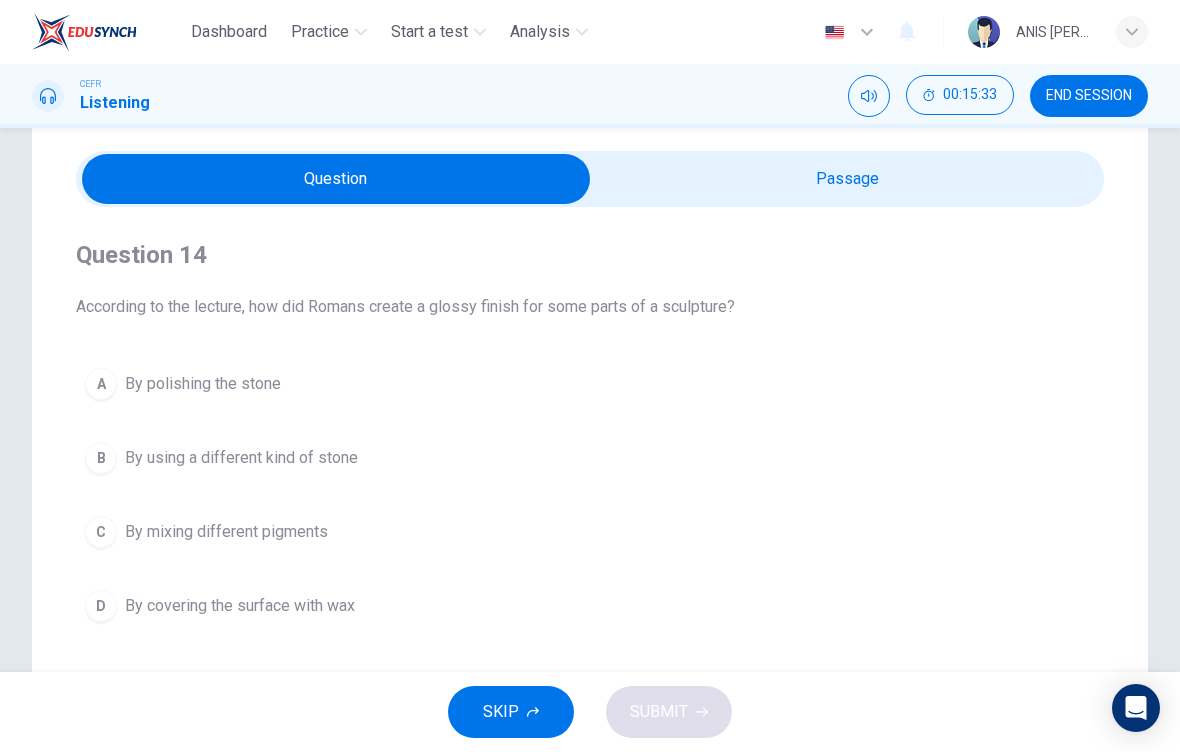 scroll, scrollTop: 32, scrollLeft: 0, axis: vertical 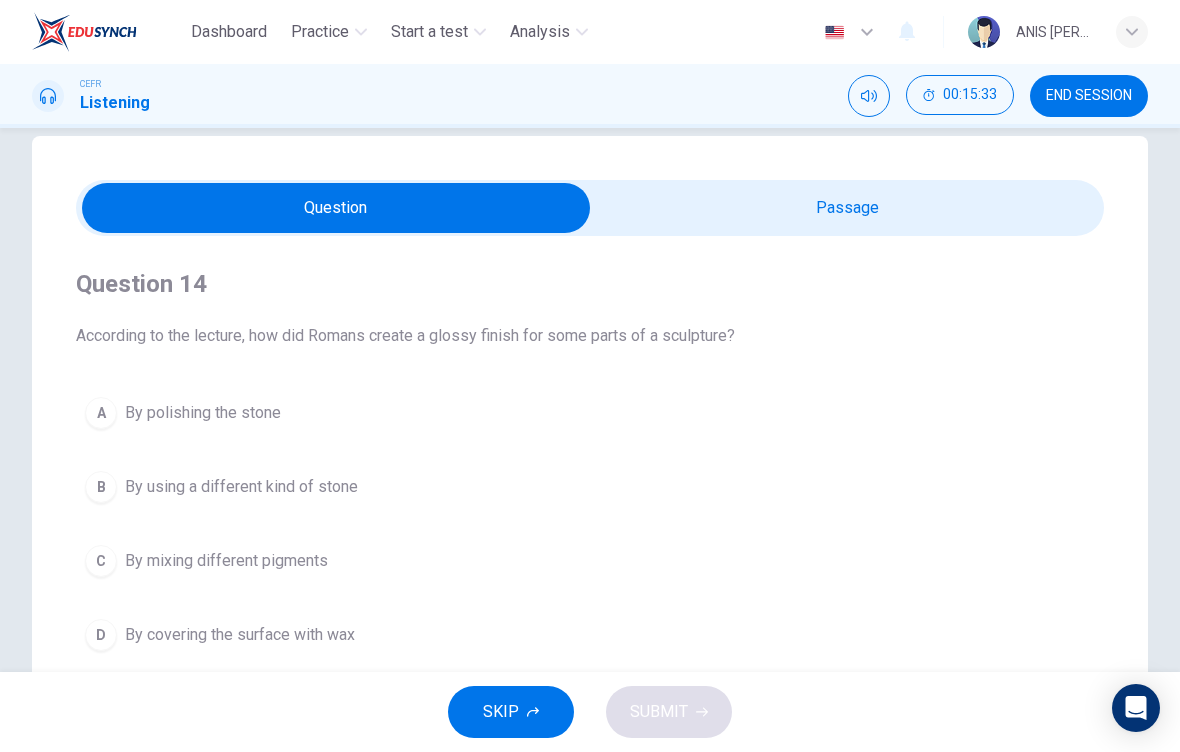 type on "42" 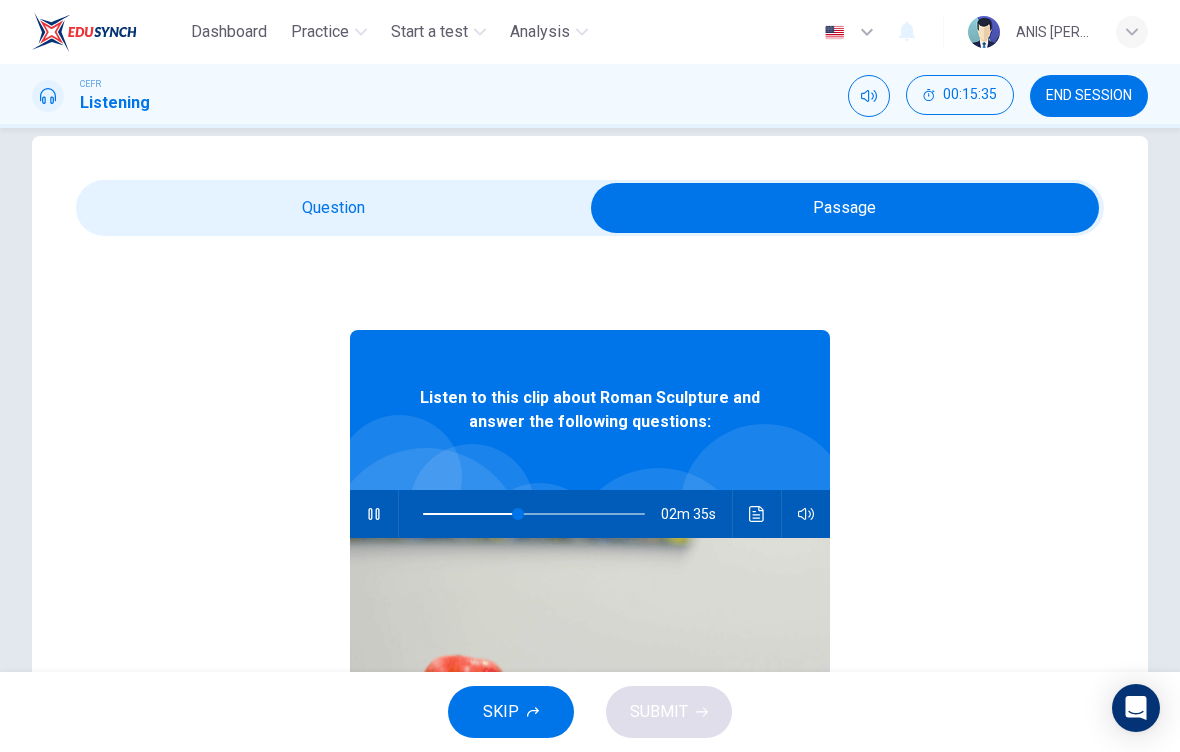 type on "43" 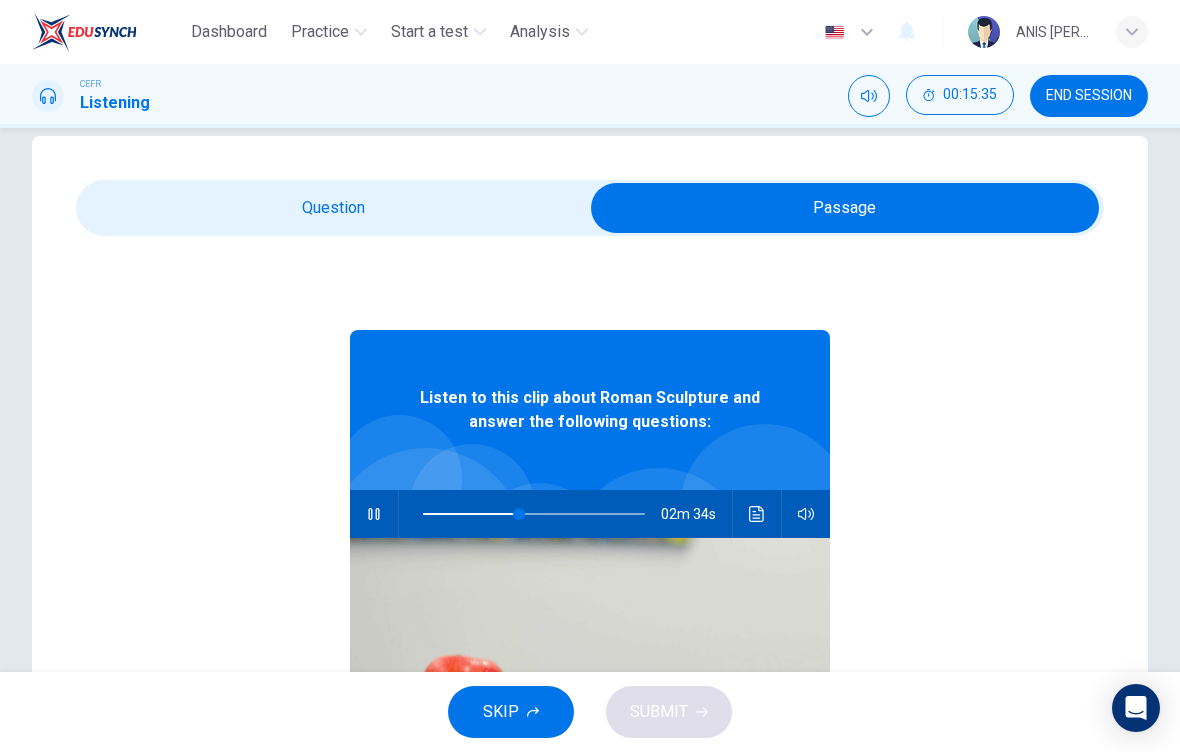 click at bounding box center (845, 208) 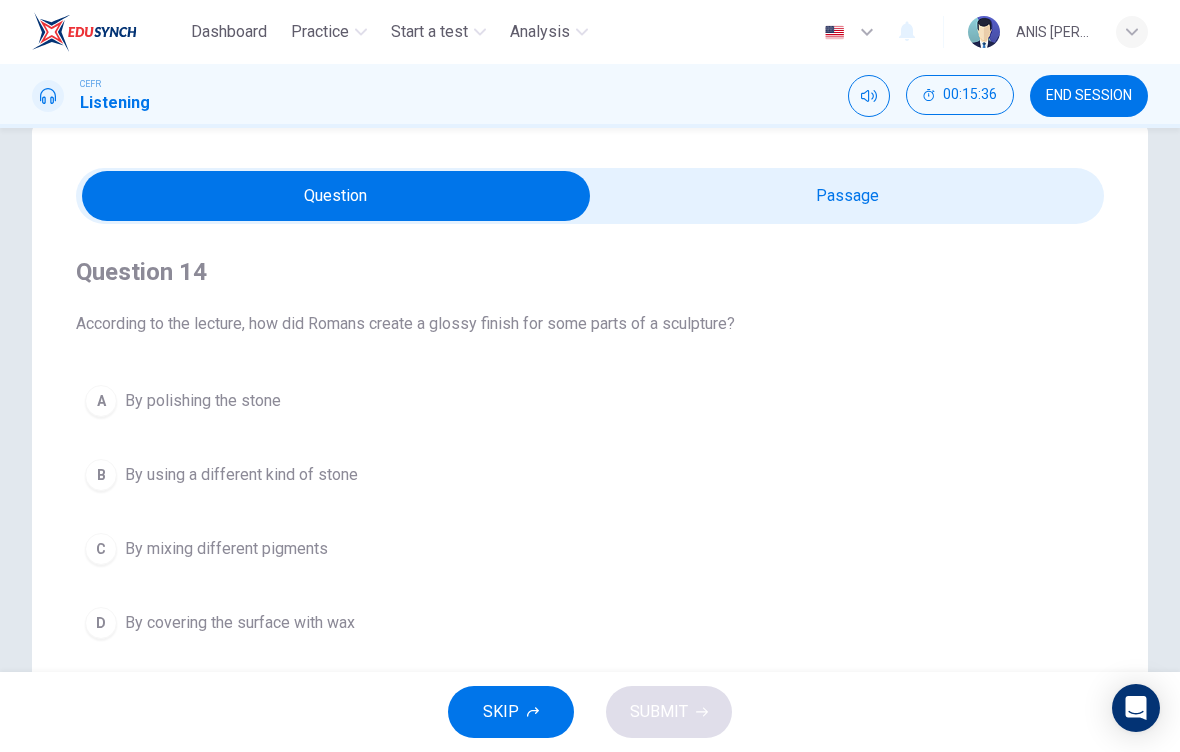 scroll, scrollTop: 48, scrollLeft: 0, axis: vertical 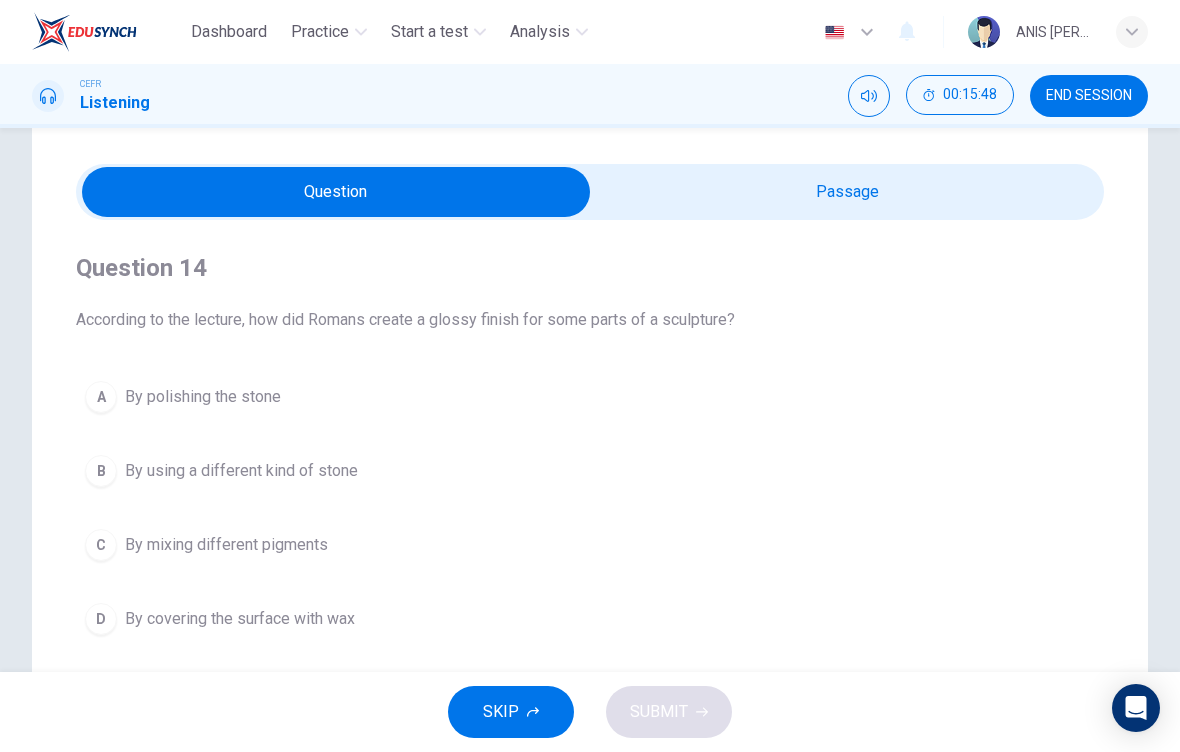 type on "48" 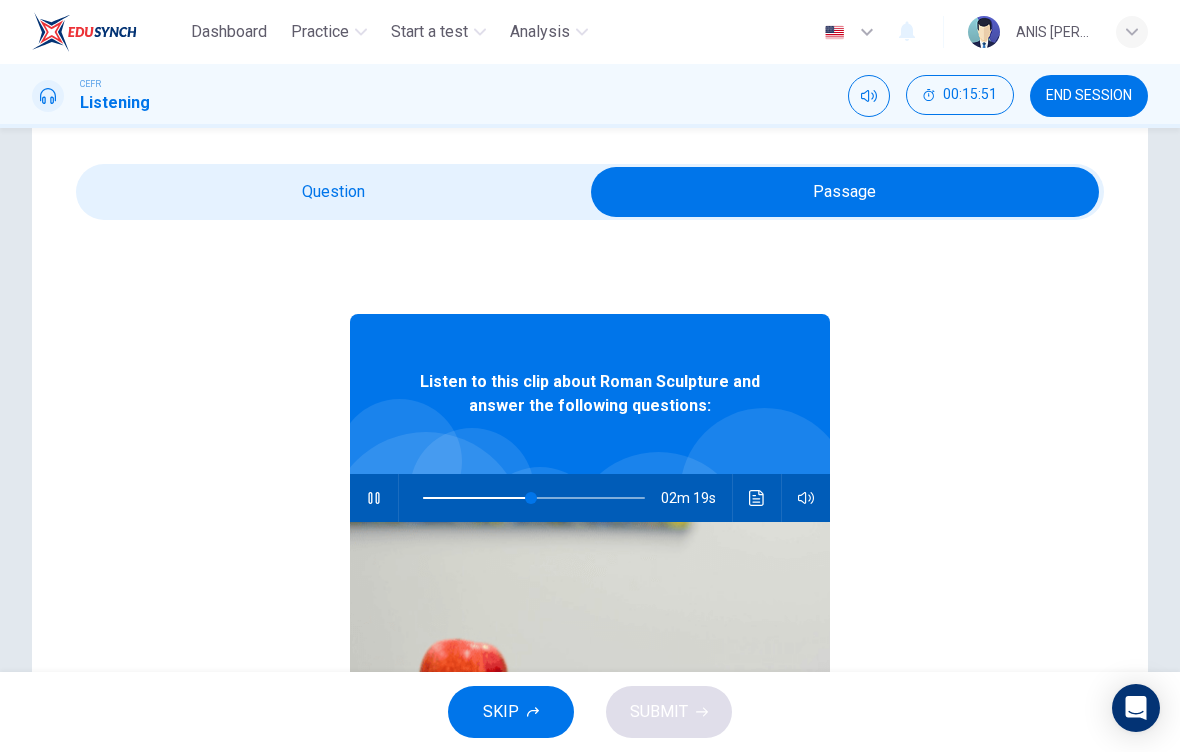 type on "49" 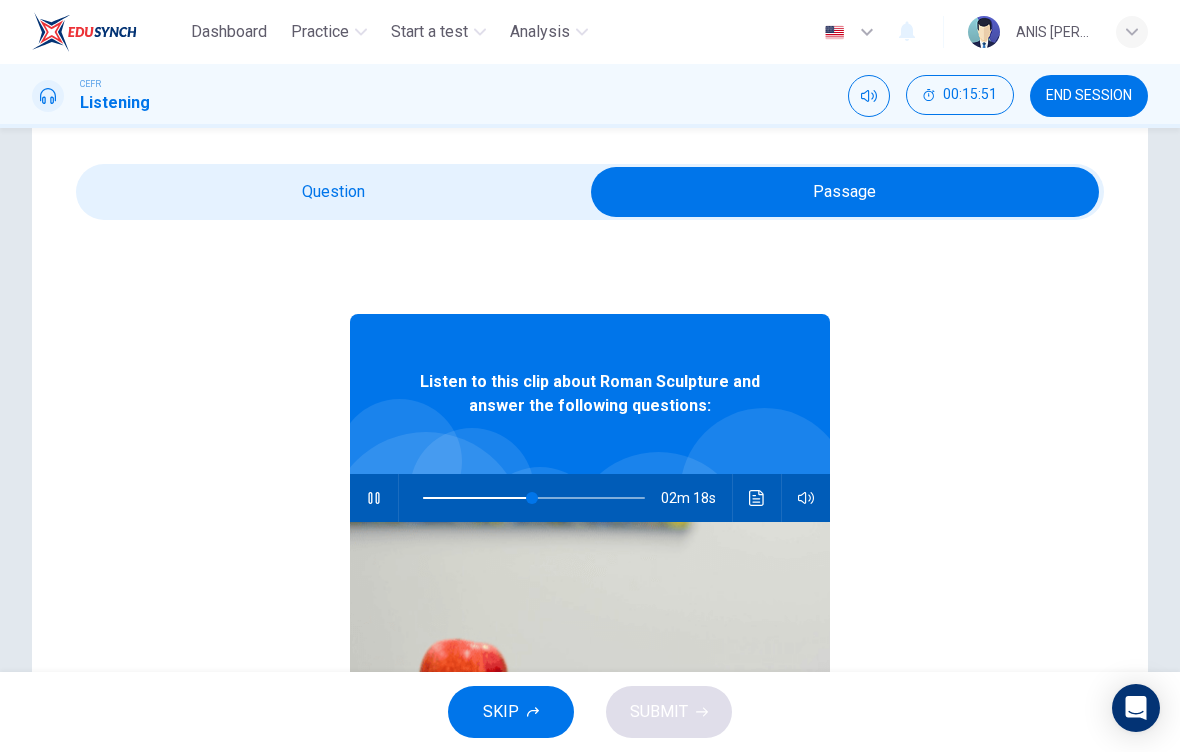 click at bounding box center [845, 192] 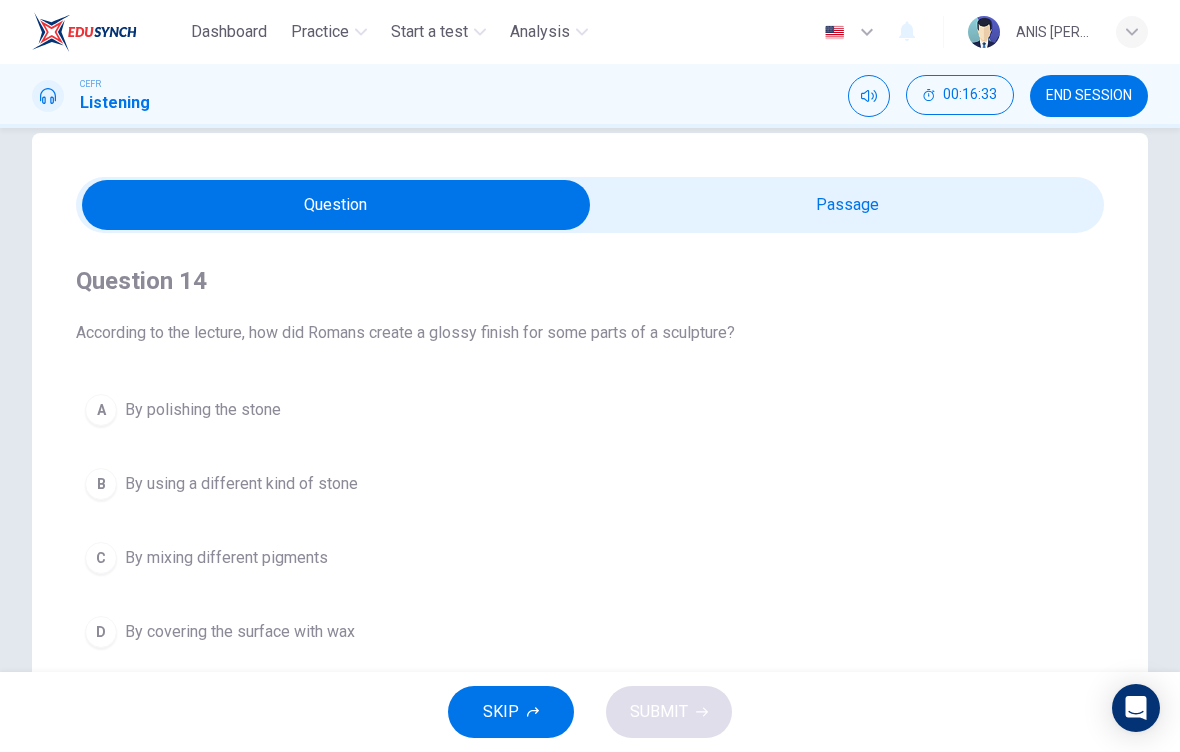 scroll, scrollTop: 32, scrollLeft: 0, axis: vertical 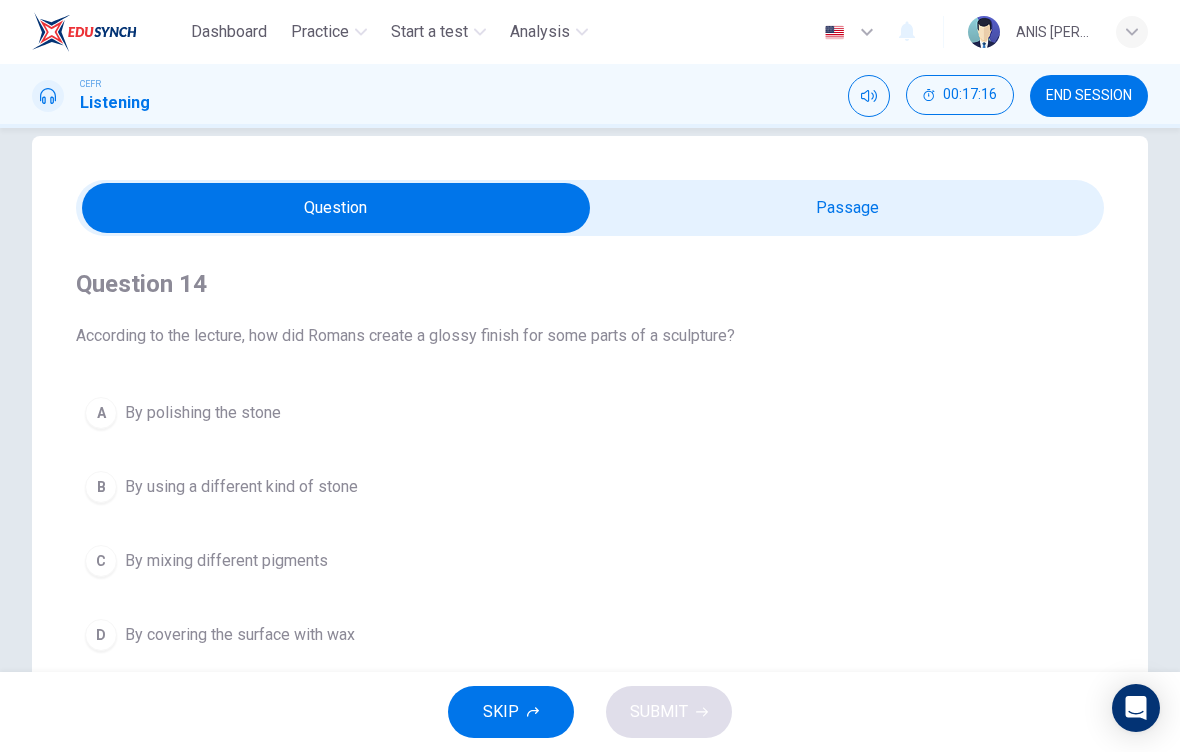click on "B" at bounding box center (101, 487) 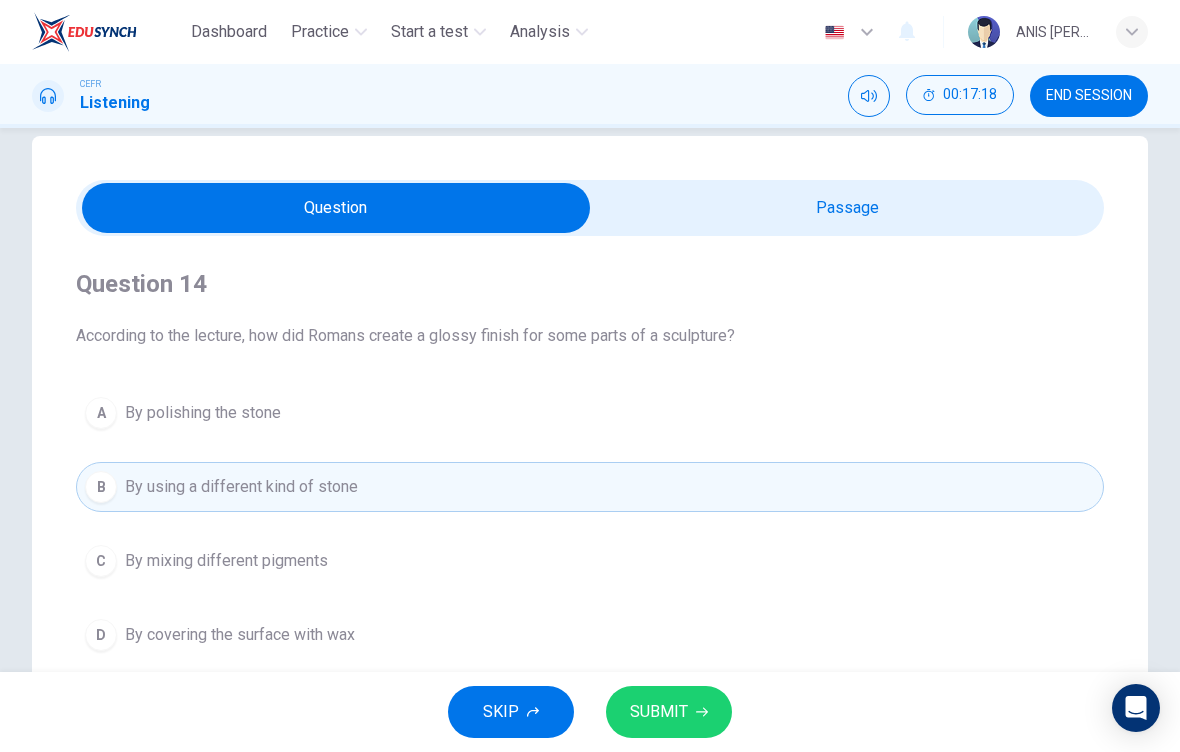 click on "SUBMIT" at bounding box center (659, 712) 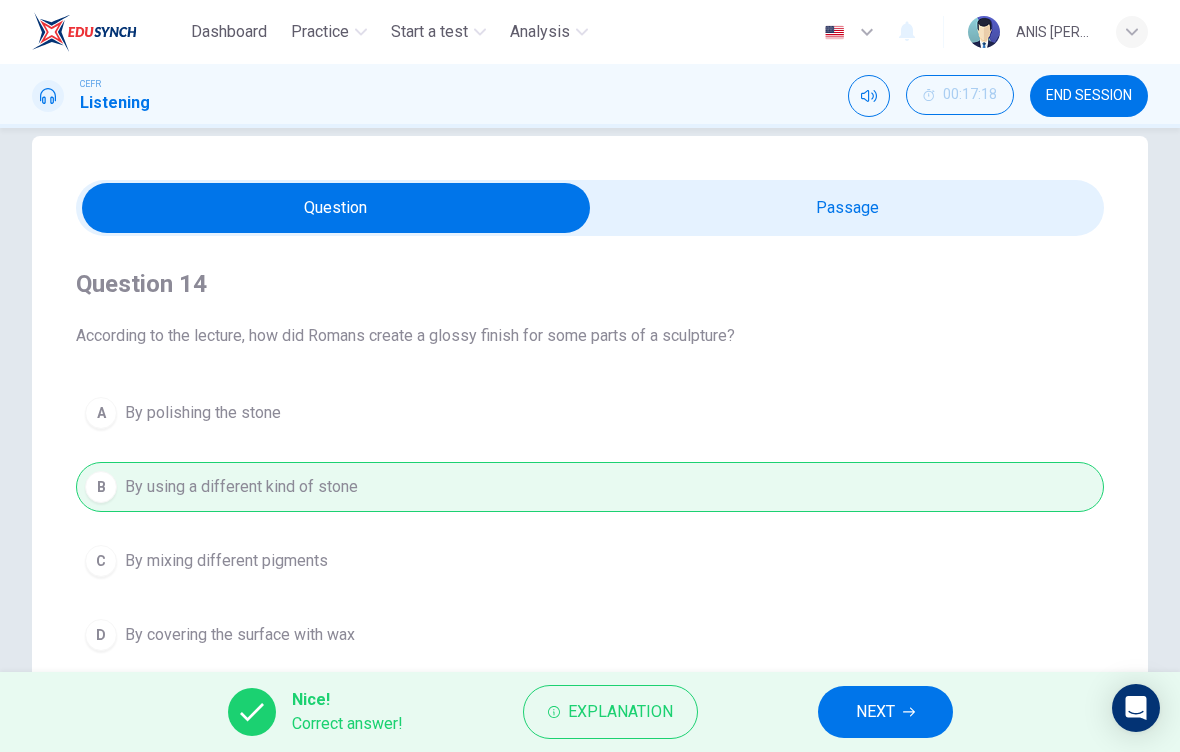 click on "NEXT" at bounding box center [875, 712] 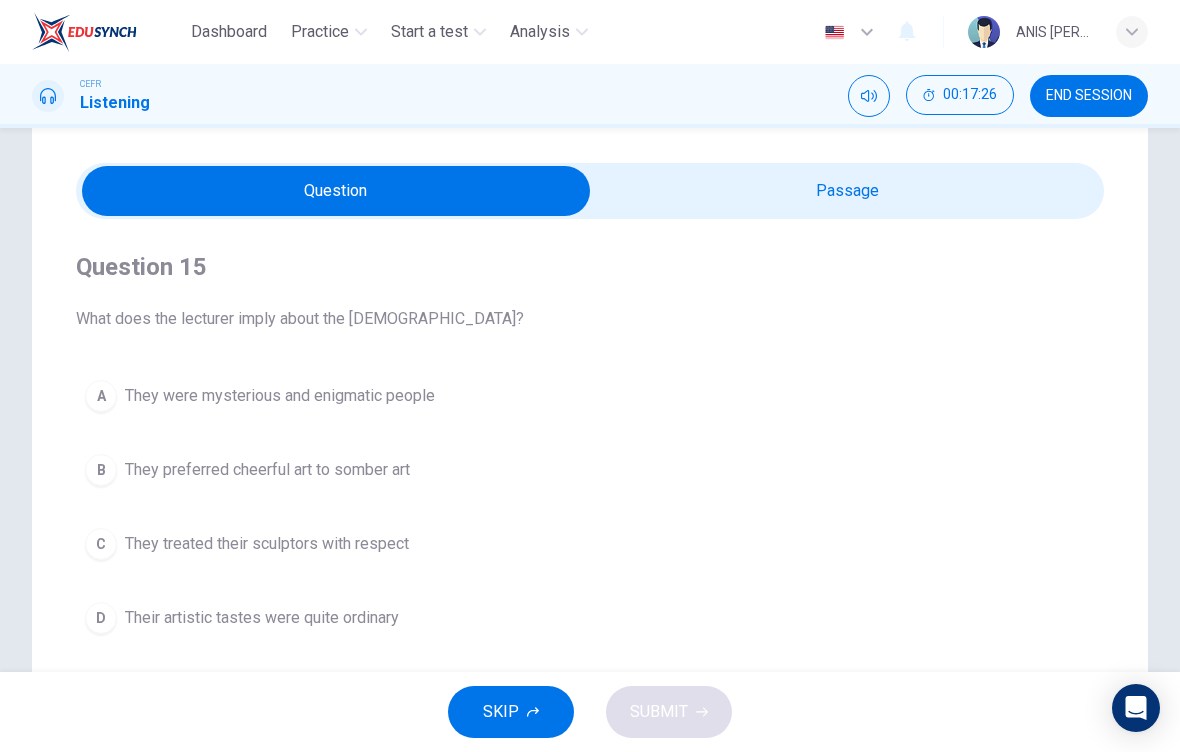 scroll, scrollTop: 56, scrollLeft: 0, axis: vertical 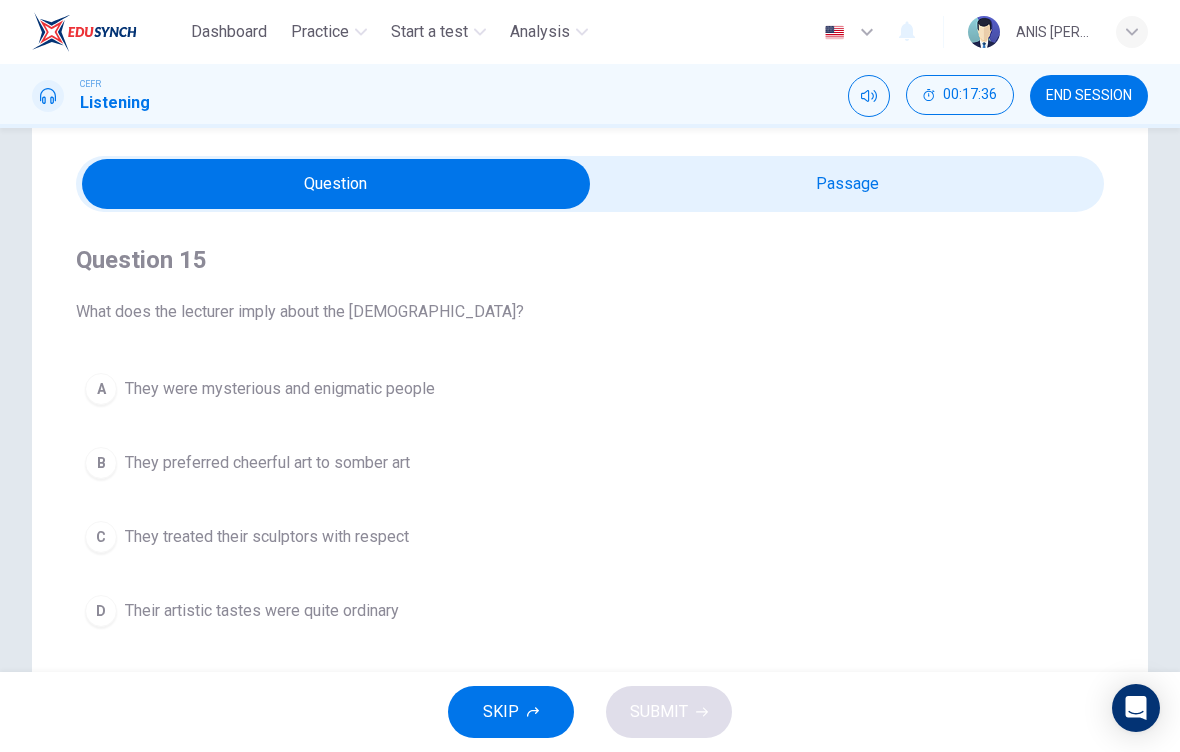 click at bounding box center [336, 184] 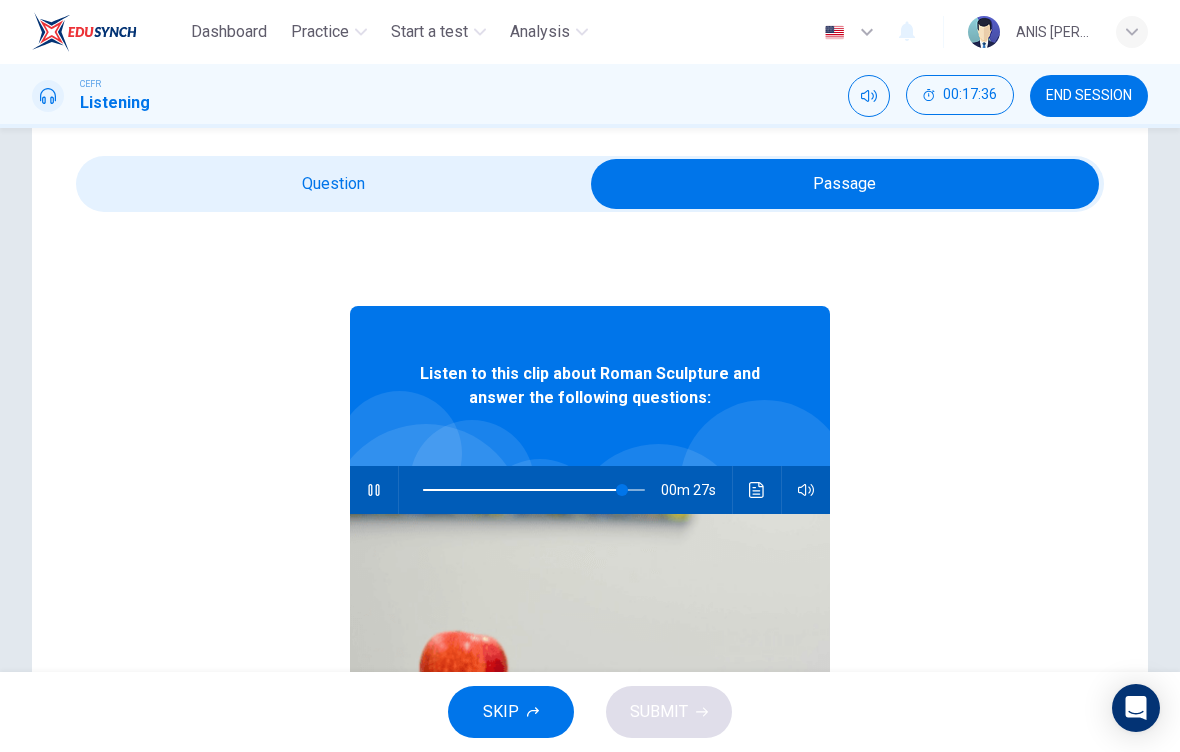 type on "90" 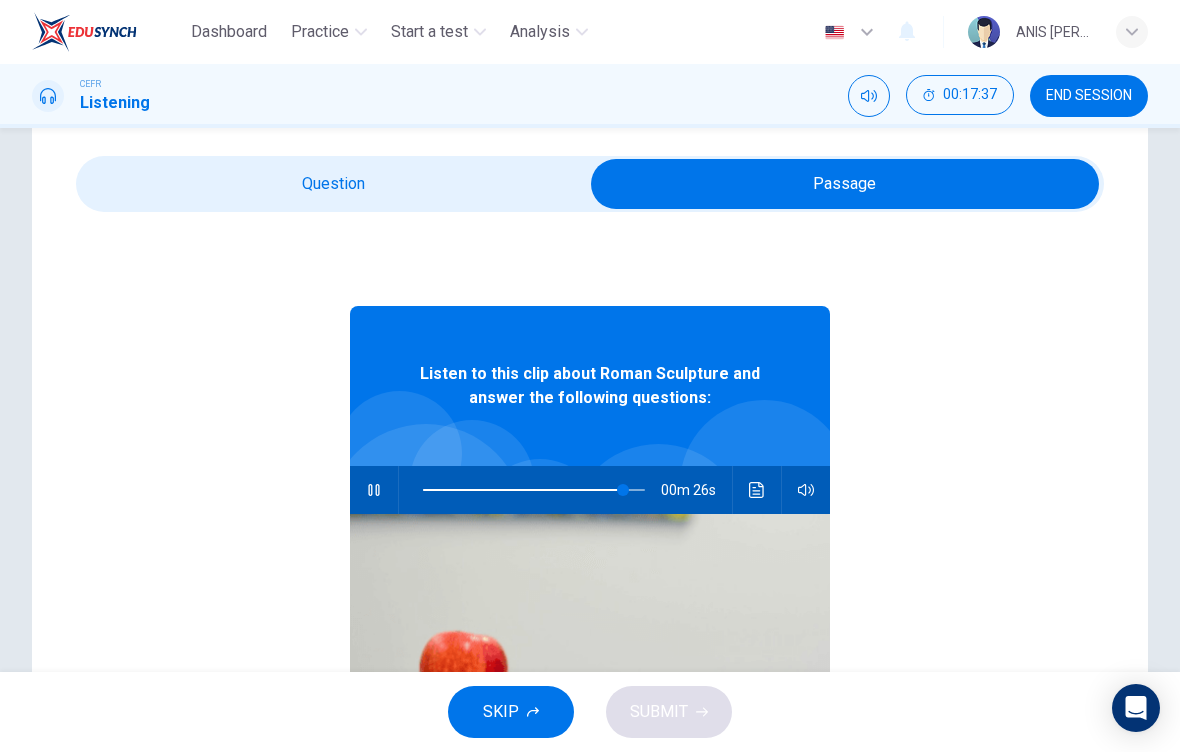 click at bounding box center (845, 184) 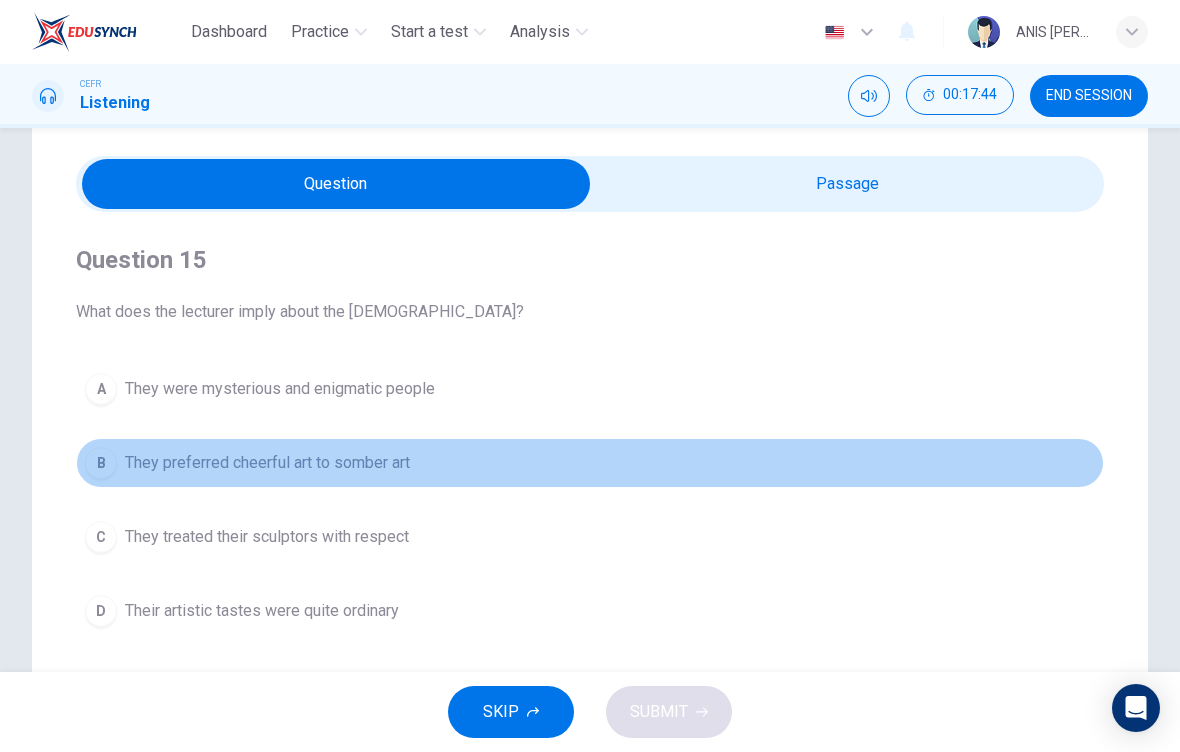 click on "B" at bounding box center [101, 463] 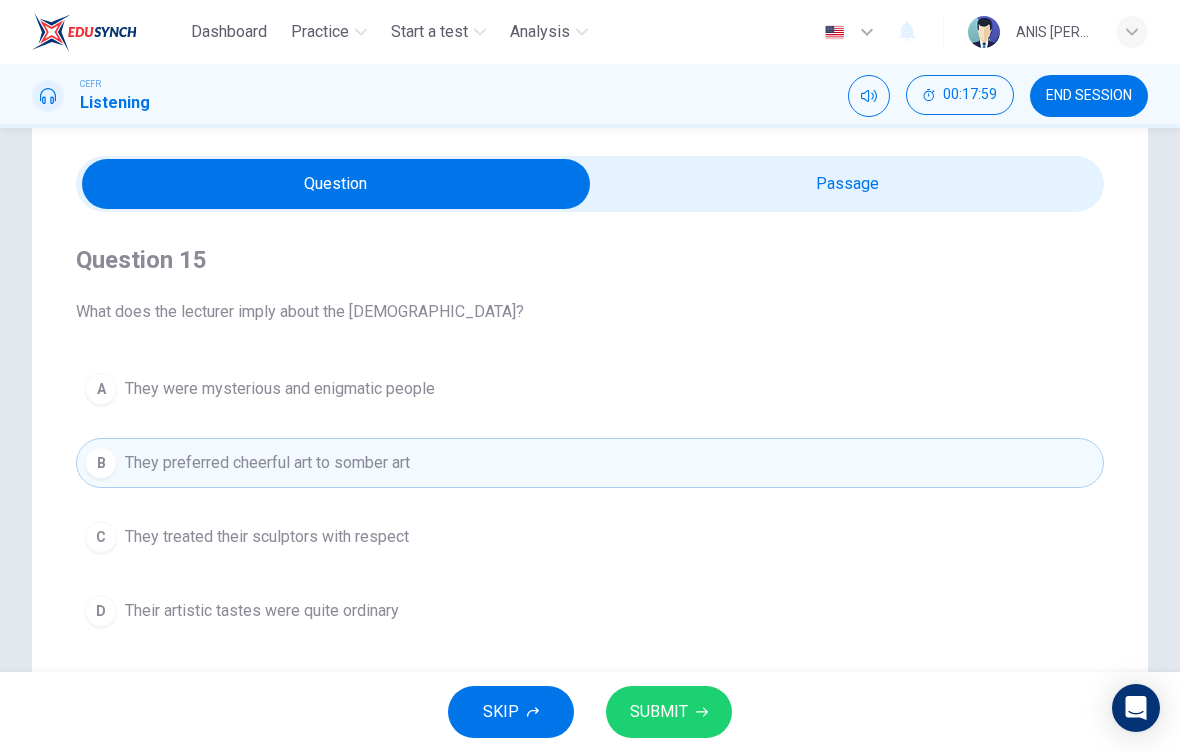 click on "A They were mysterious and enigmatic people" at bounding box center [590, 389] 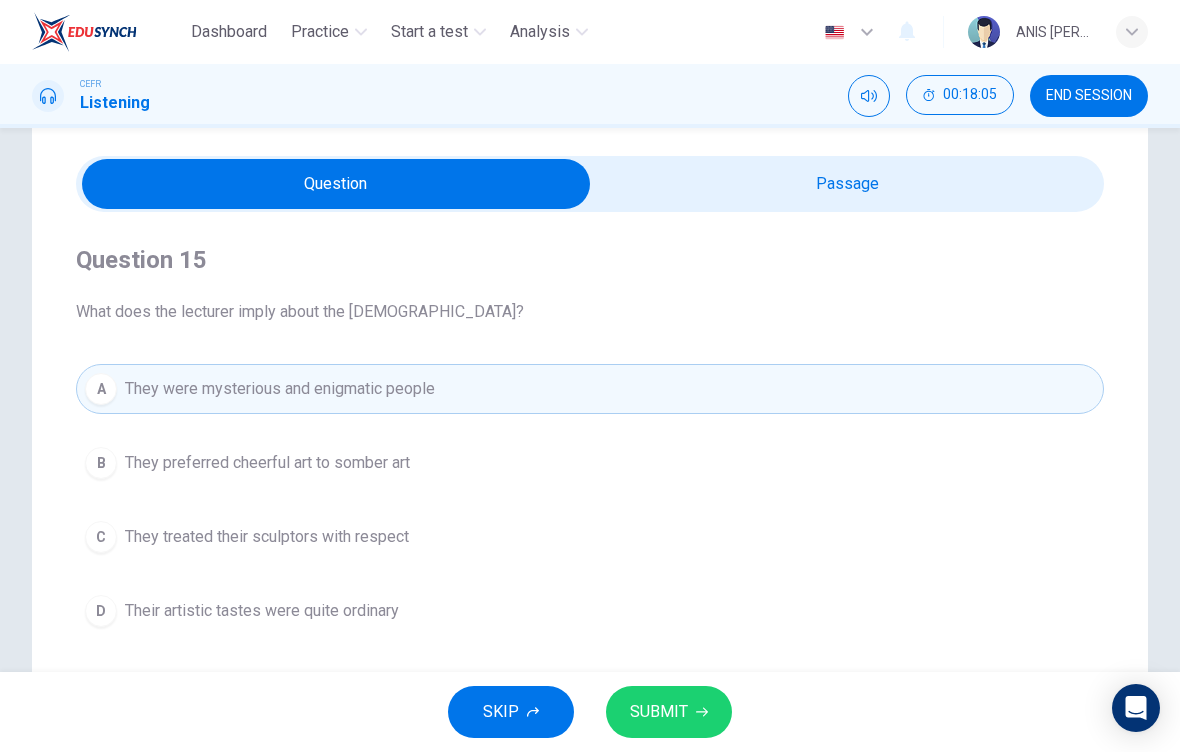 click on "SUBMIT" at bounding box center [669, 712] 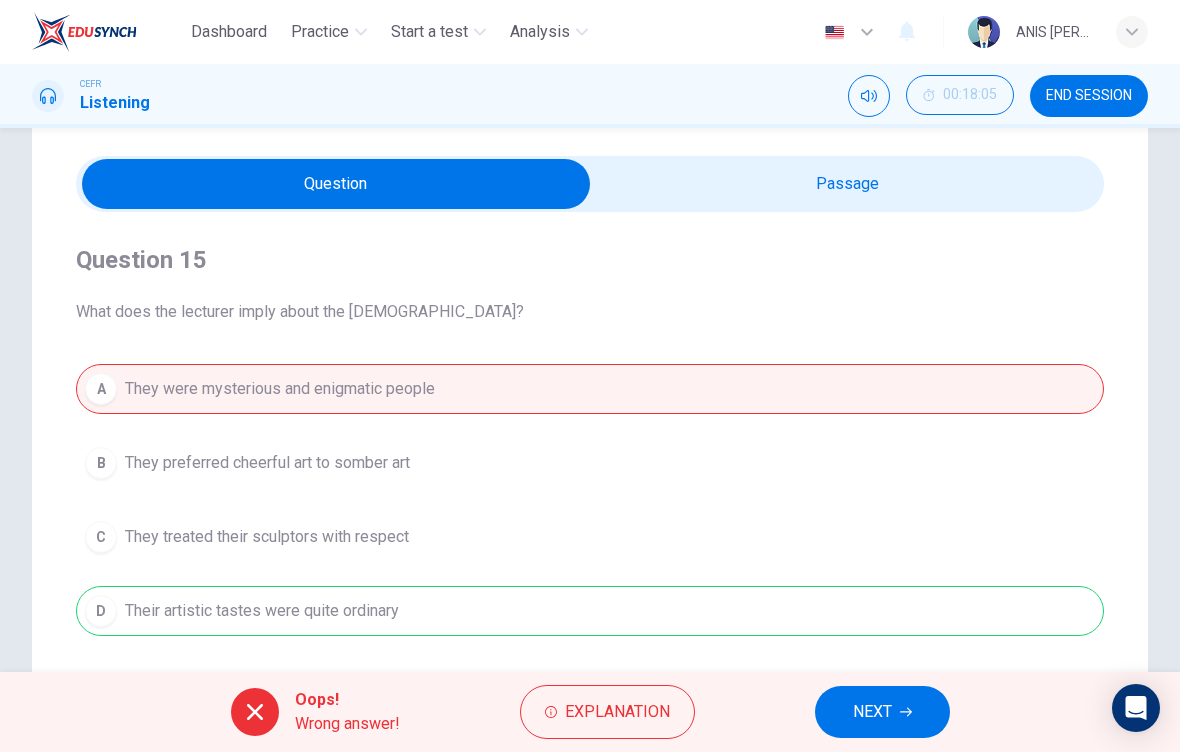 click on "A They were mysterious and enigmatic people B They preferred cheerful art to somber art C They treated their sculptors with respect D Their artistic tastes were quite ordinary" at bounding box center [590, 500] 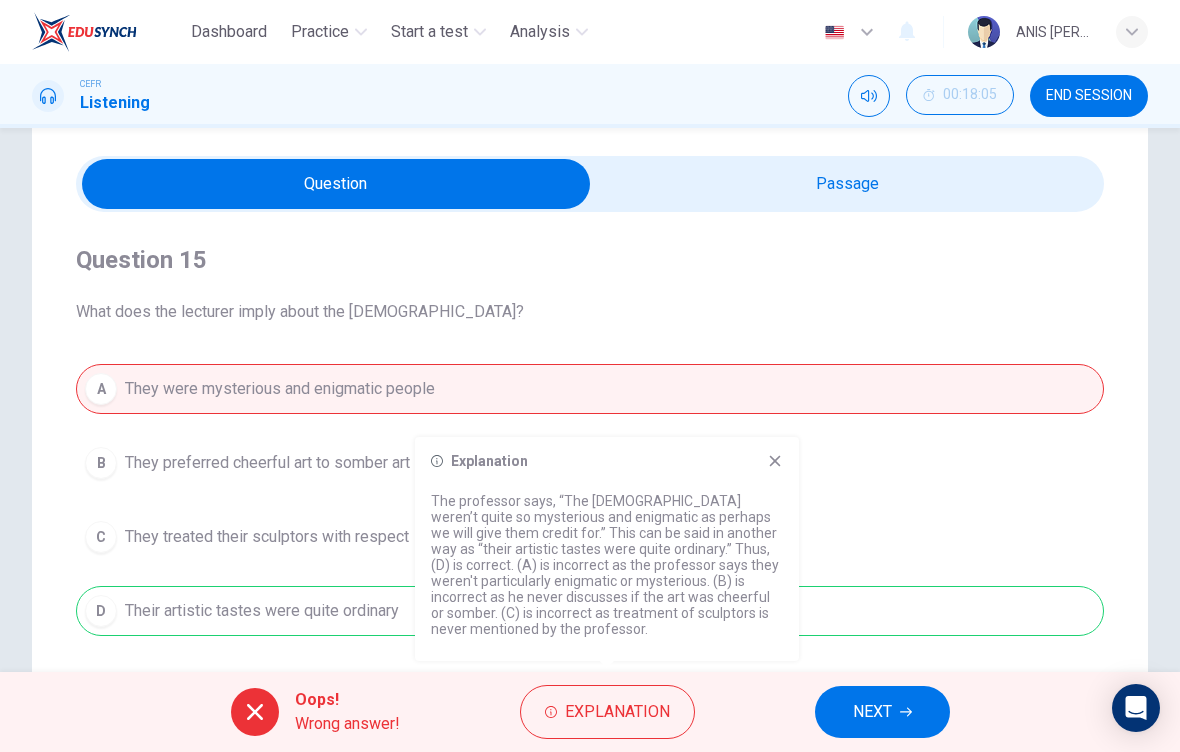 click on "NEXT" at bounding box center [872, 712] 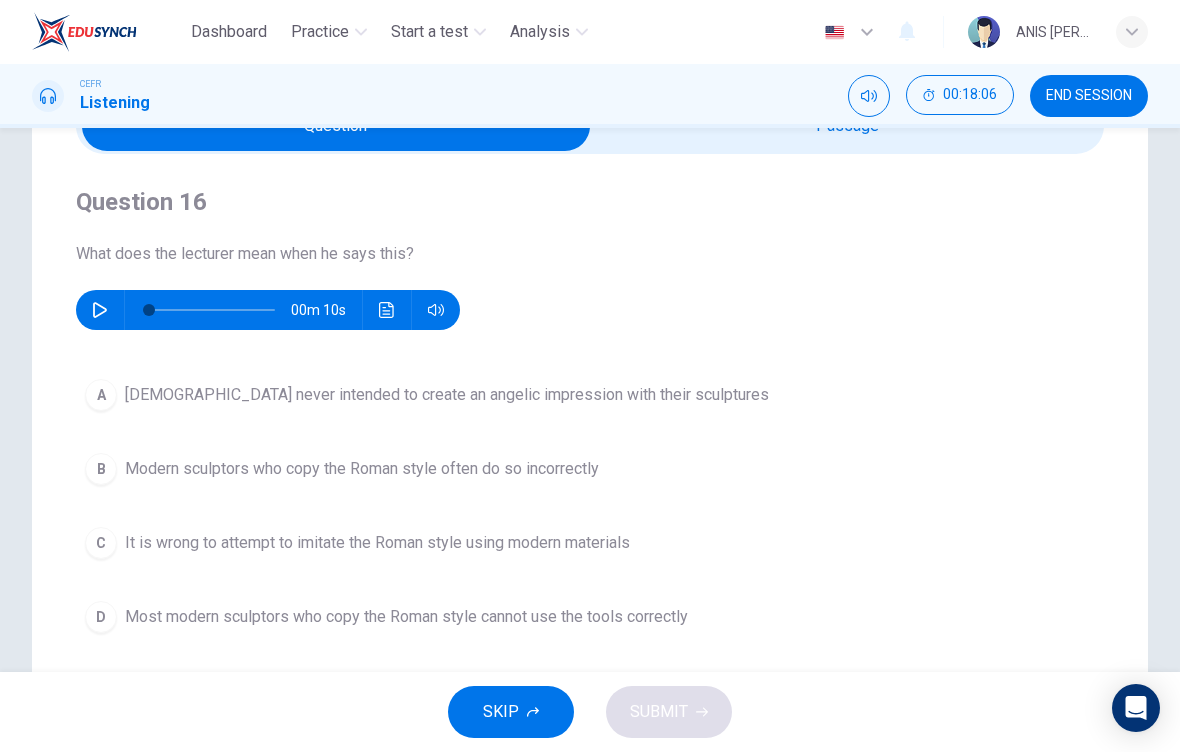 scroll, scrollTop: 129, scrollLeft: 0, axis: vertical 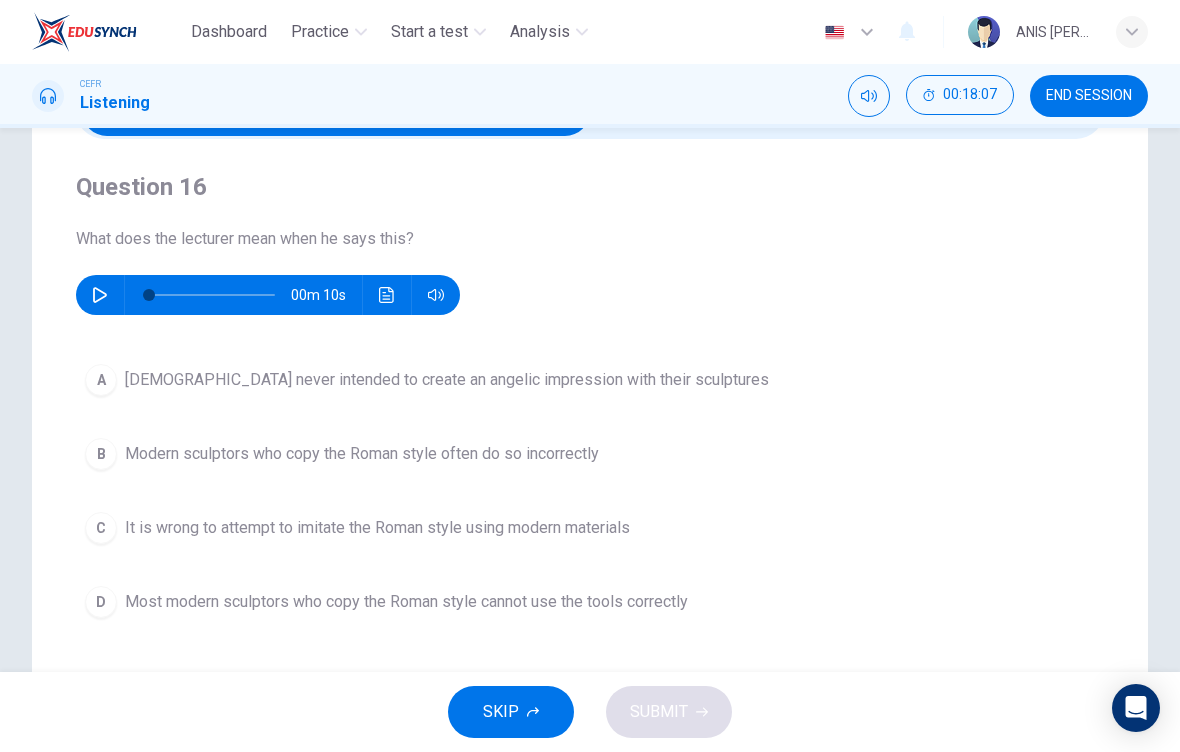 click at bounding box center (100, 295) 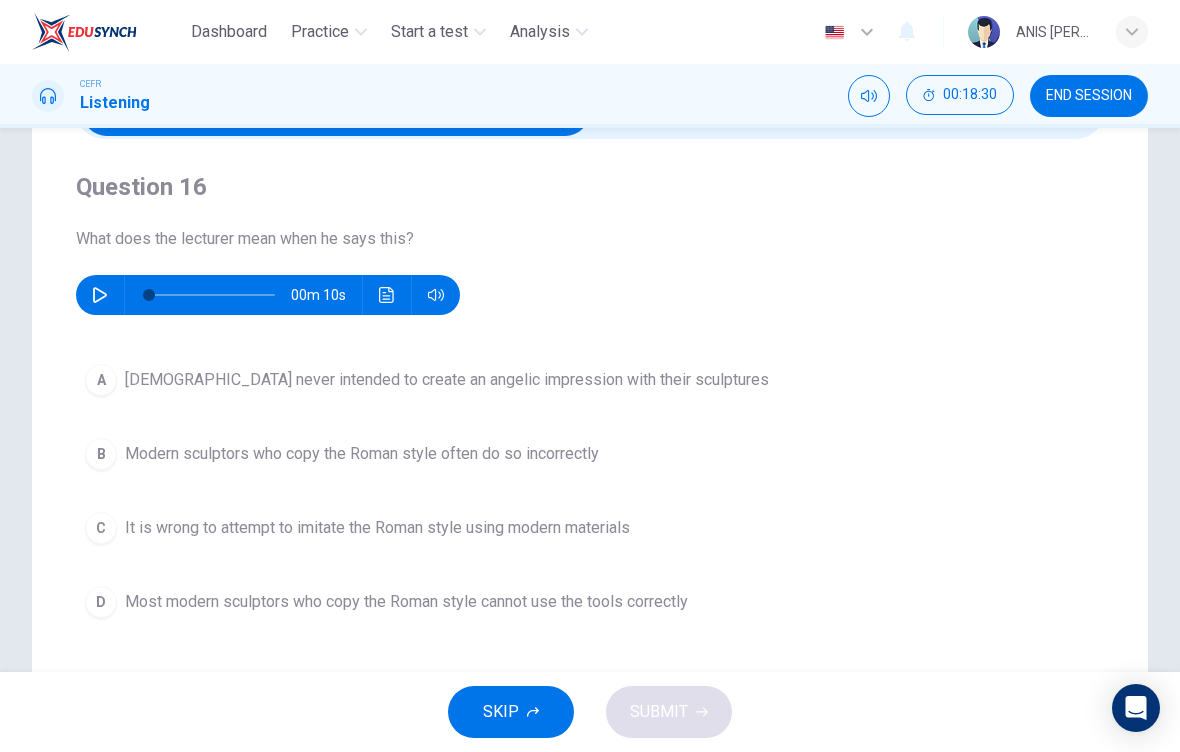 click at bounding box center (100, 295) 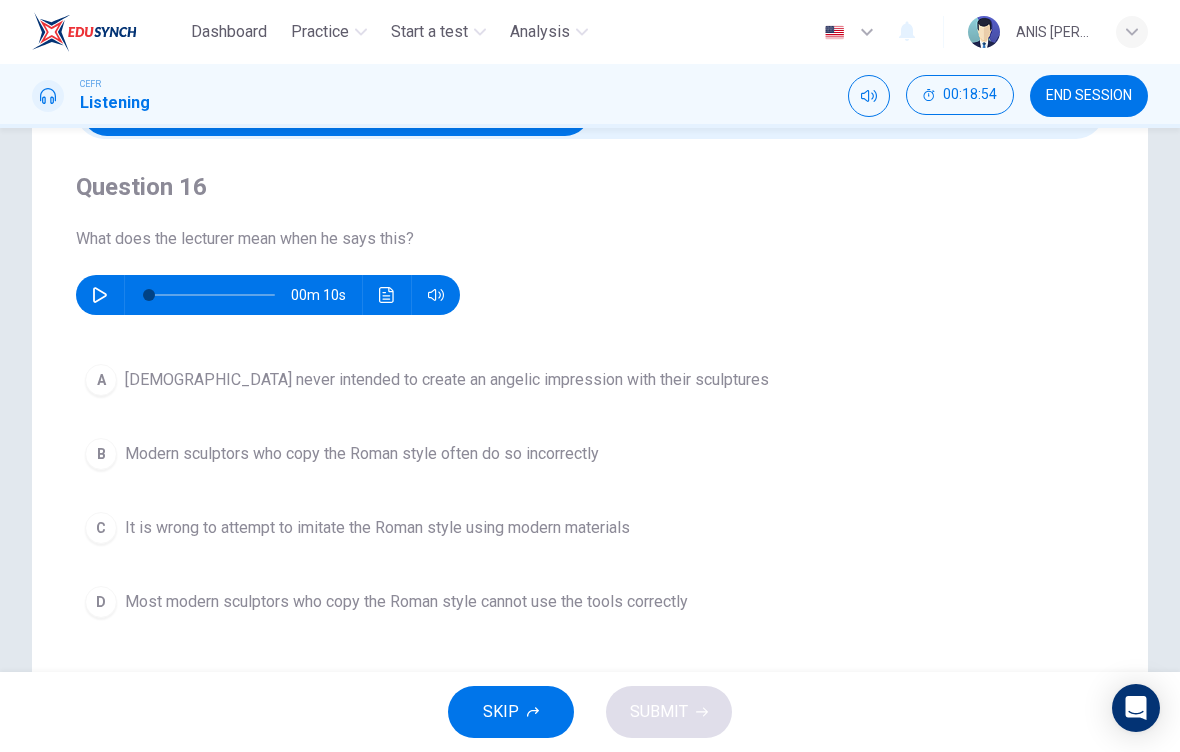 click on "B" at bounding box center (101, 454) 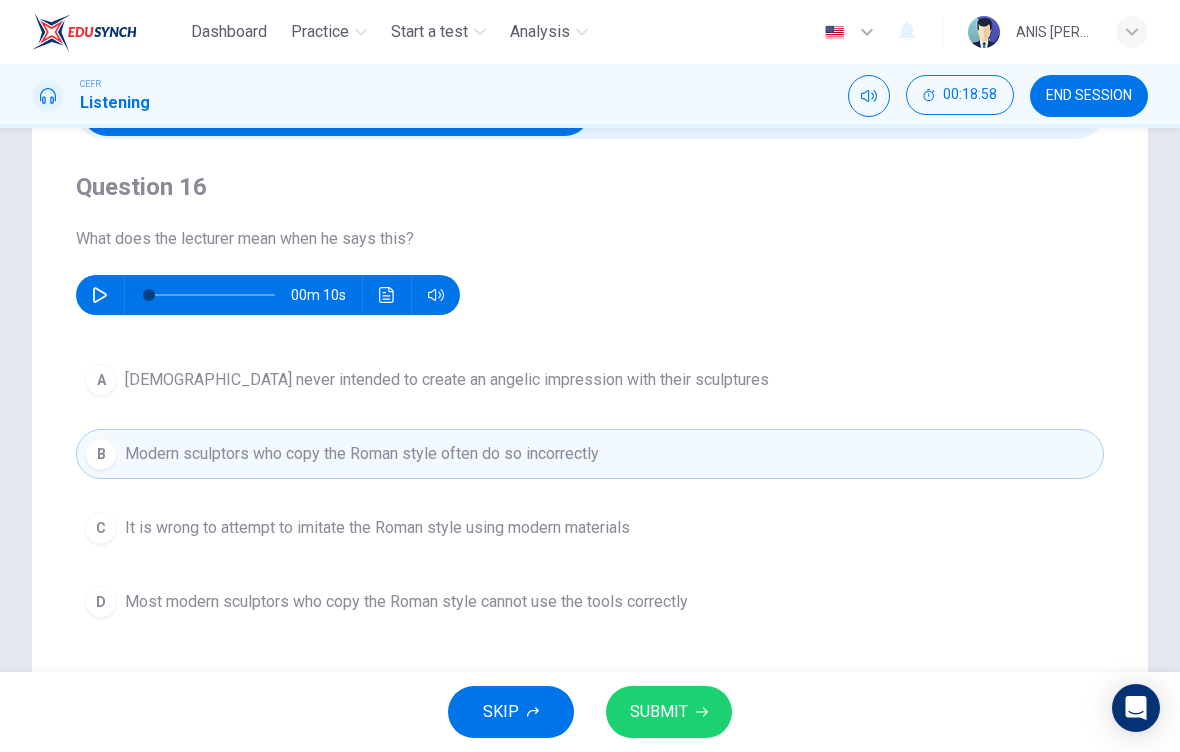 click at bounding box center [100, 295] 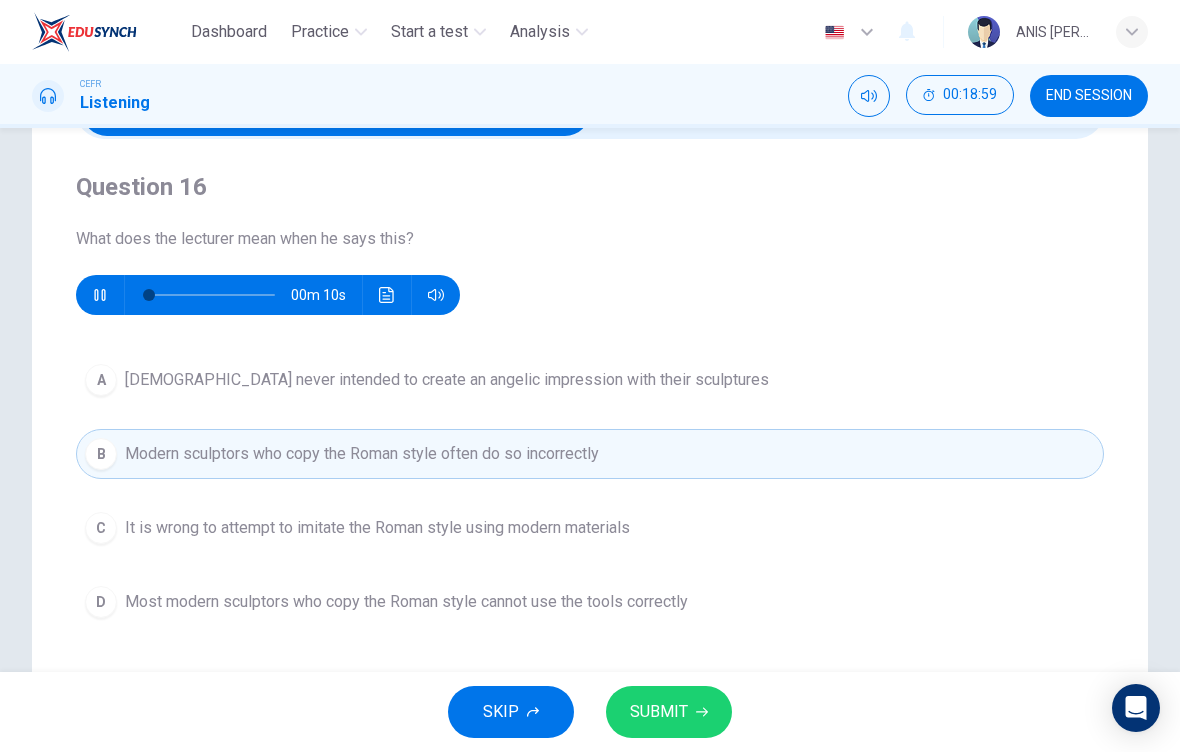 click at bounding box center (100, 295) 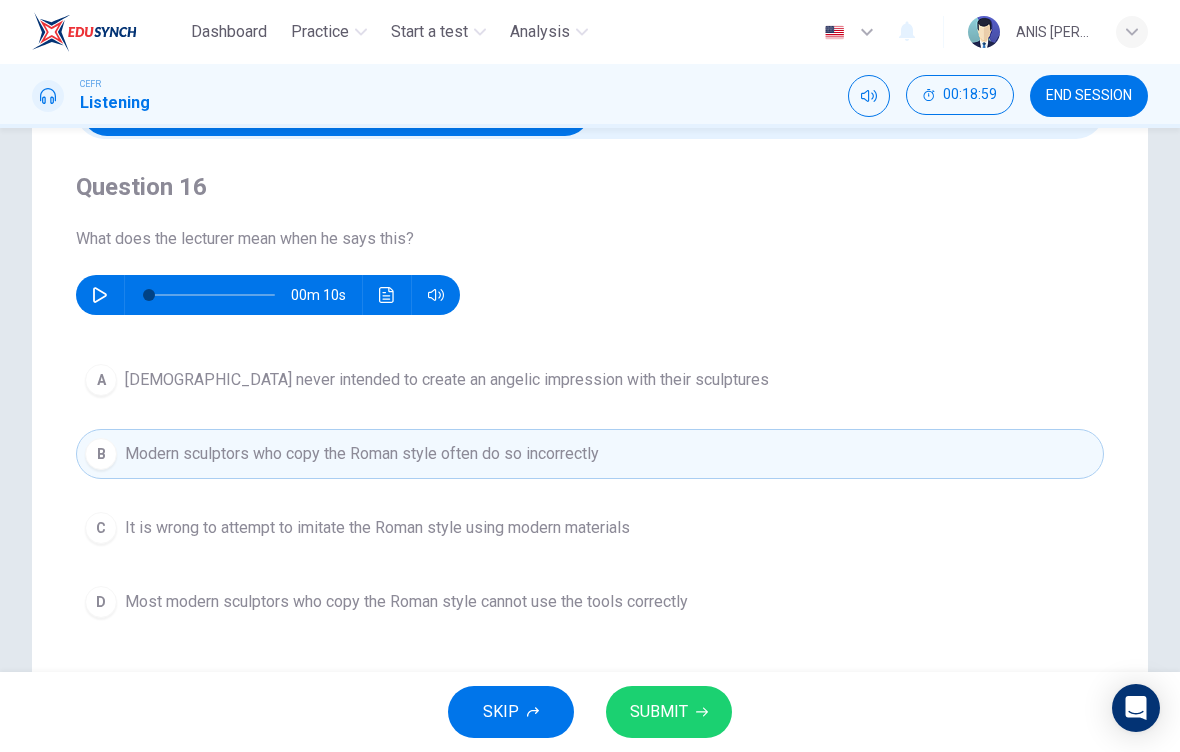 click at bounding box center (100, 295) 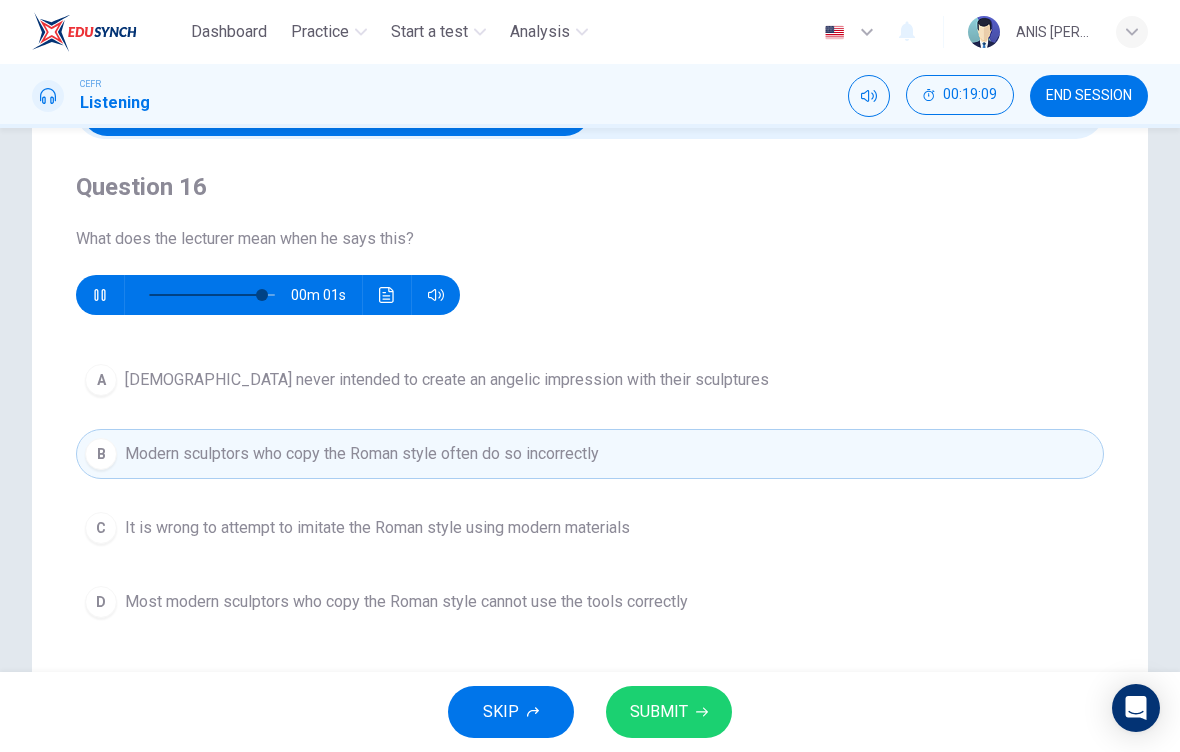 type on "0" 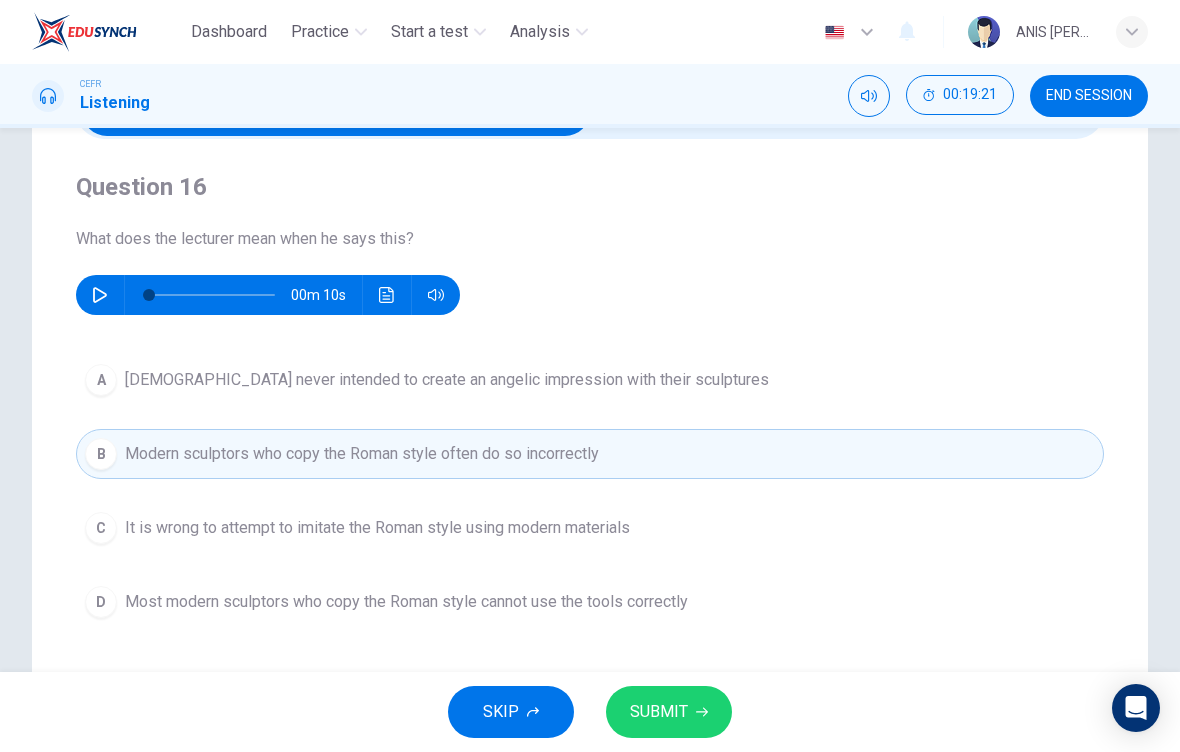 click on "SUBMIT" at bounding box center [659, 712] 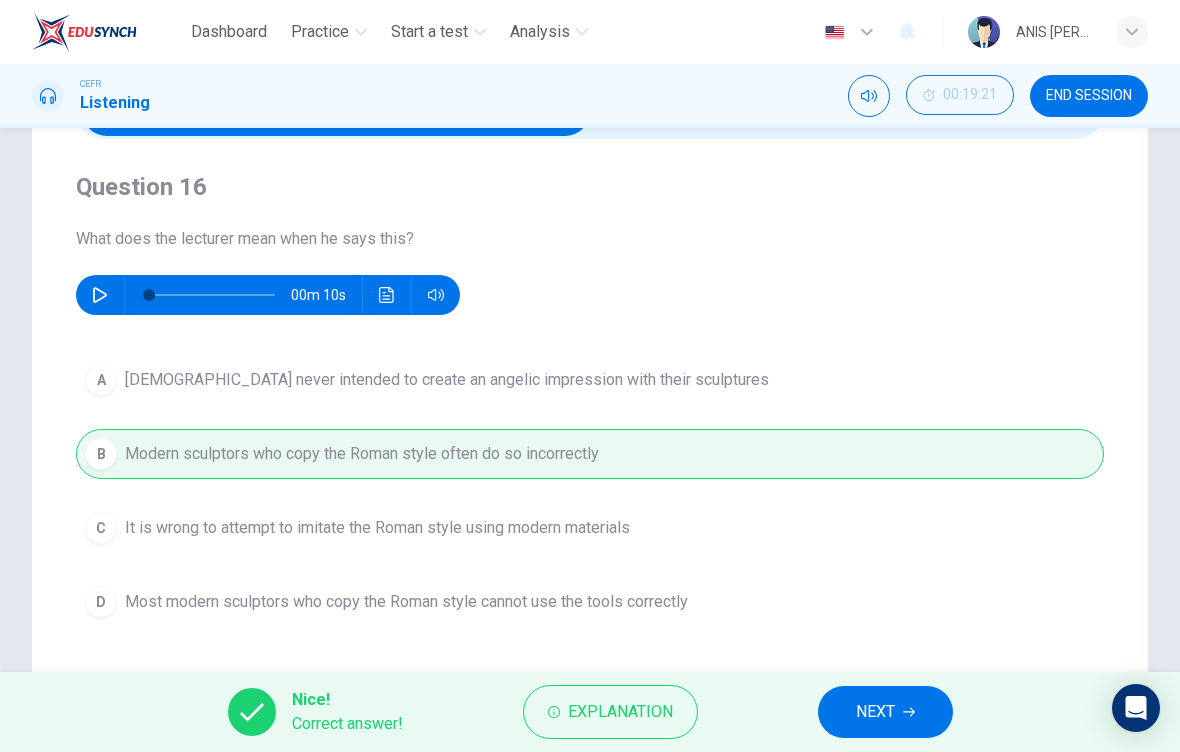 click 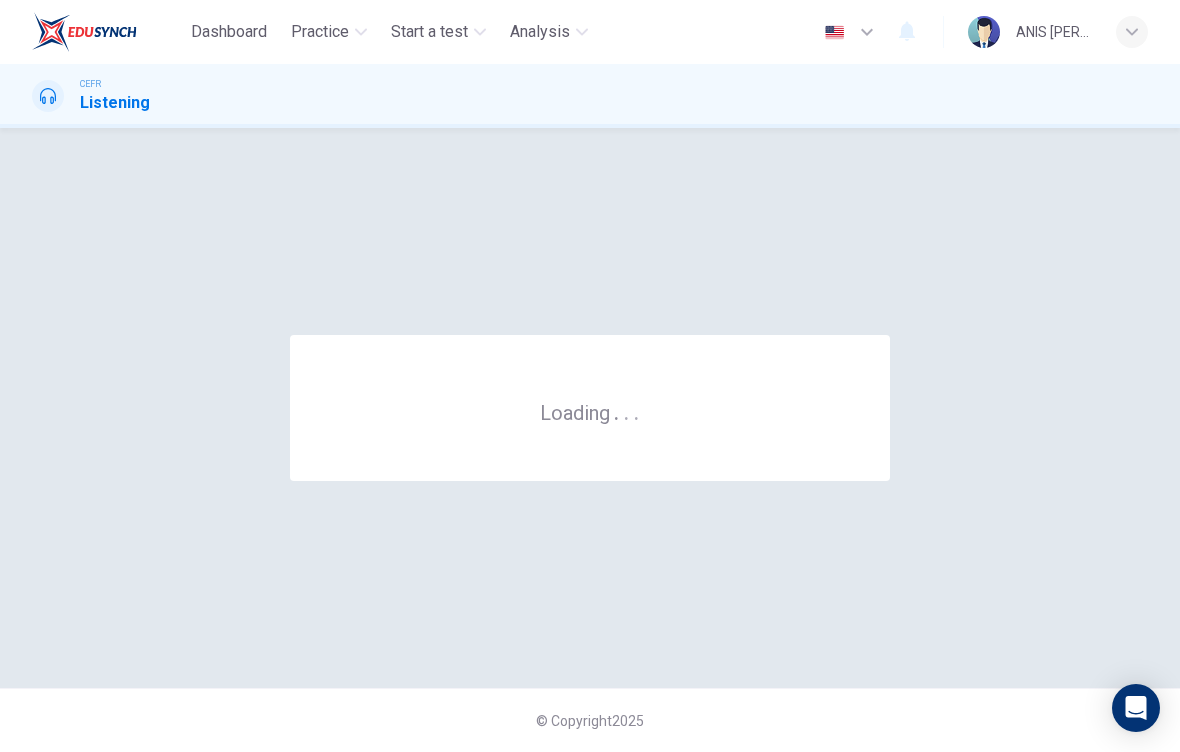 scroll, scrollTop: 0, scrollLeft: 0, axis: both 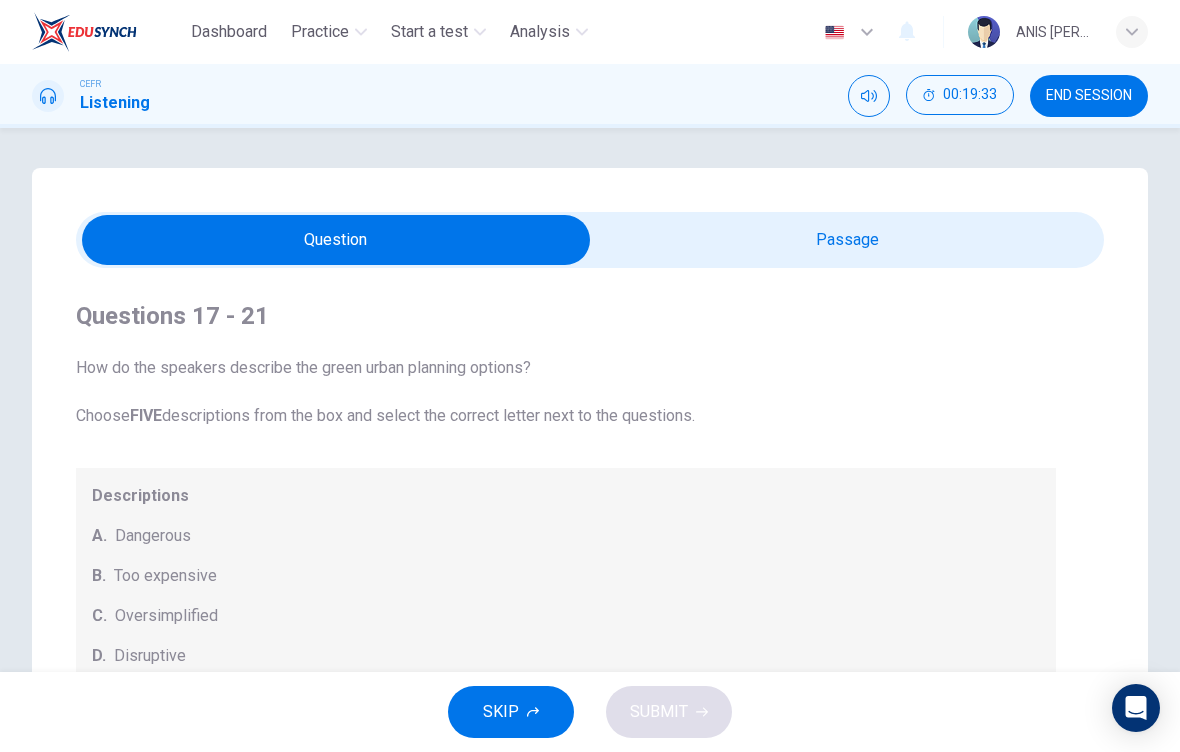 click at bounding box center (336, 240) 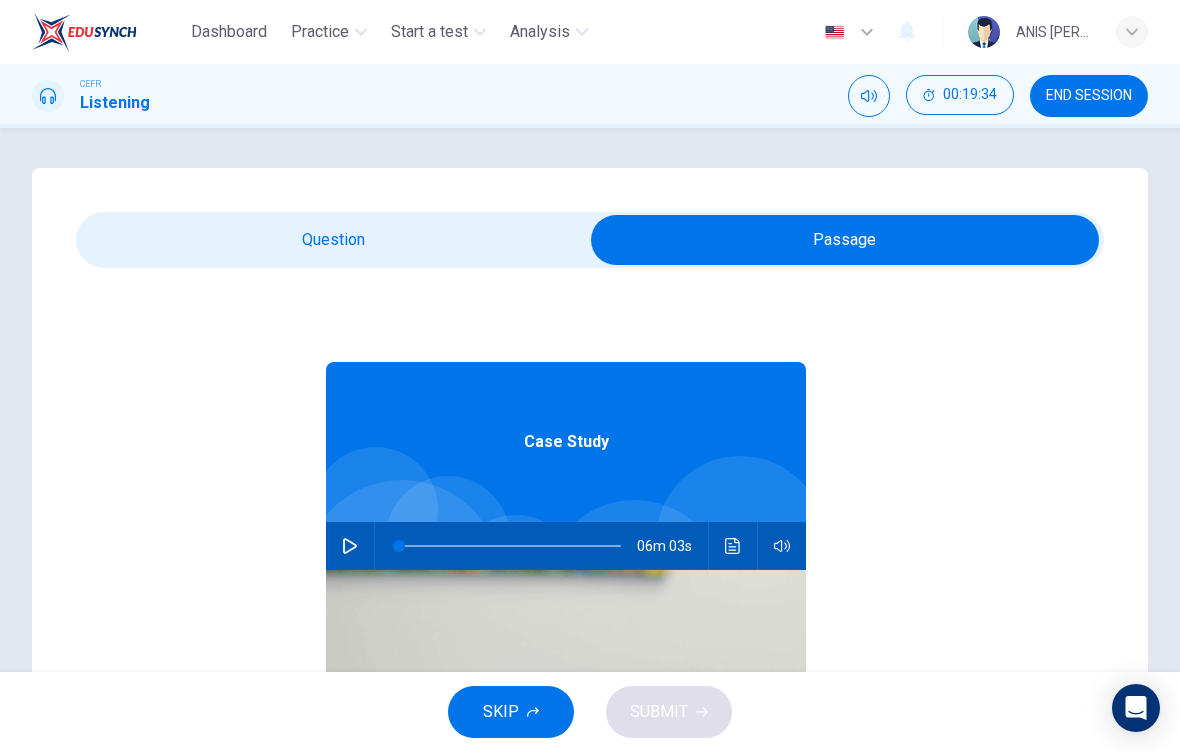 click 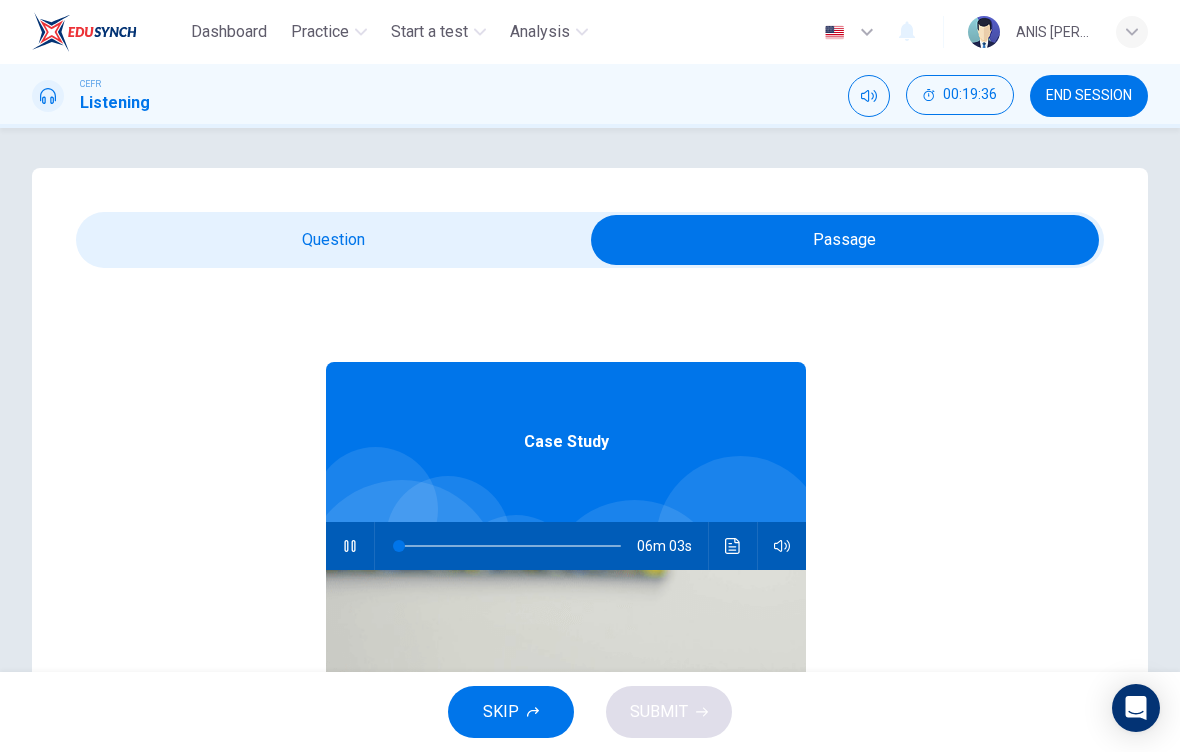 type on "0" 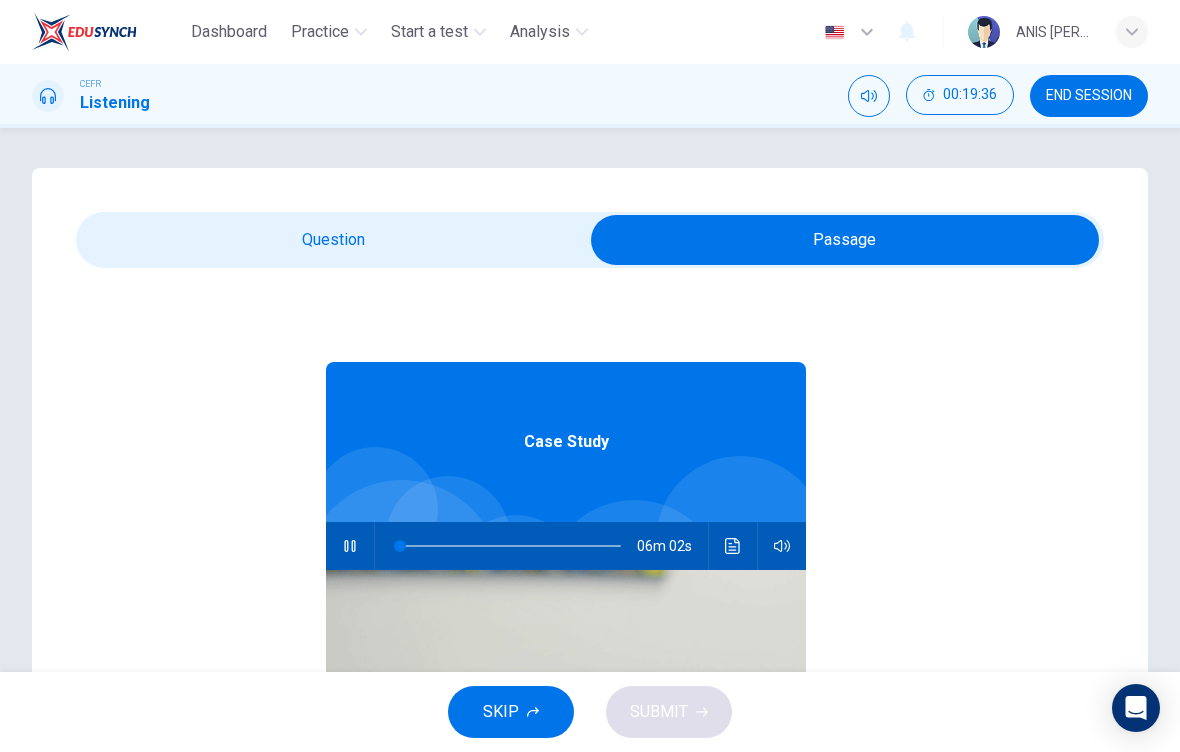 click at bounding box center (845, 240) 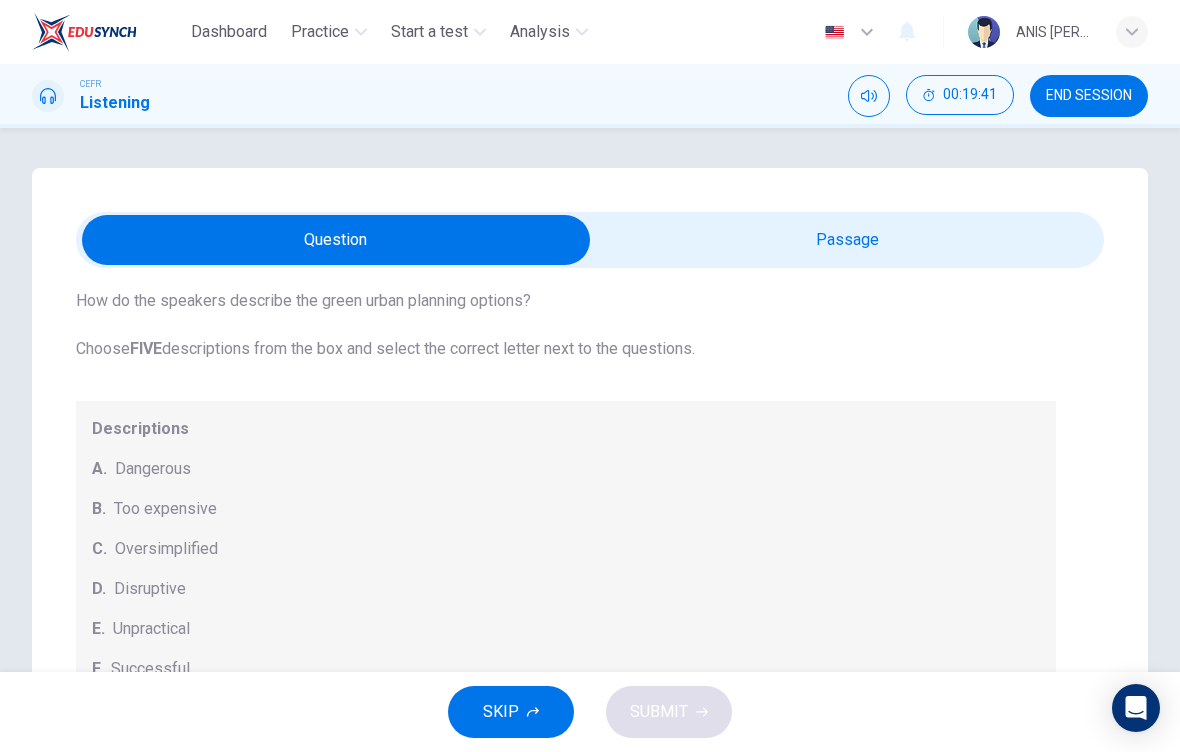 scroll, scrollTop: 68, scrollLeft: 0, axis: vertical 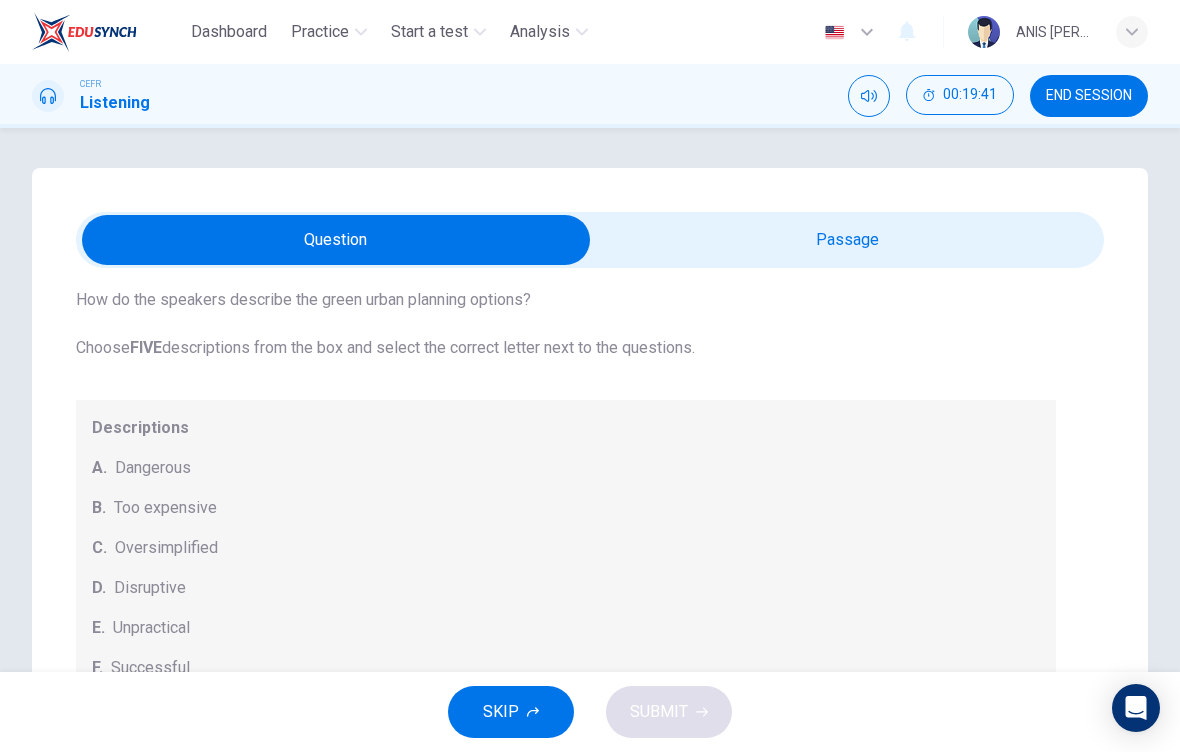 type on "2" 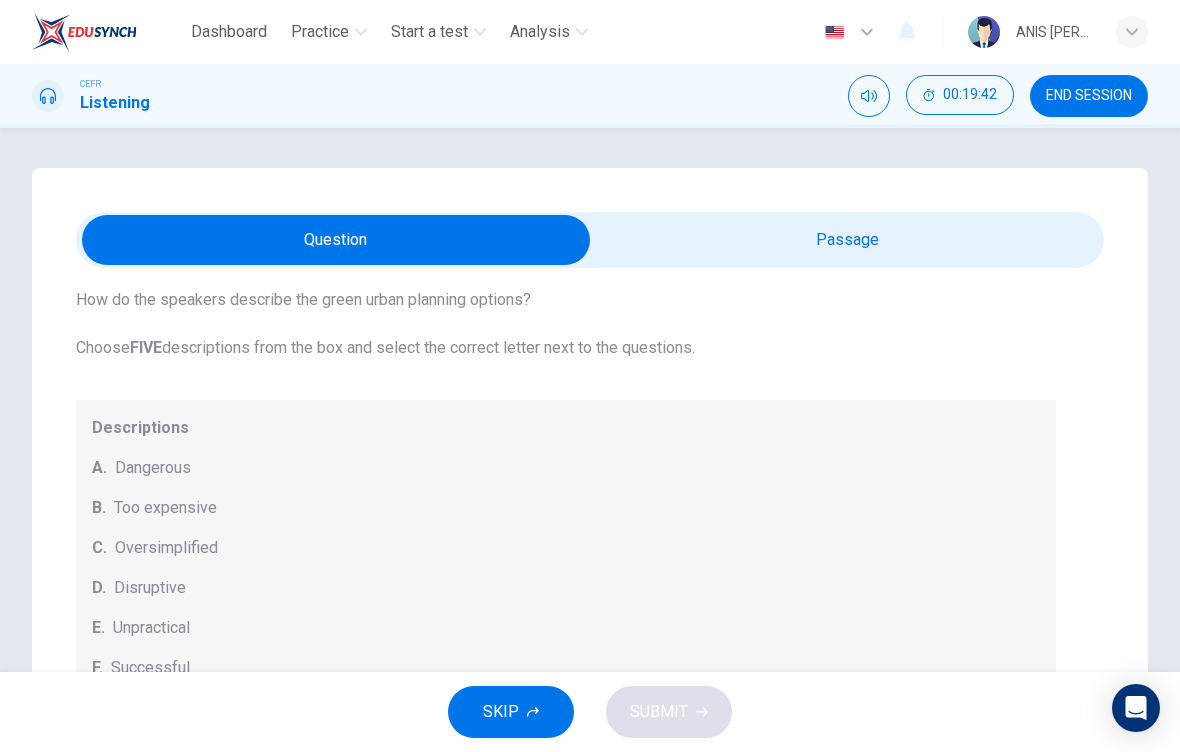click at bounding box center (336, 240) 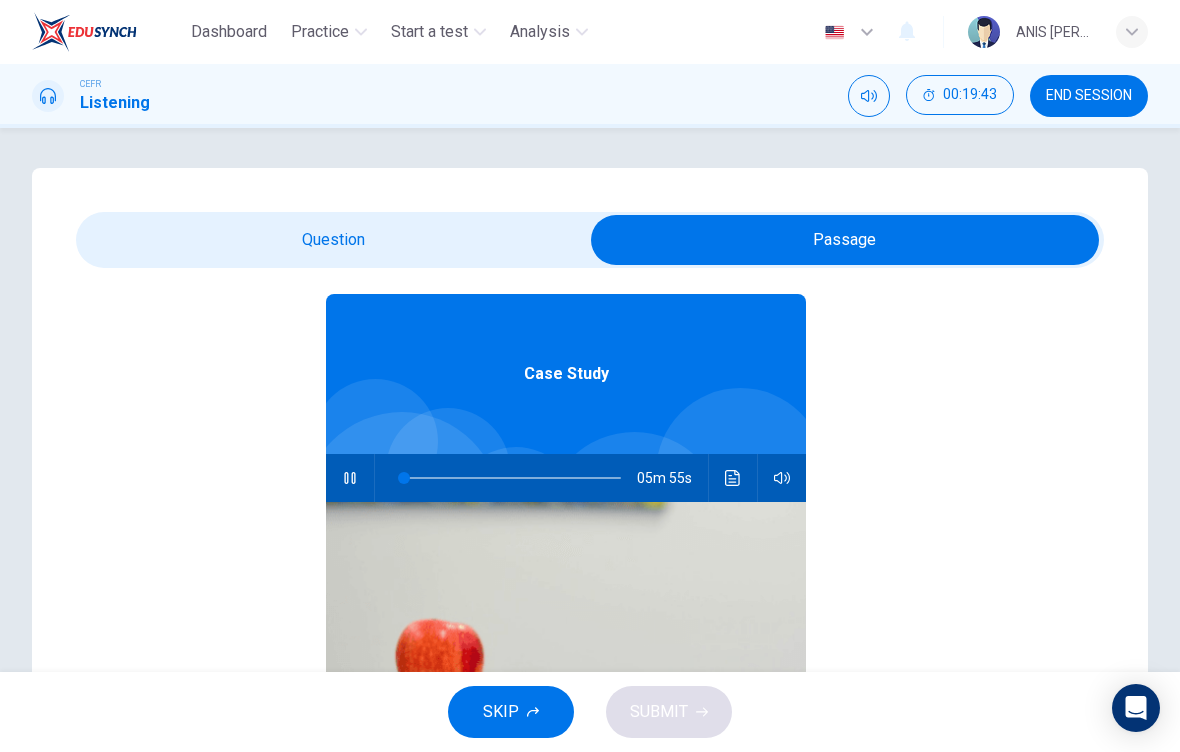 click at bounding box center [350, 478] 